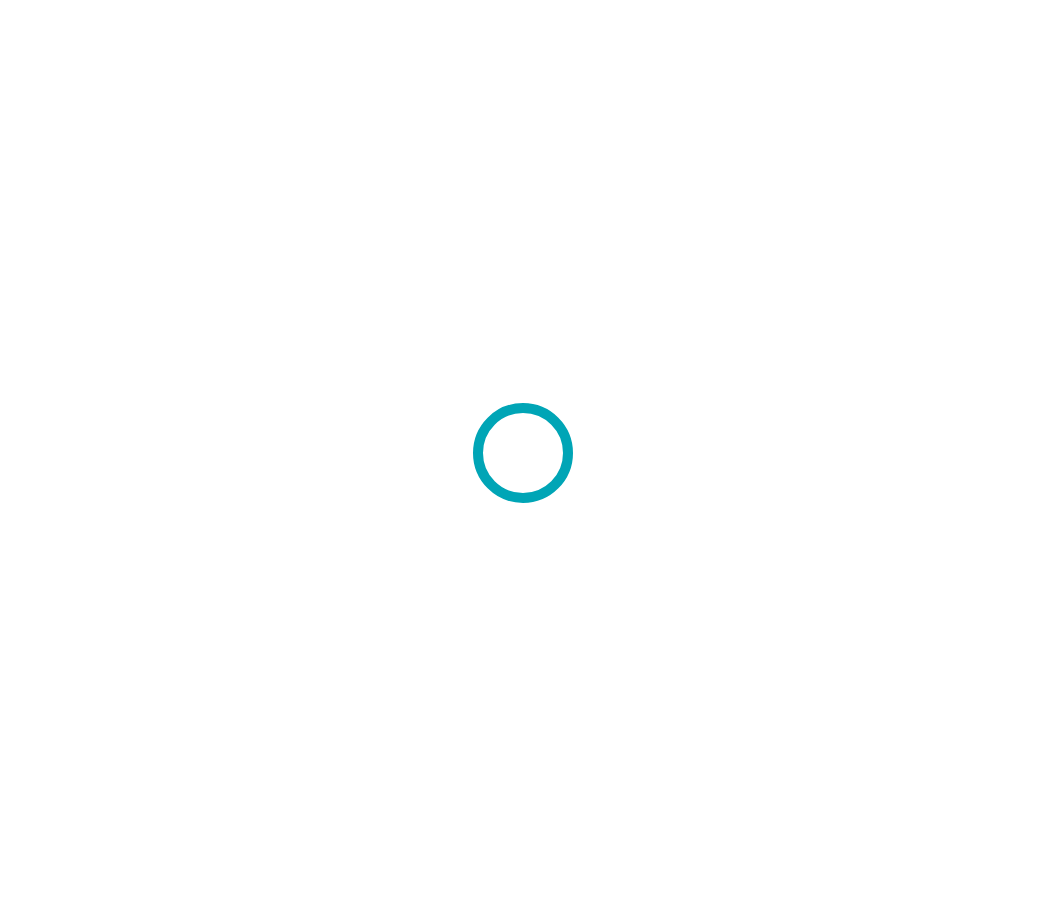 scroll, scrollTop: 0, scrollLeft: 0, axis: both 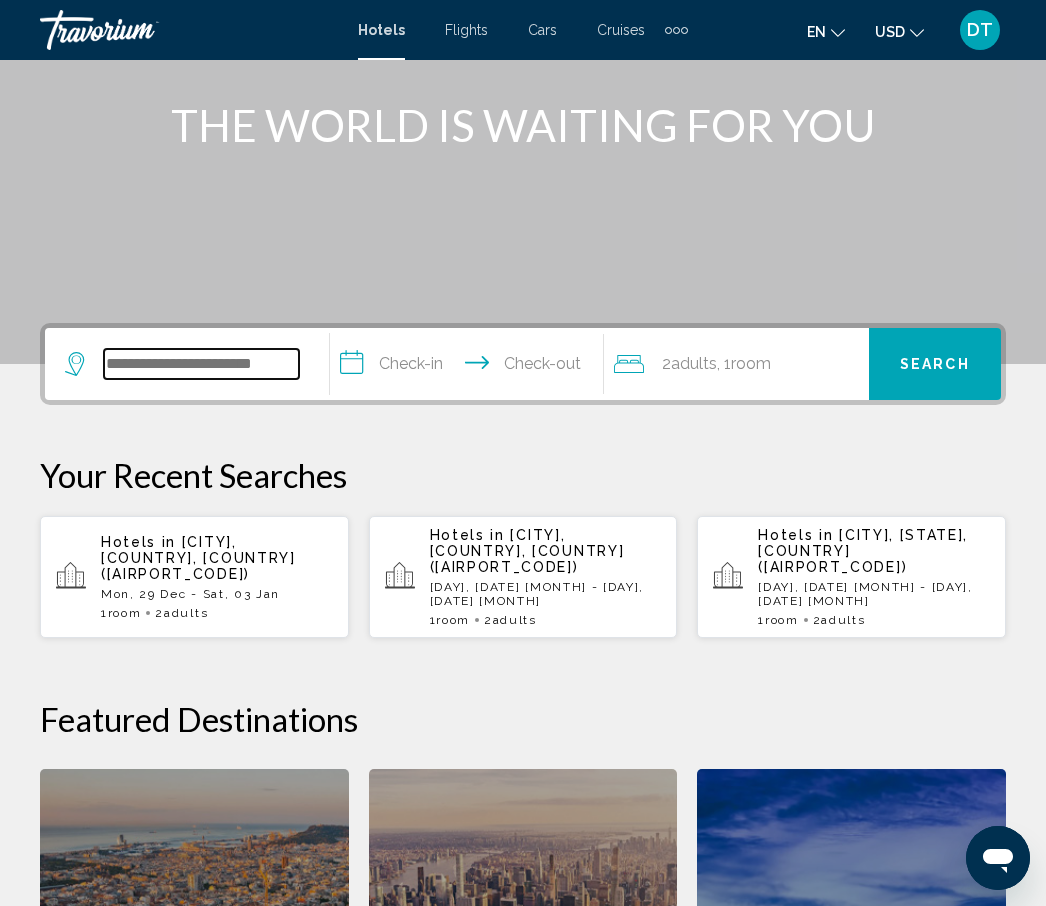 click at bounding box center (201, 364) 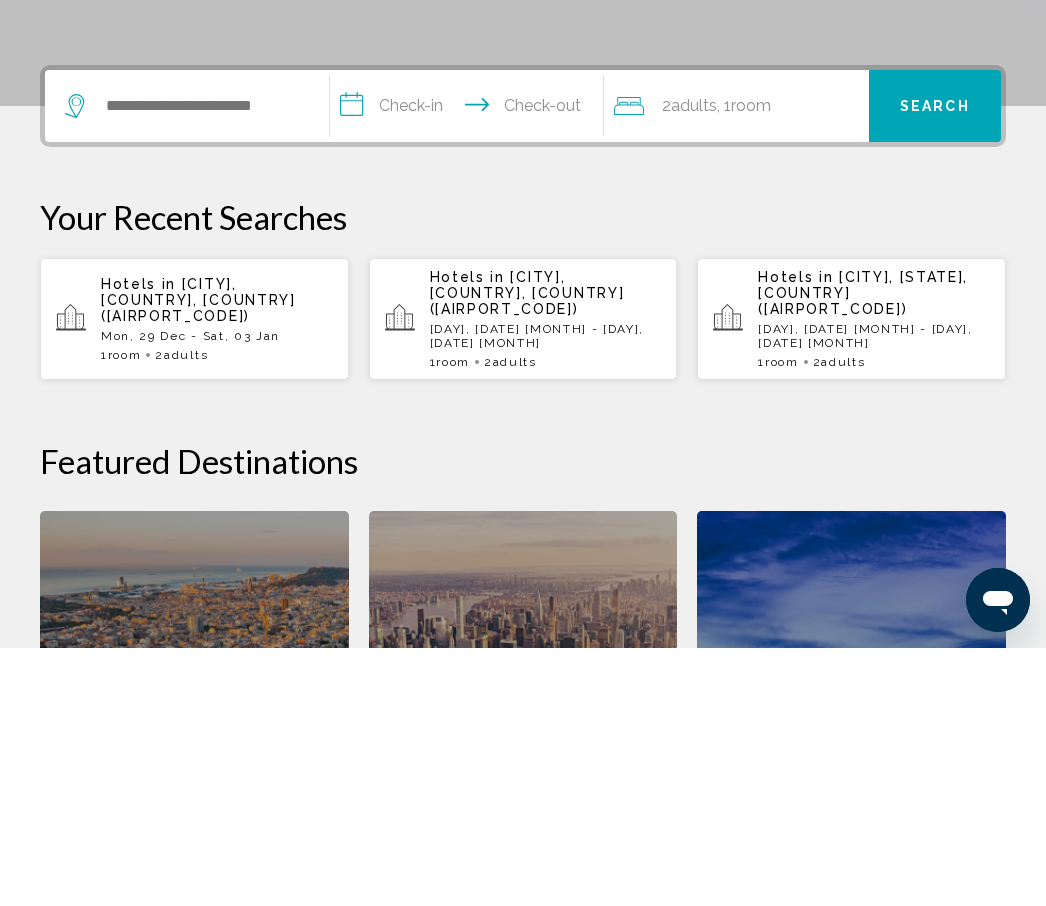 click on "[DAY], [DATE] [MONTH] - [DAY], [DATE] [MONTH]" at bounding box center [546, 594] 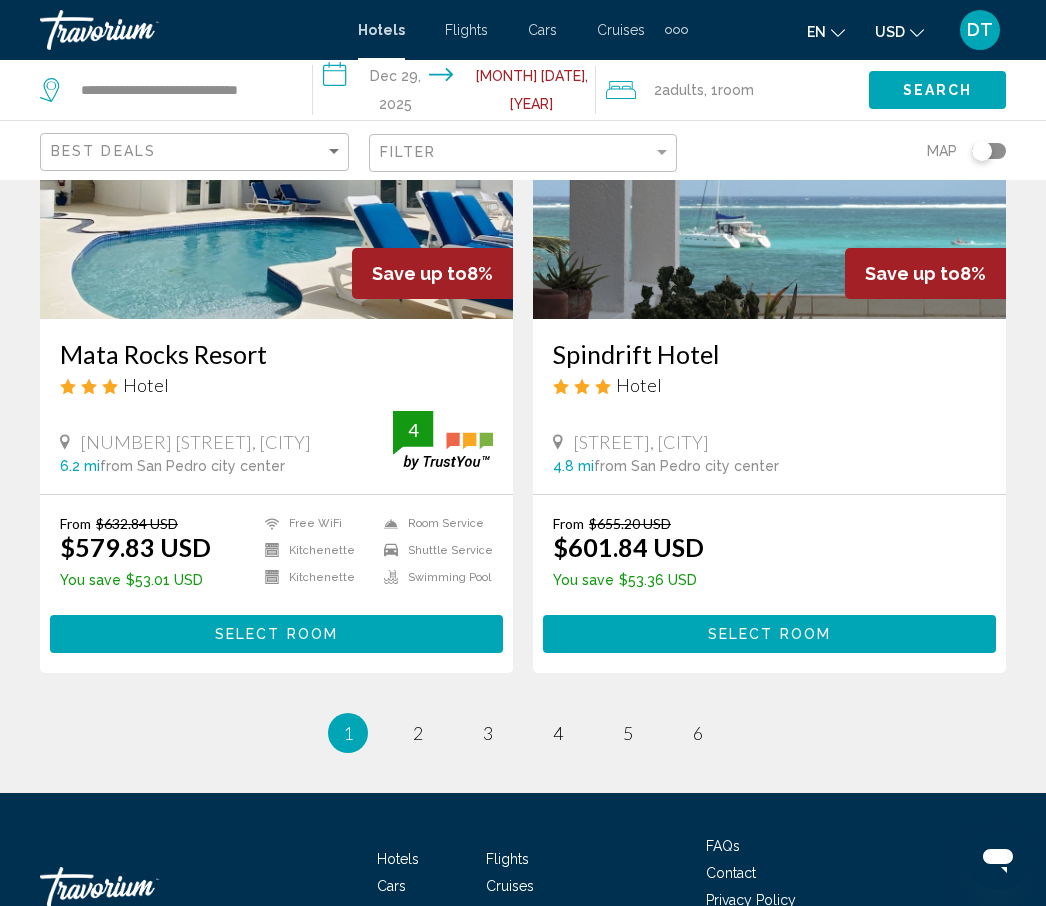 scroll, scrollTop: 3893, scrollLeft: 0, axis: vertical 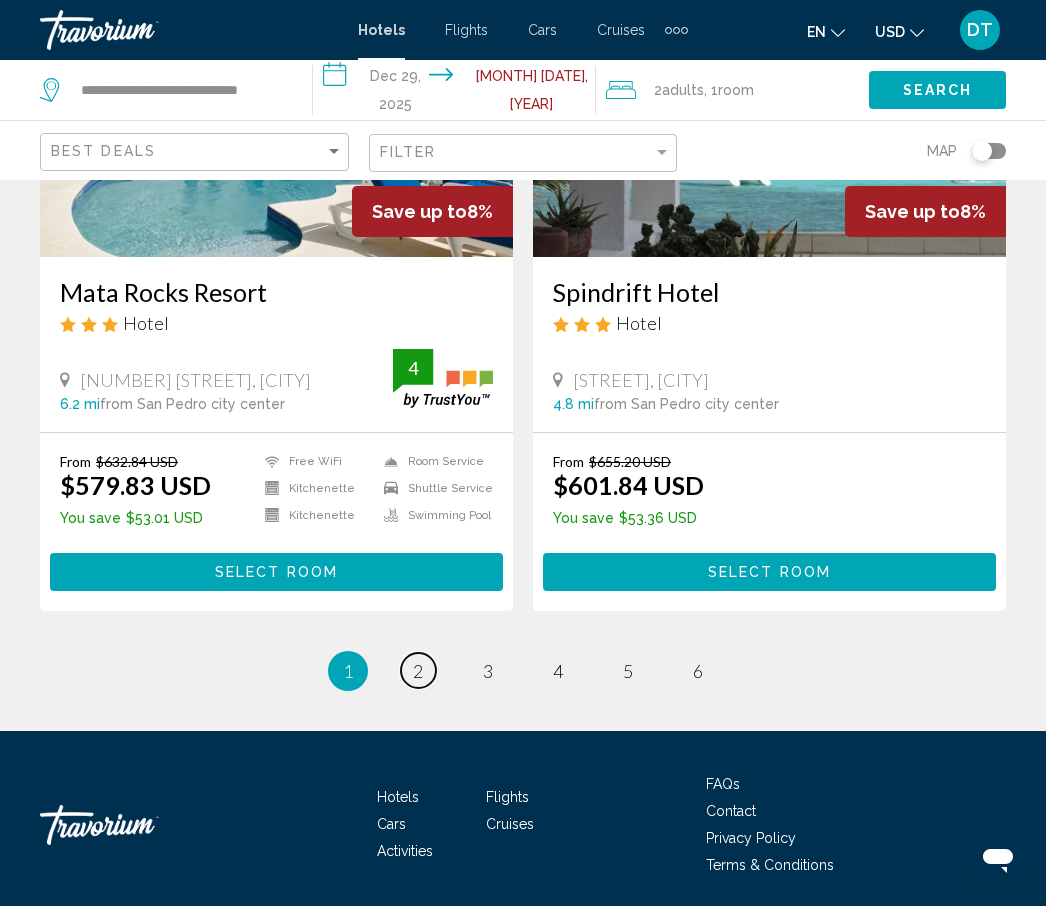 click on "page  2" at bounding box center (418, 670) 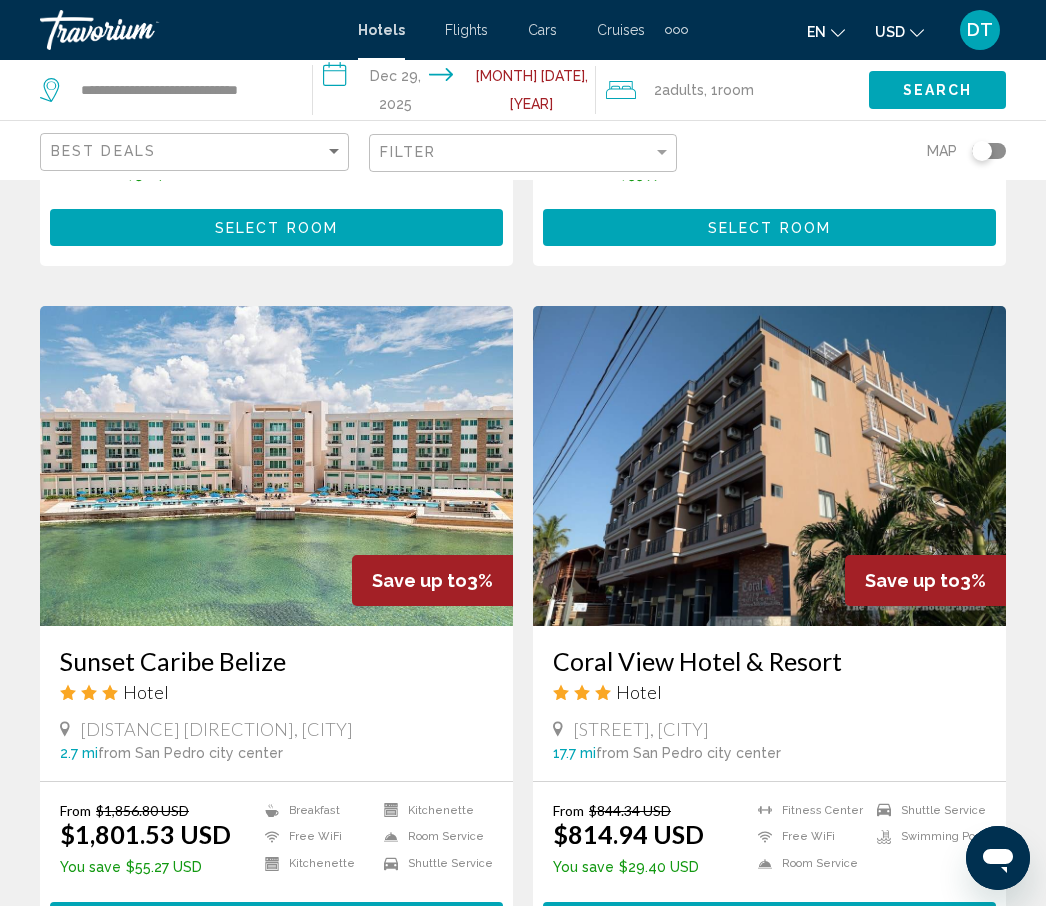 scroll, scrollTop: 2790, scrollLeft: 0, axis: vertical 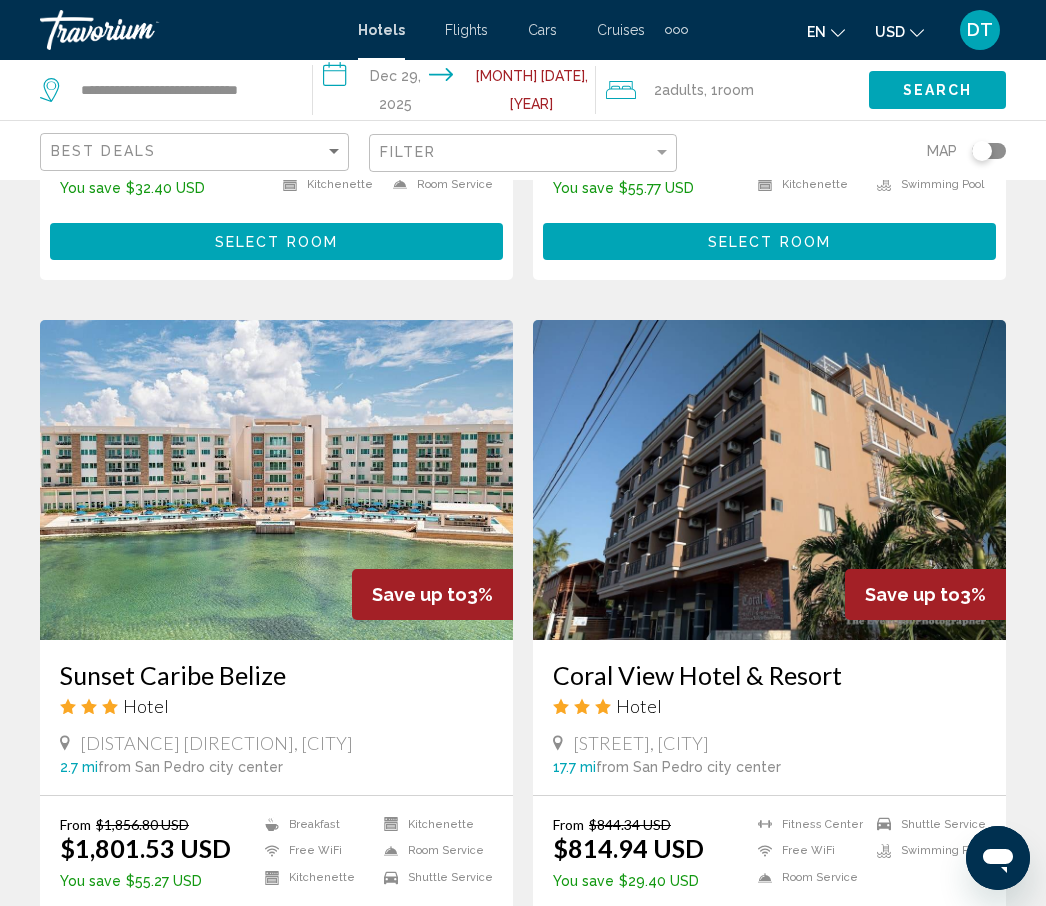 click at bounding box center (276, 480) 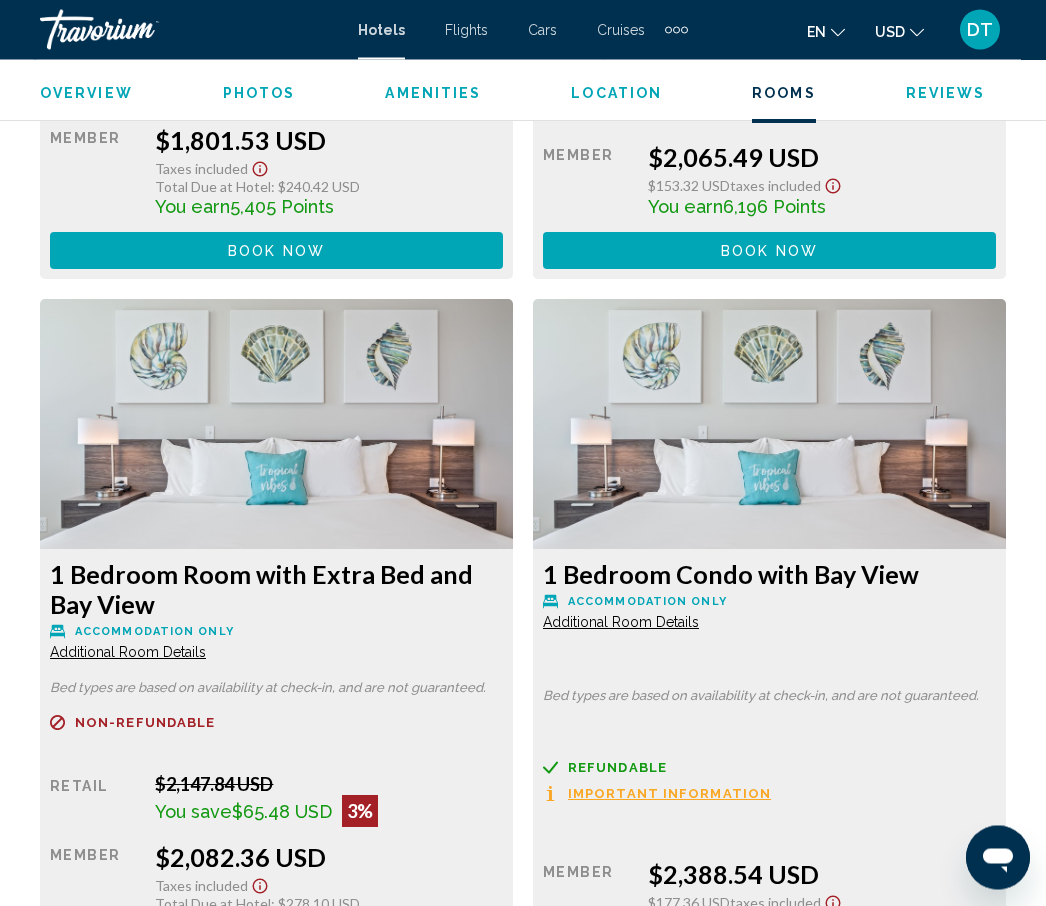 scroll, scrollTop: 3828, scrollLeft: 0, axis: vertical 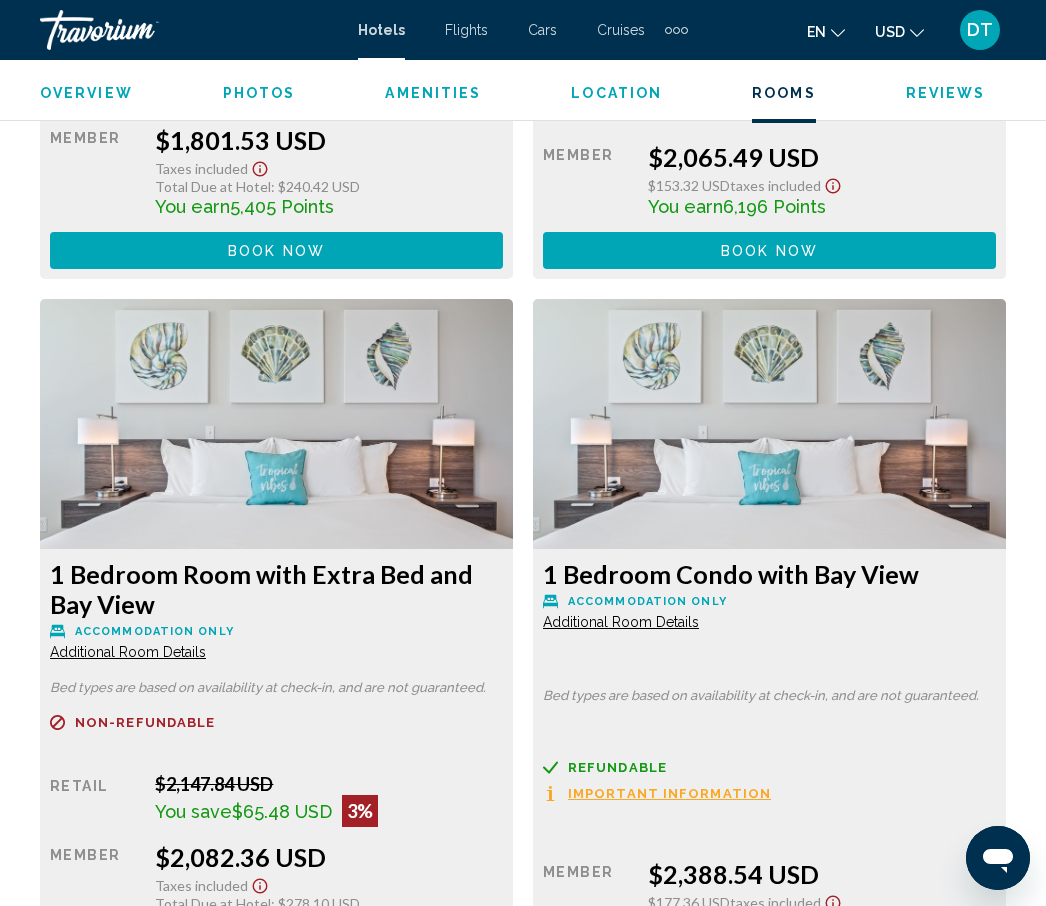 click at bounding box center (276, -263) 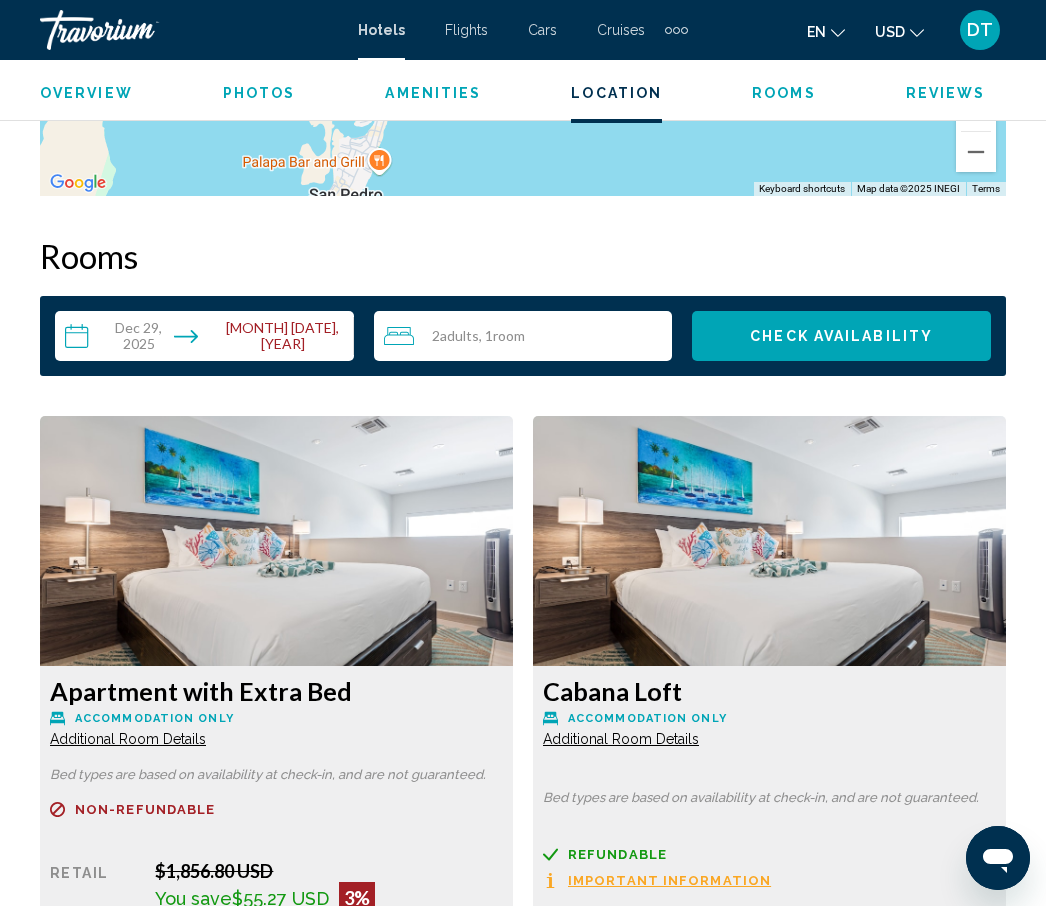 scroll, scrollTop: 3023, scrollLeft: 0, axis: vertical 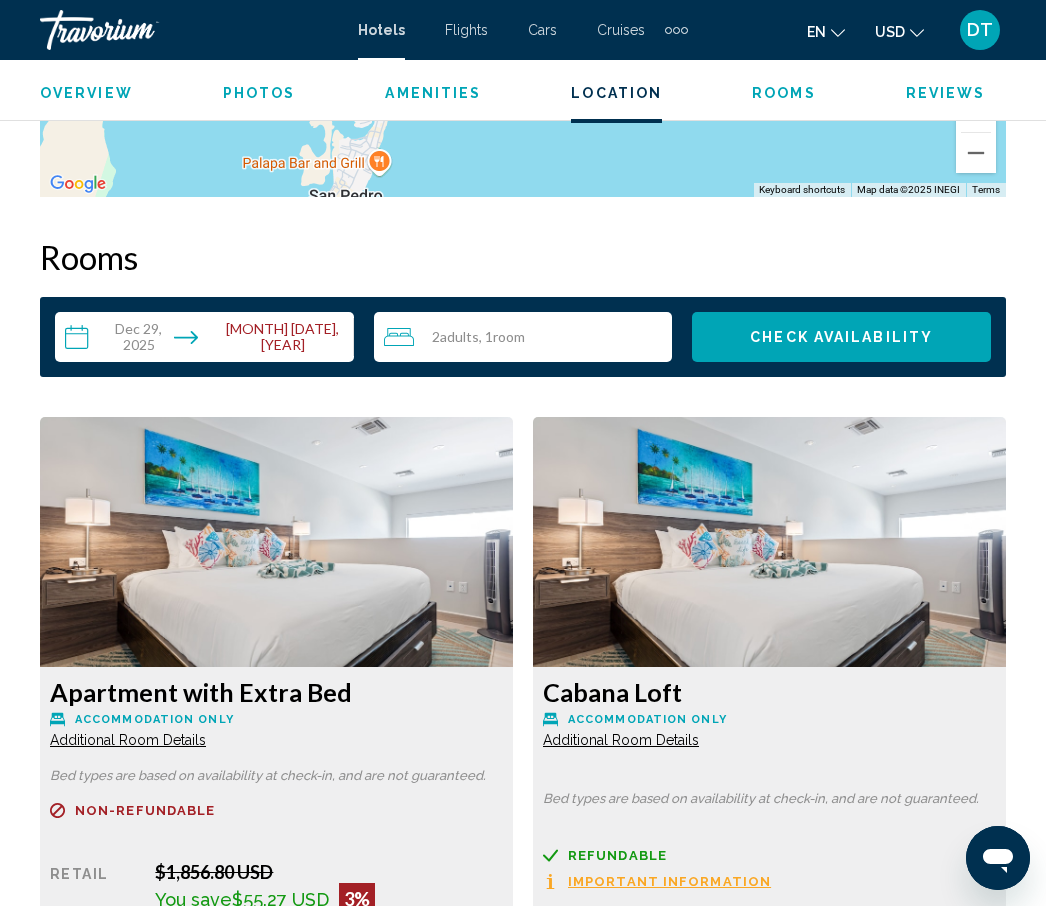 click on "Check Availability" at bounding box center [841, 338] 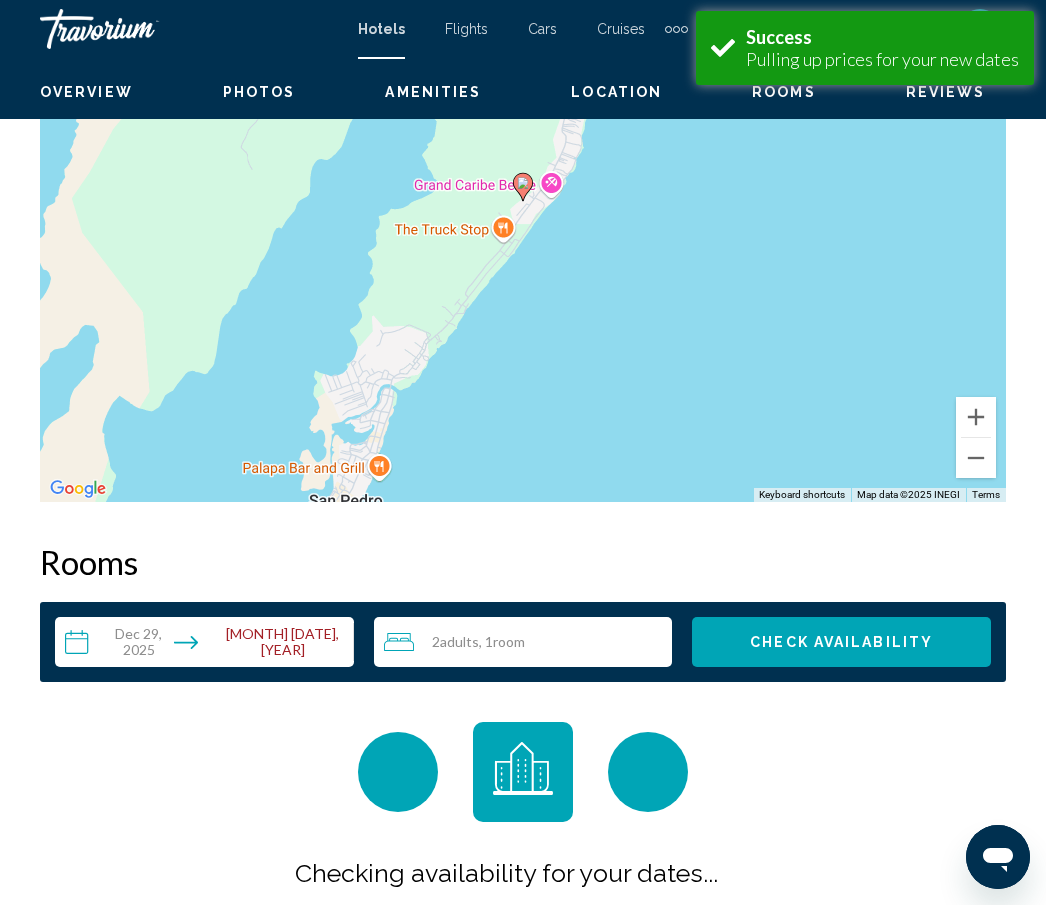 scroll, scrollTop: 3139, scrollLeft: 0, axis: vertical 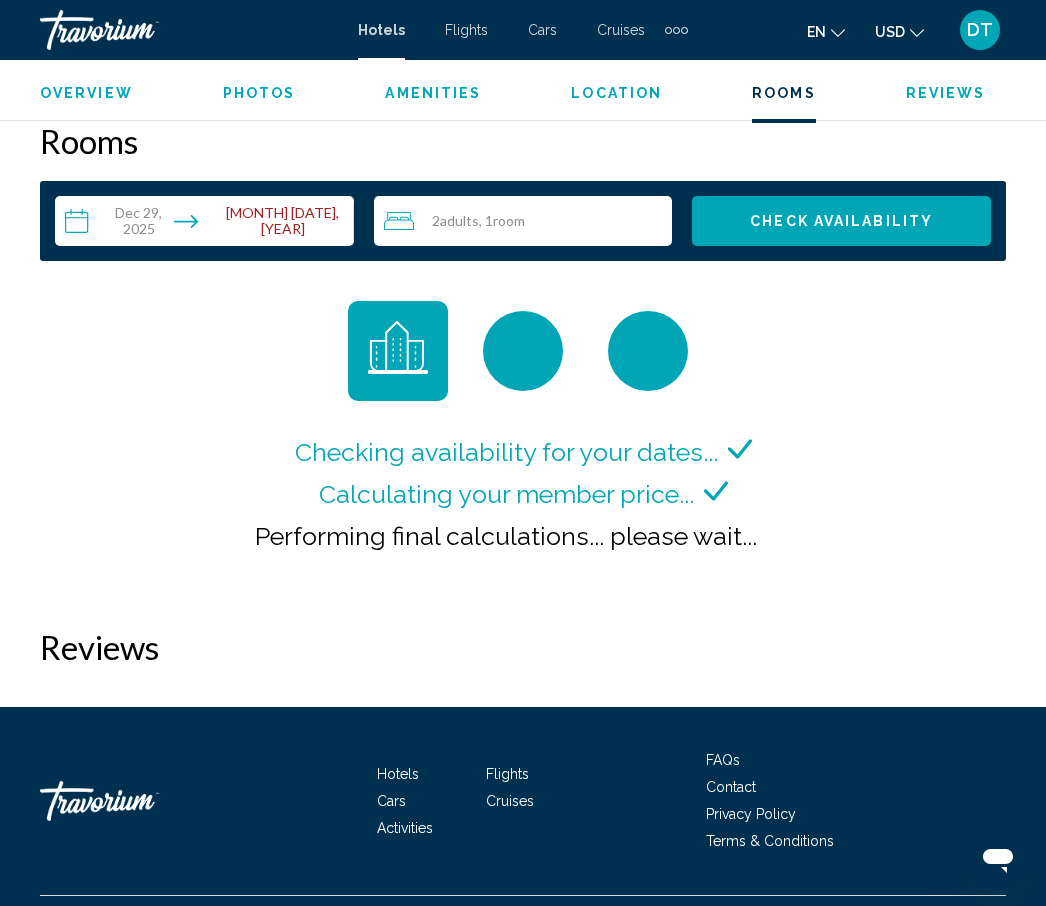 click on "**********" at bounding box center [208, 224] 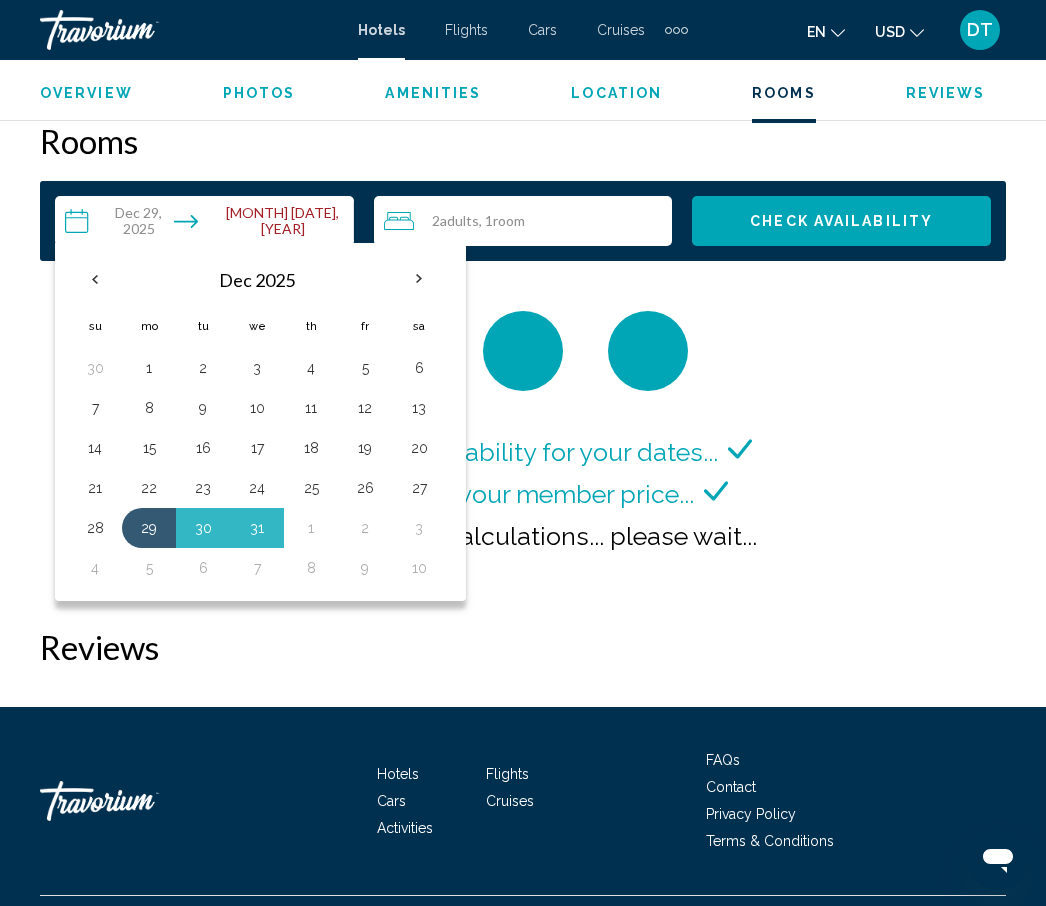 click on "30" at bounding box center [203, 528] 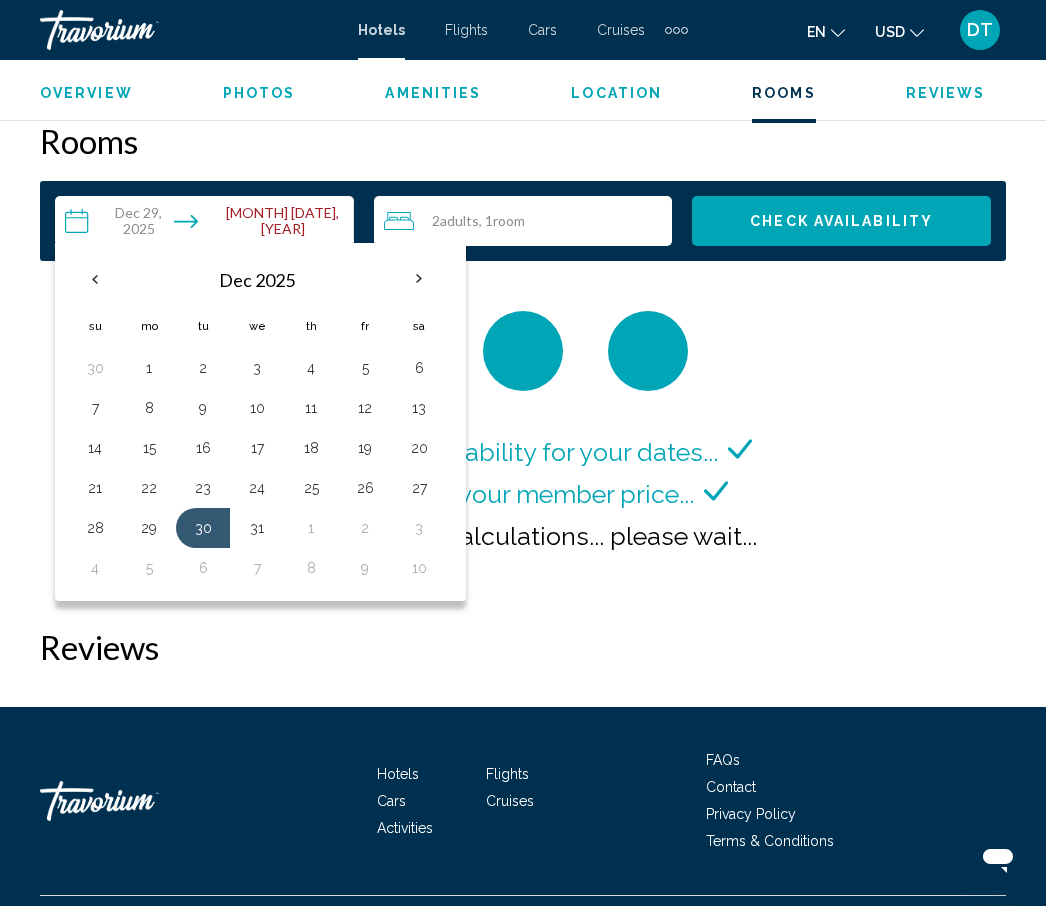 click on "31" at bounding box center [257, 528] 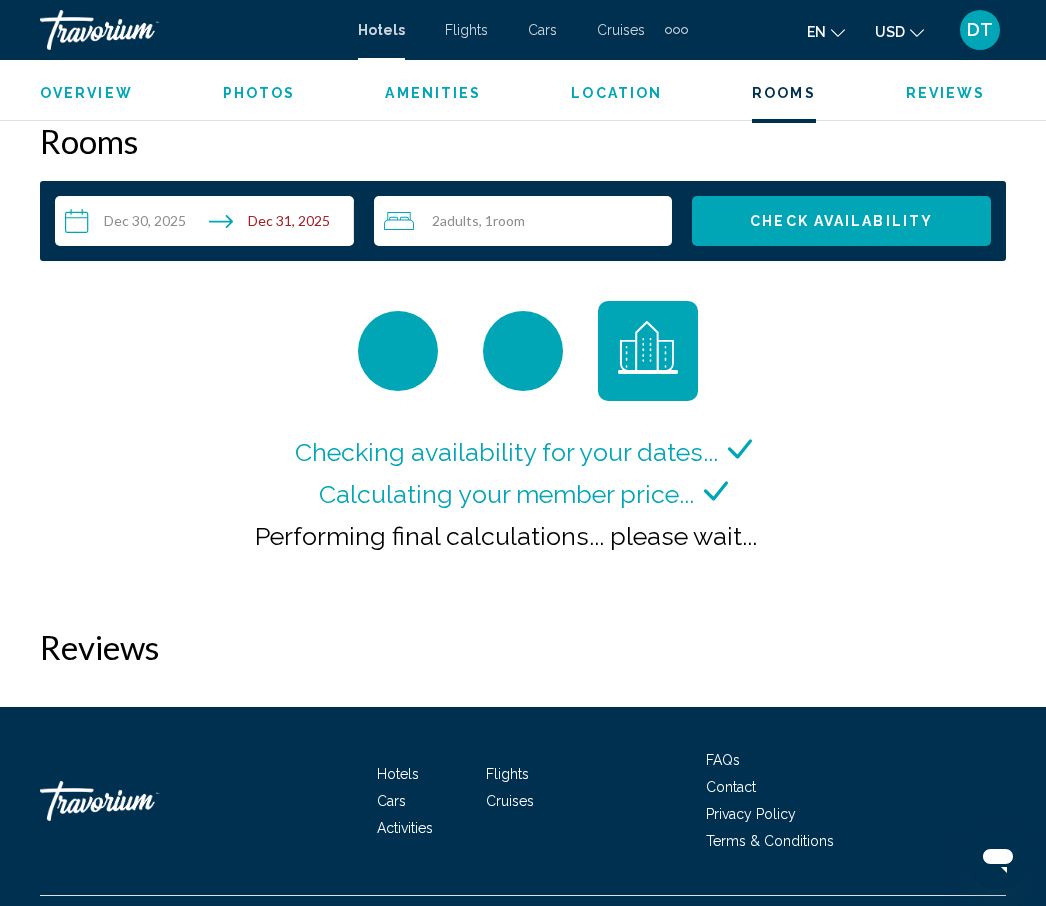 click on "**********" at bounding box center [208, 224] 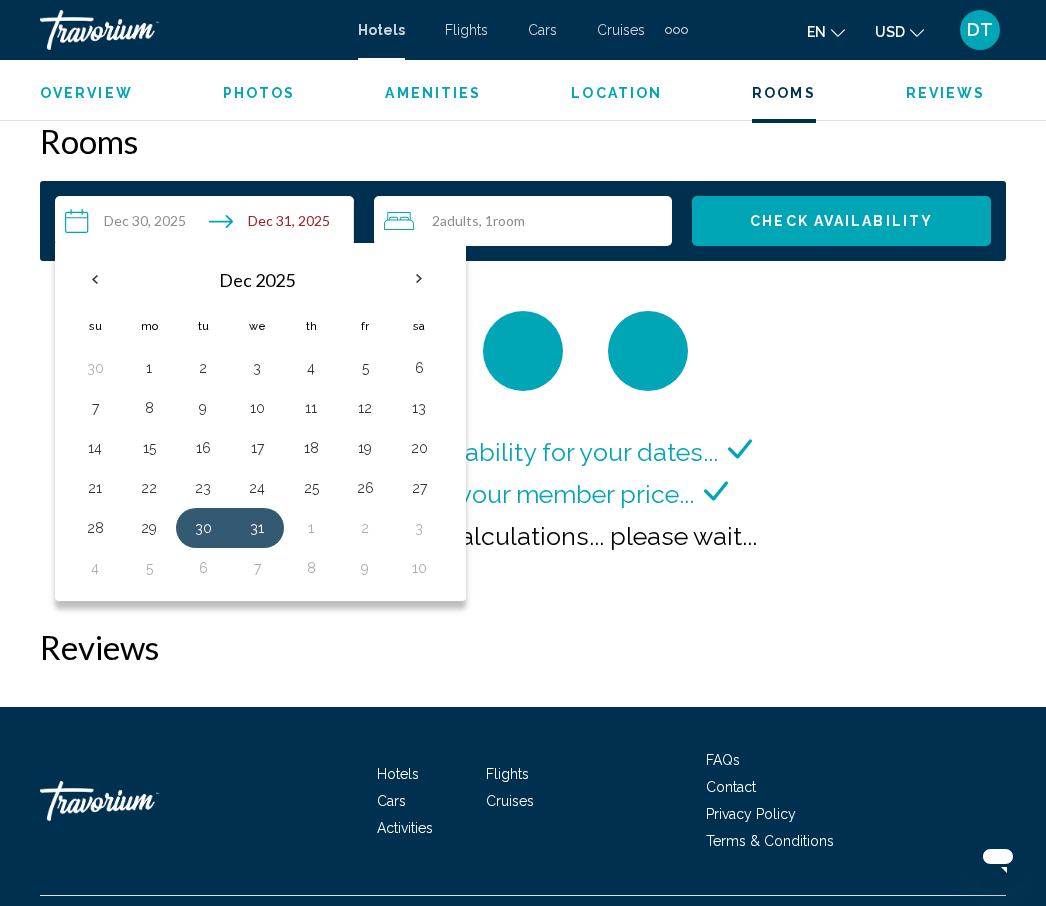 click on "31" at bounding box center (257, 528) 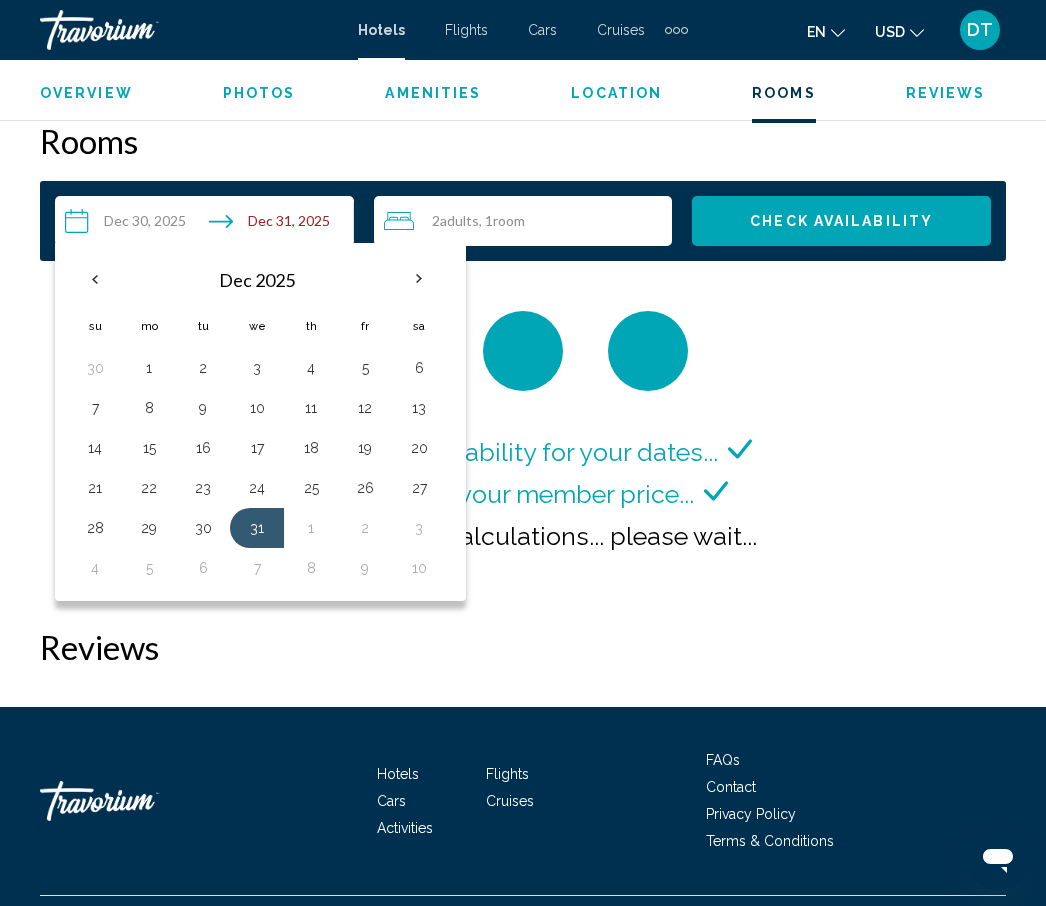 click on "4" at bounding box center [95, 568] 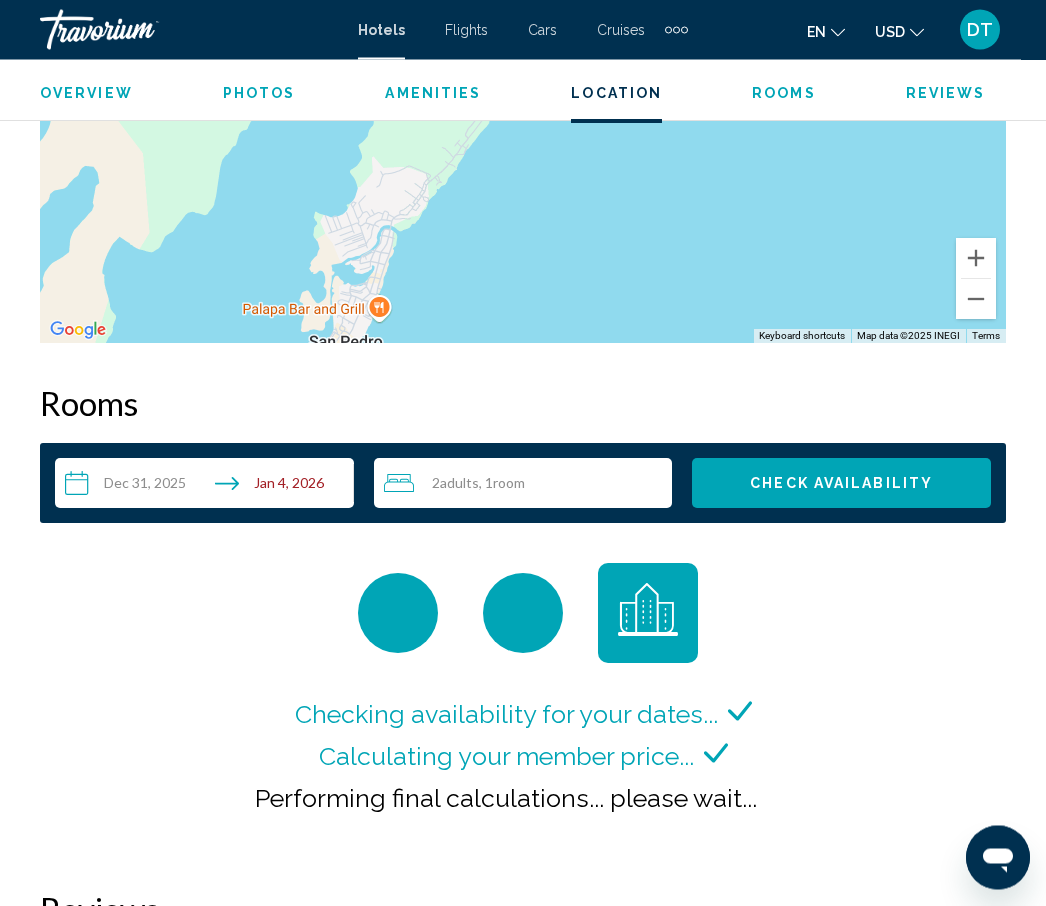 scroll, scrollTop: 2877, scrollLeft: 0, axis: vertical 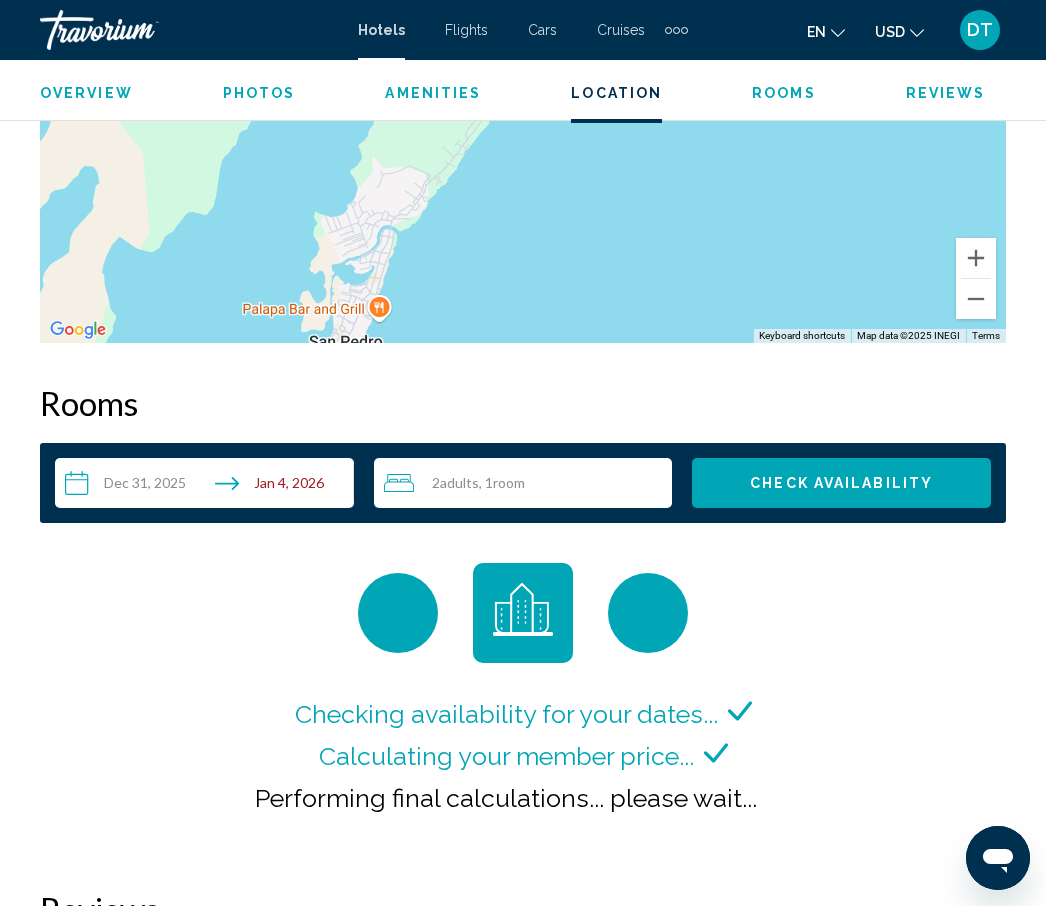 click on "Check Availability" at bounding box center (841, 483) 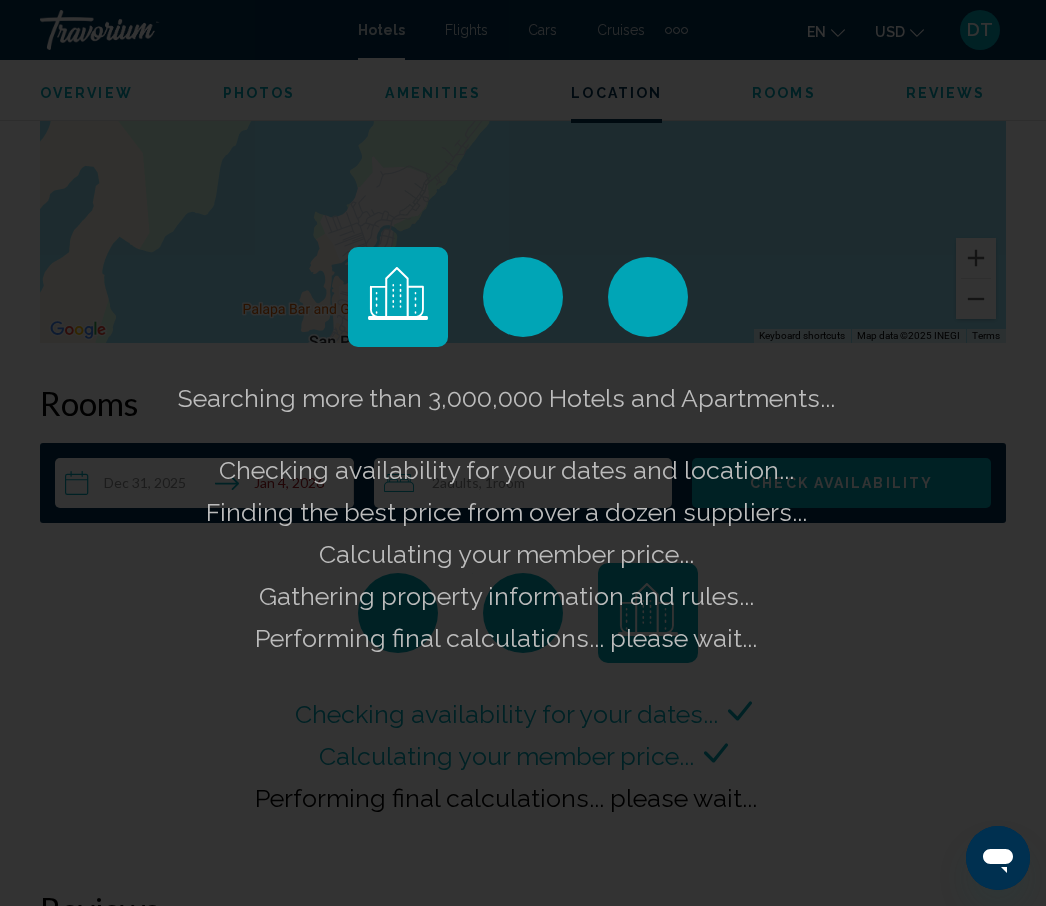 click on "Searching more than 3,000,000 Hotels and Apartments...
Checking availability for your dates and location...
Finding the best price from over a dozen suppliers...
Calculating your member price...
Gathering property information and rules...
Performing final calculations... please wait..." 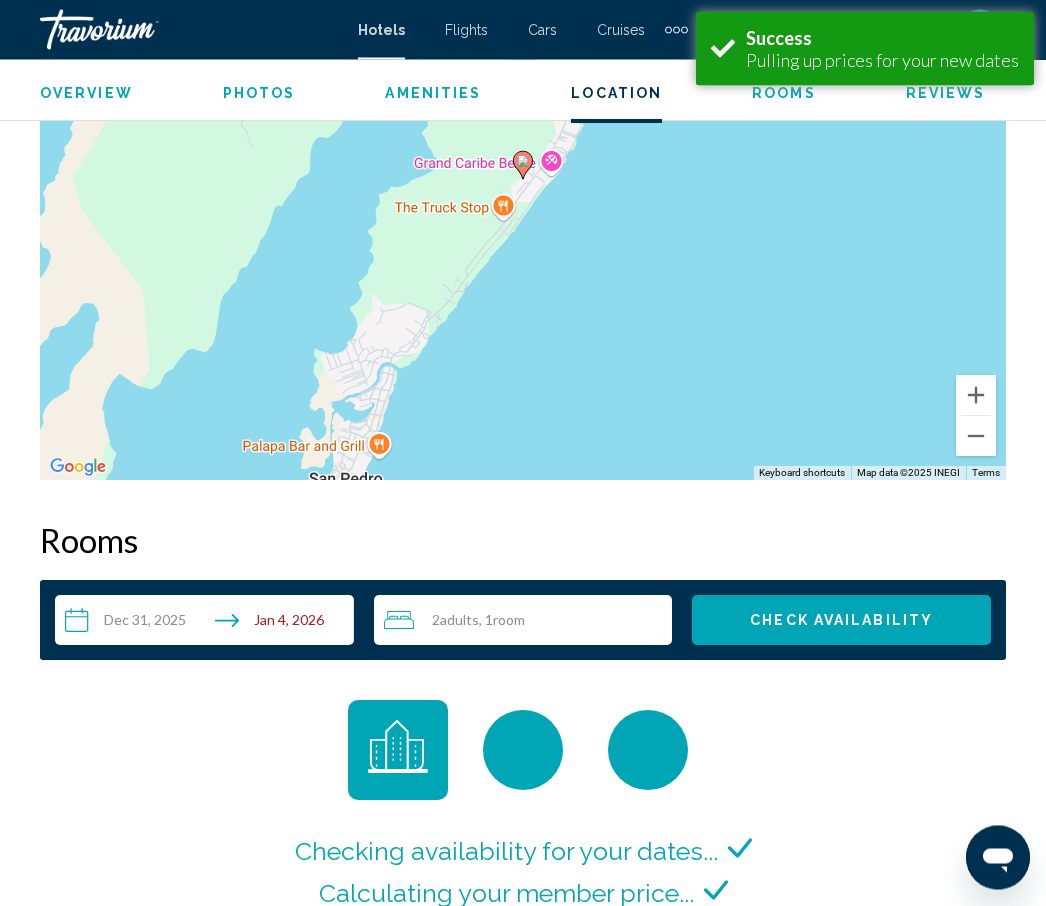 scroll, scrollTop: 3139, scrollLeft: 0, axis: vertical 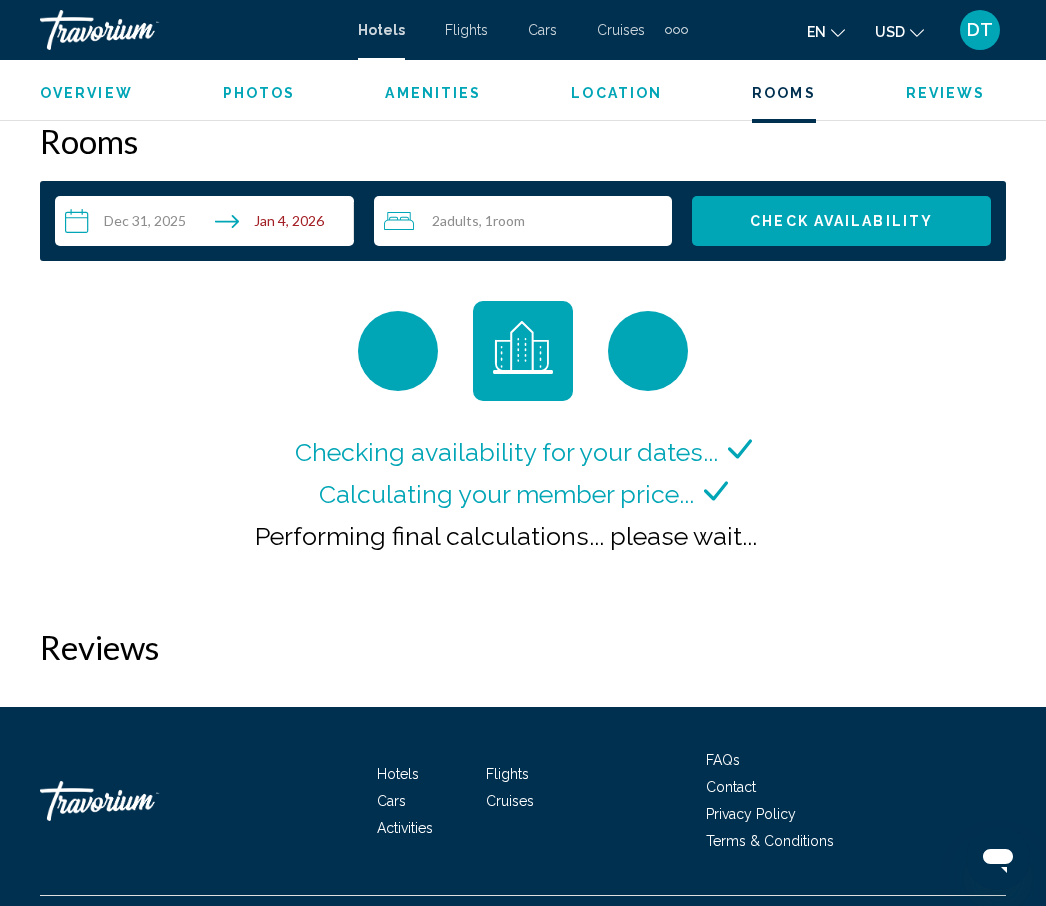 click on "Hotels" at bounding box center (381, 30) 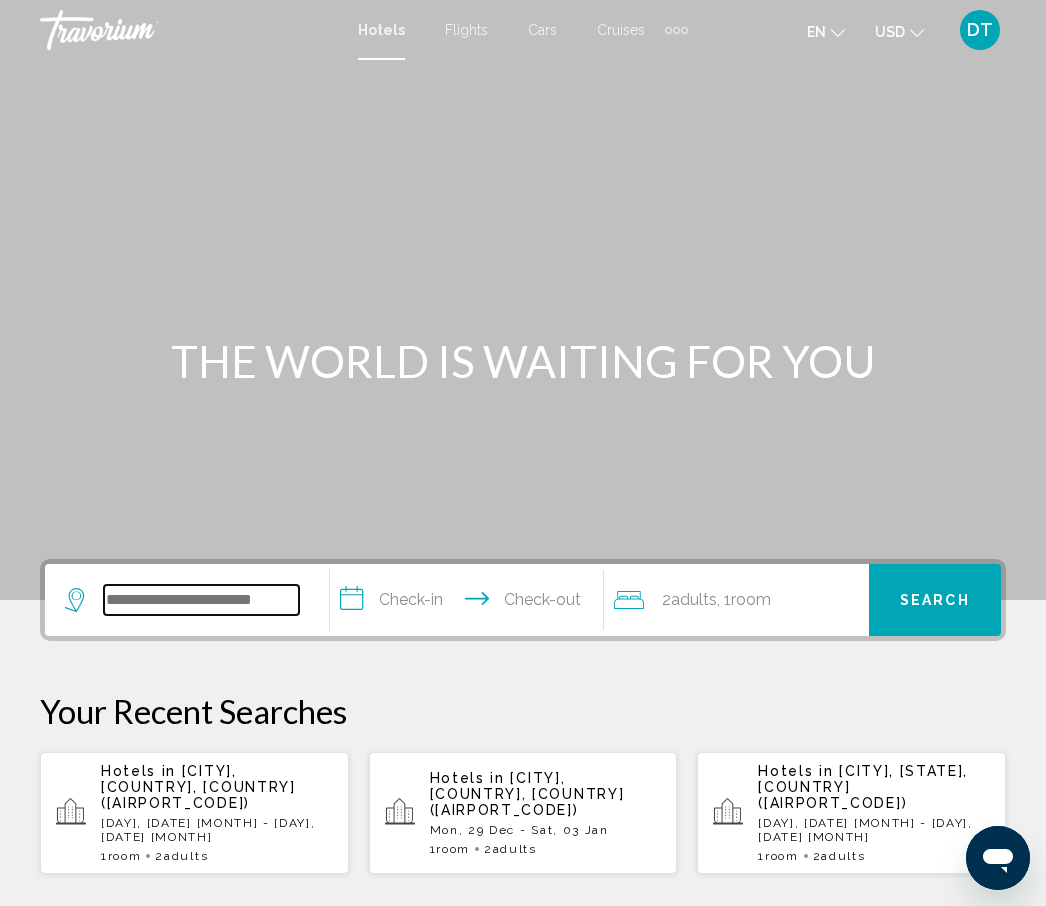 click at bounding box center [201, 600] 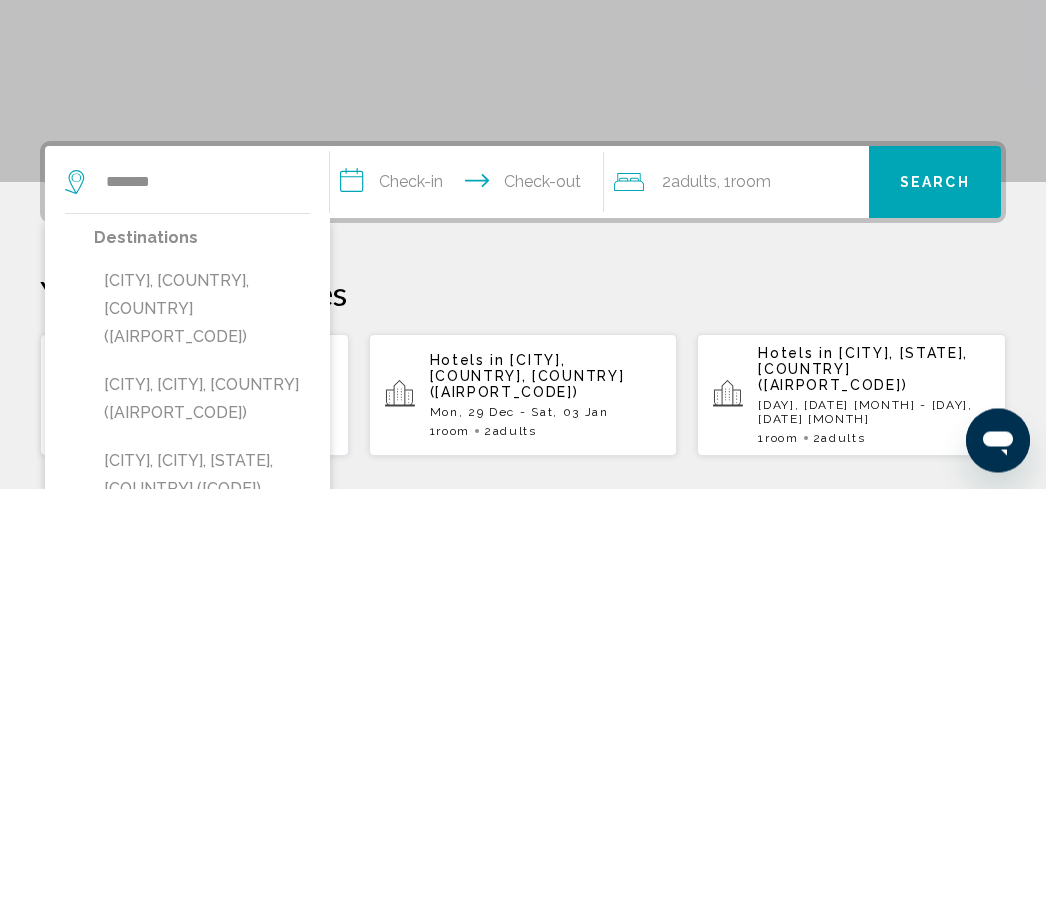 click on "[CITY], [COUNTRY], [COUNTRY] ([AIRPORT_CODE])" at bounding box center (202, 727) 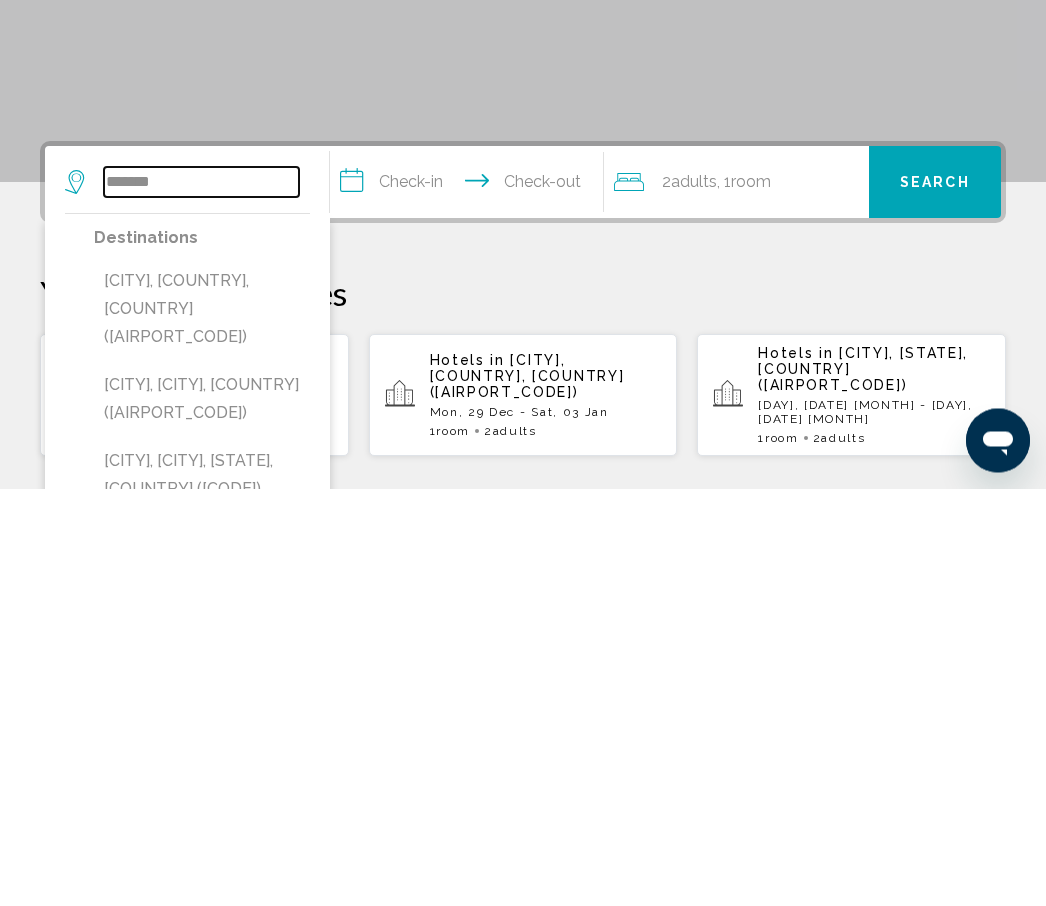 type on "**********" 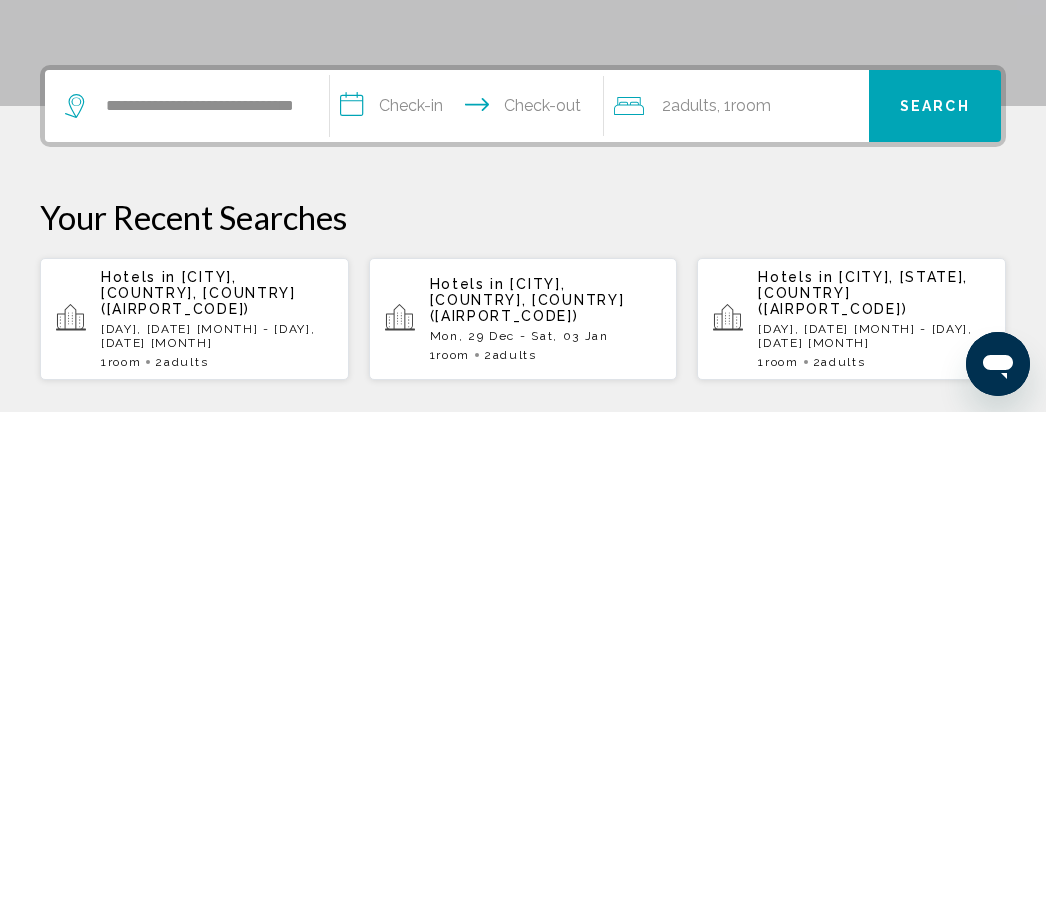 click on "**********" at bounding box center [471, 603] 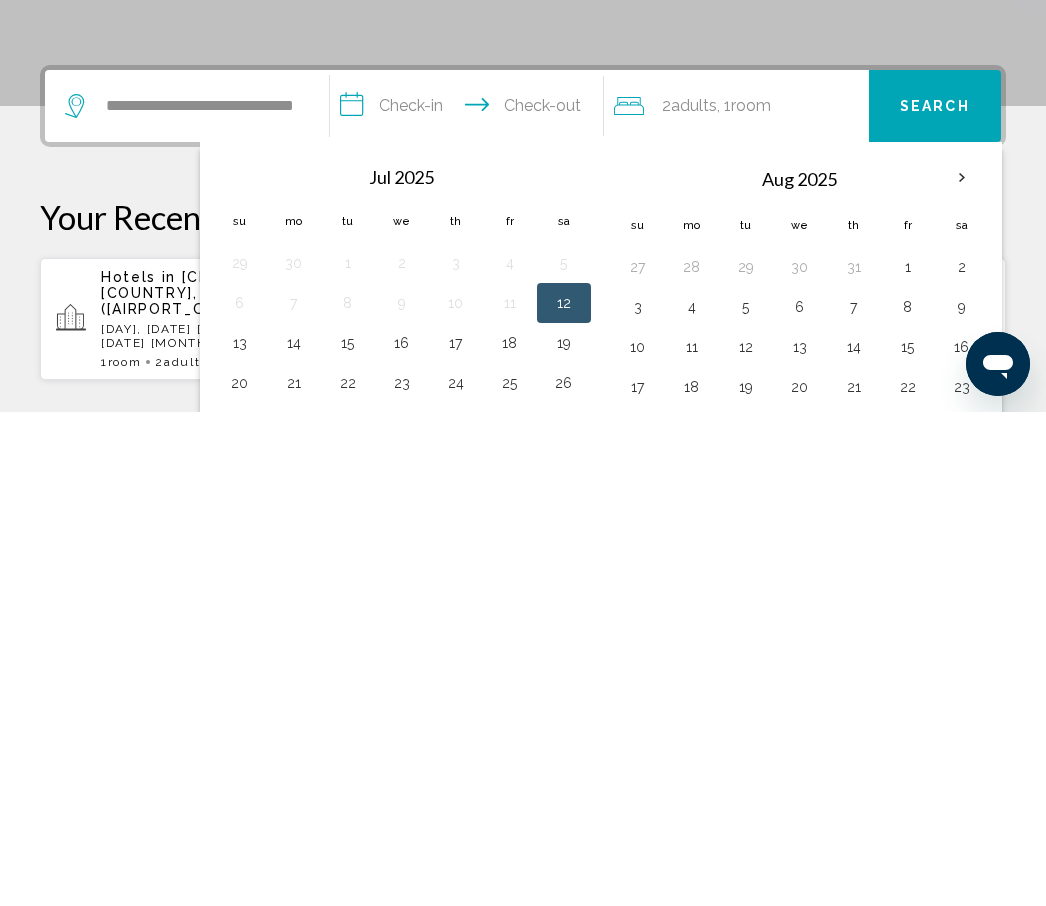 scroll, scrollTop: 494, scrollLeft: 0, axis: vertical 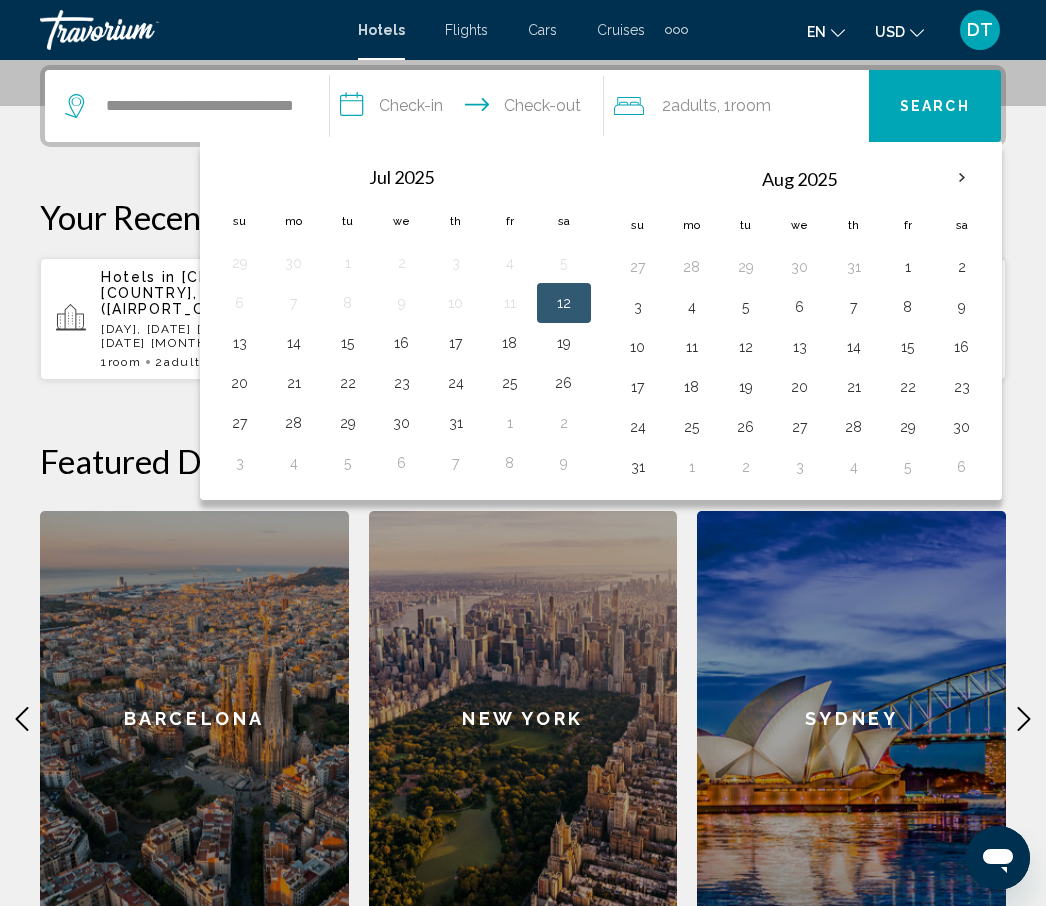 click at bounding box center (962, 178) 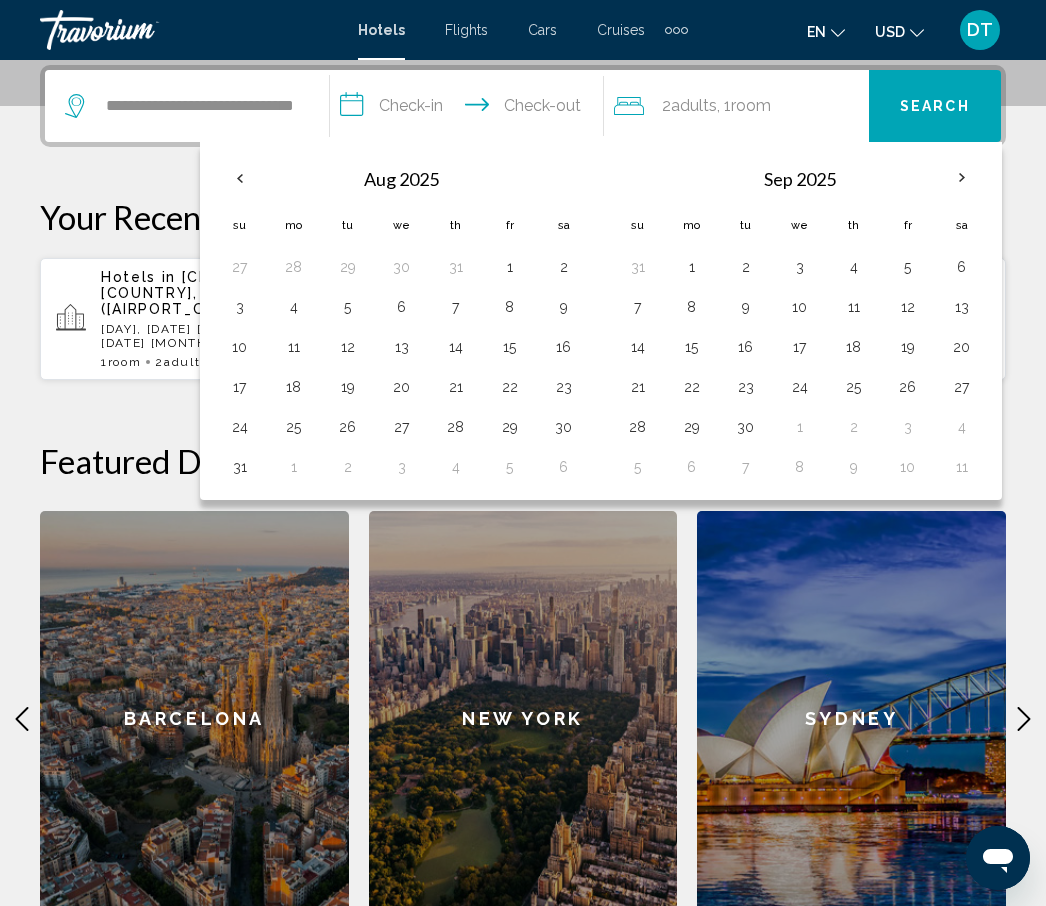 click at bounding box center [962, 178] 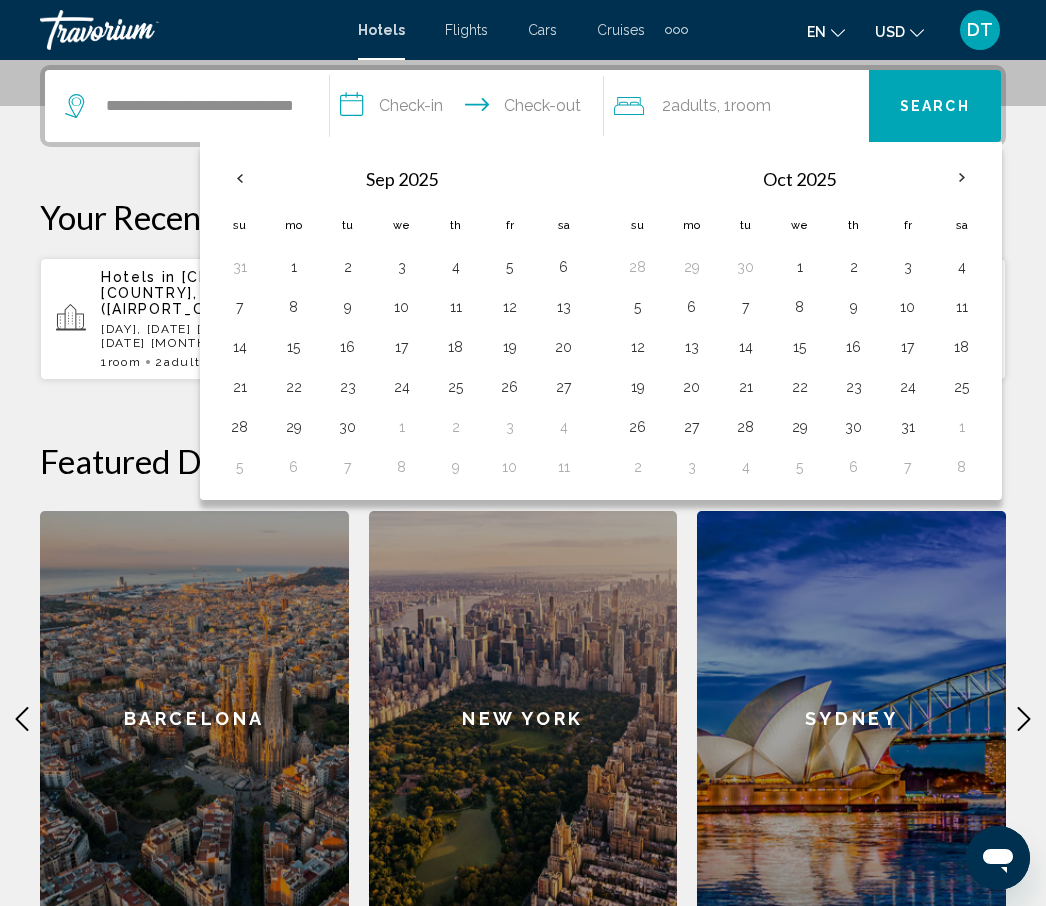click at bounding box center (962, 178) 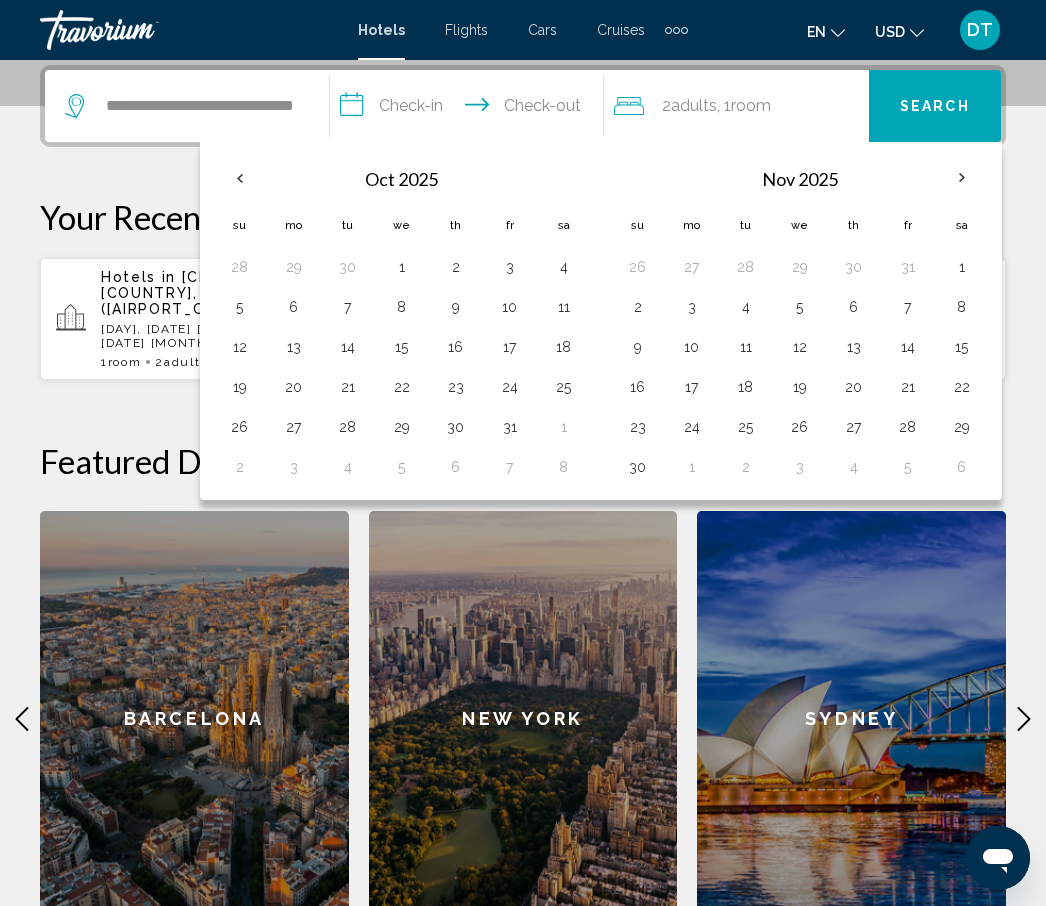 click at bounding box center [962, 178] 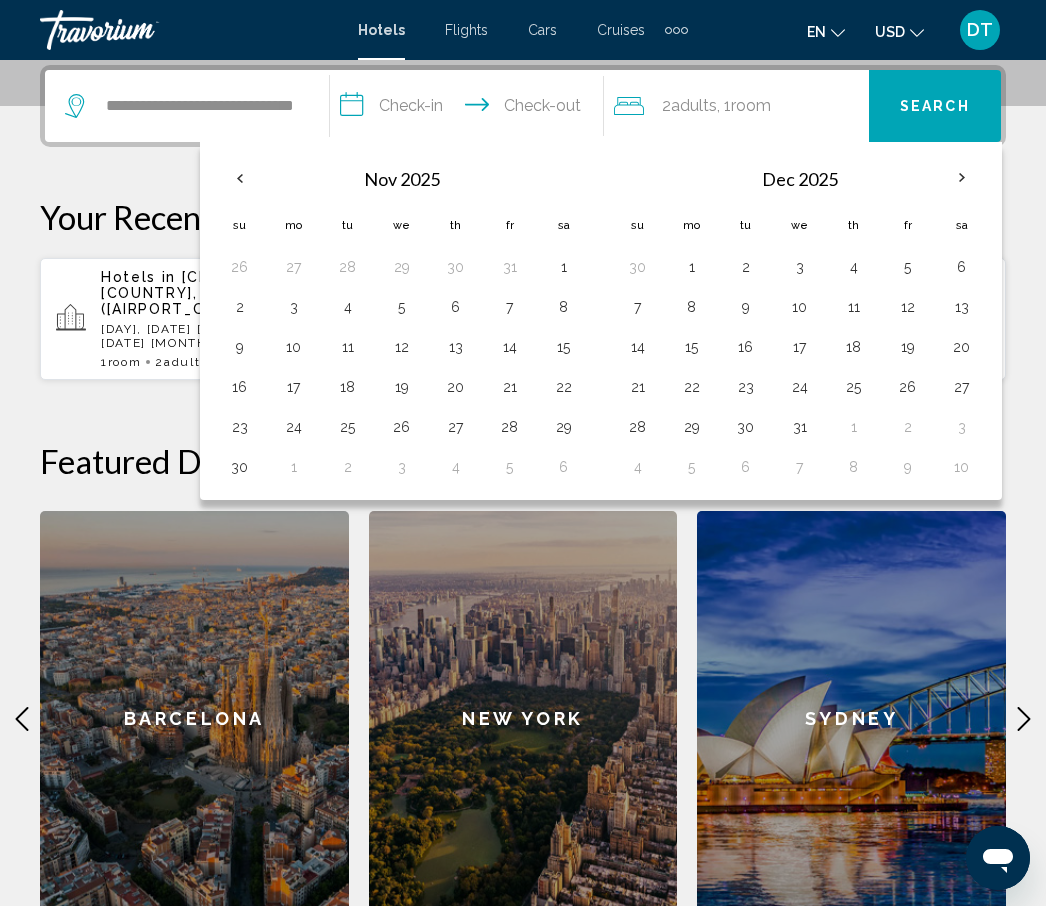 click on "31" at bounding box center [800, 427] 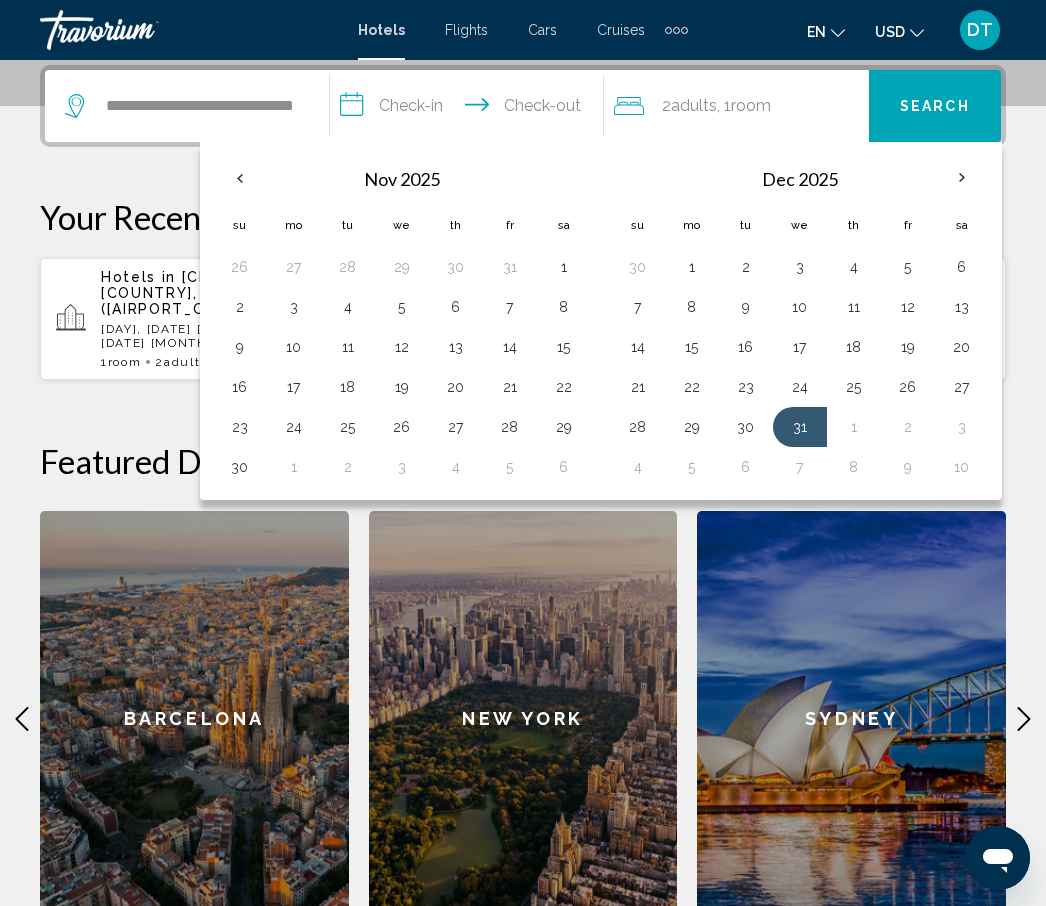 click on "5" at bounding box center (692, 467) 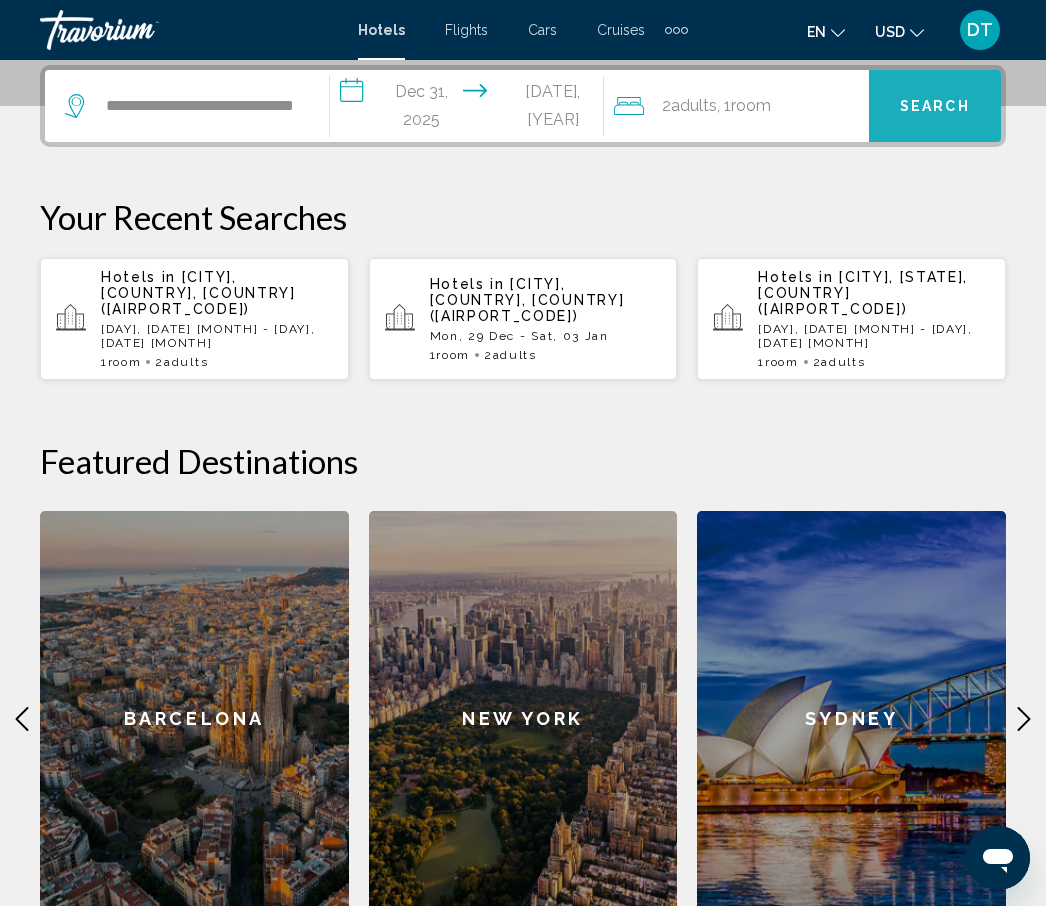 click on "Search" at bounding box center [935, 107] 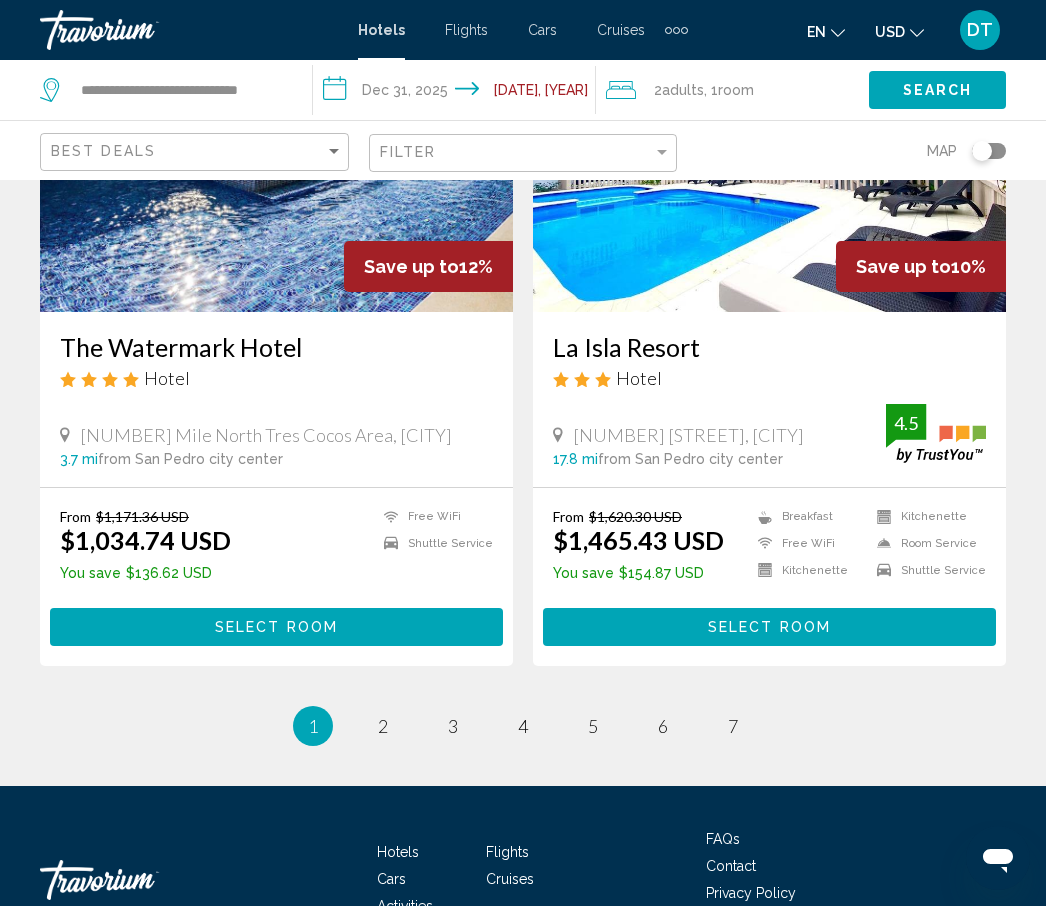scroll, scrollTop: 3945, scrollLeft: 0, axis: vertical 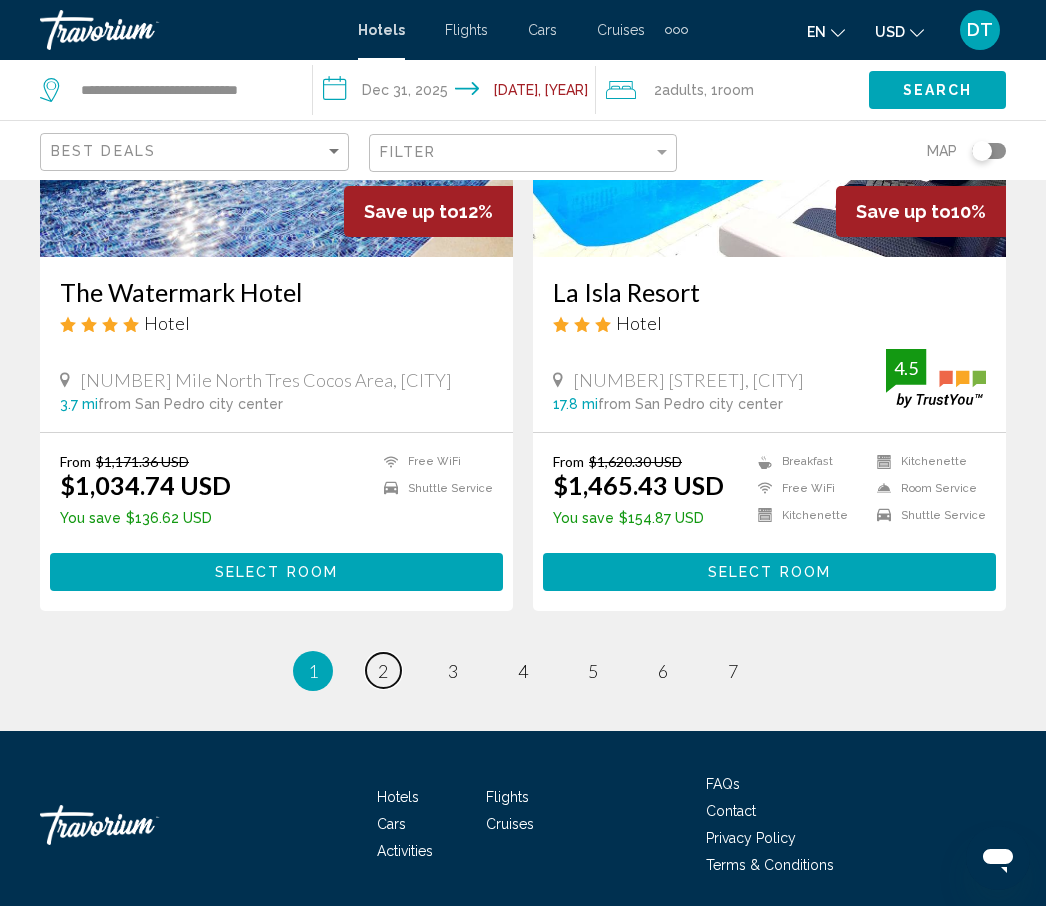 click on "2" at bounding box center [383, 671] 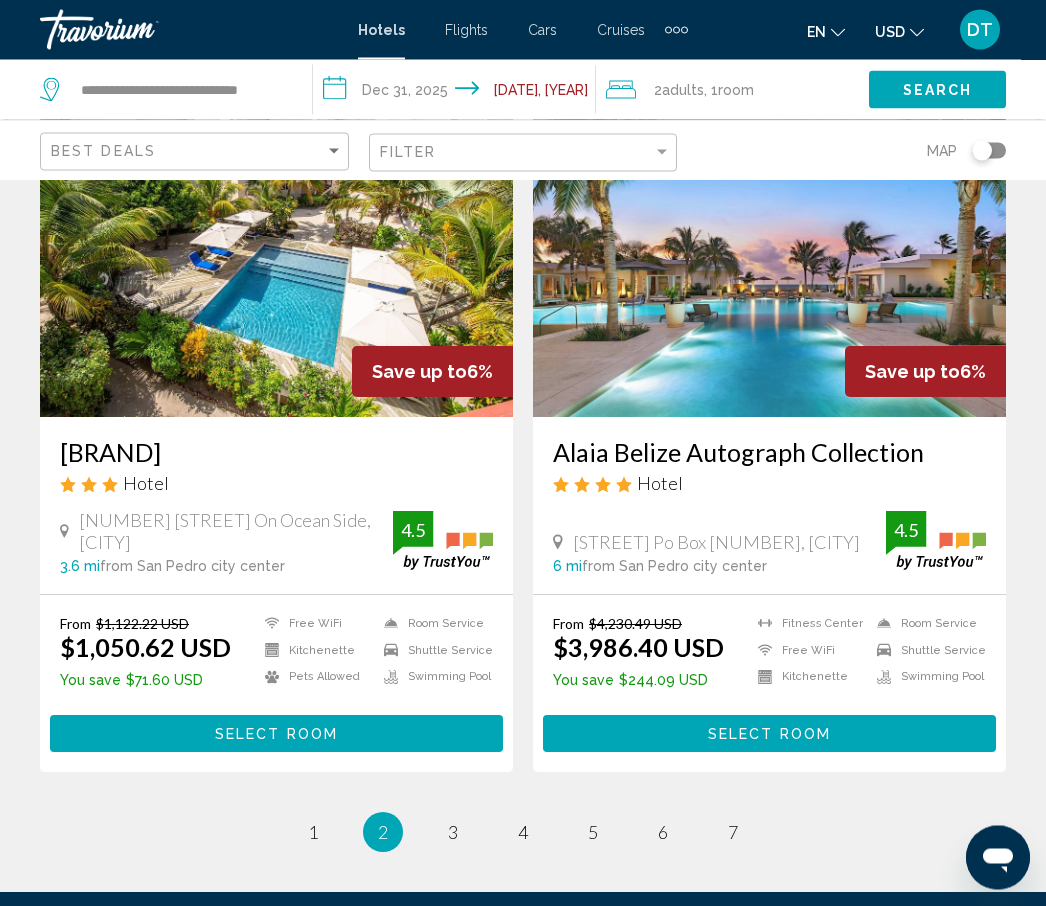 scroll, scrollTop: 3710, scrollLeft: 0, axis: vertical 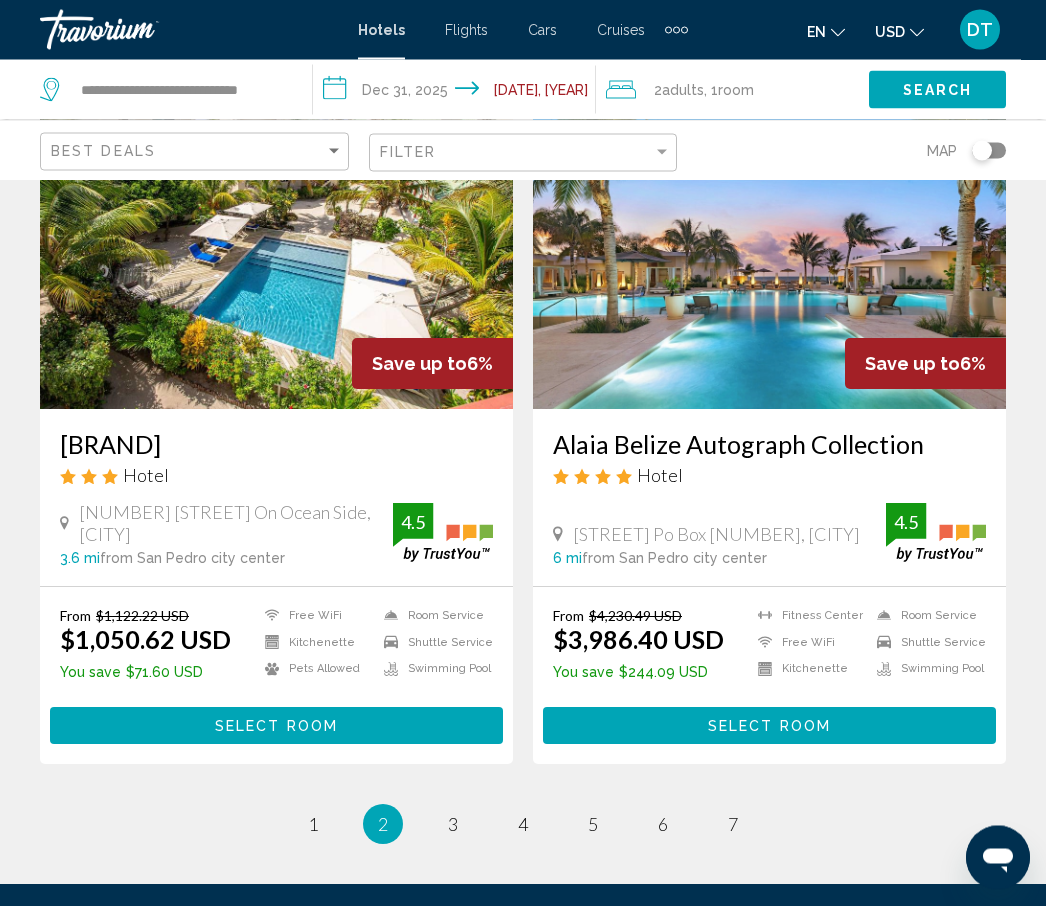 click on "2 / 7  page  1 You're on page  2 page  3 page  4 page  5 page  6 page  7" at bounding box center [523, 825] 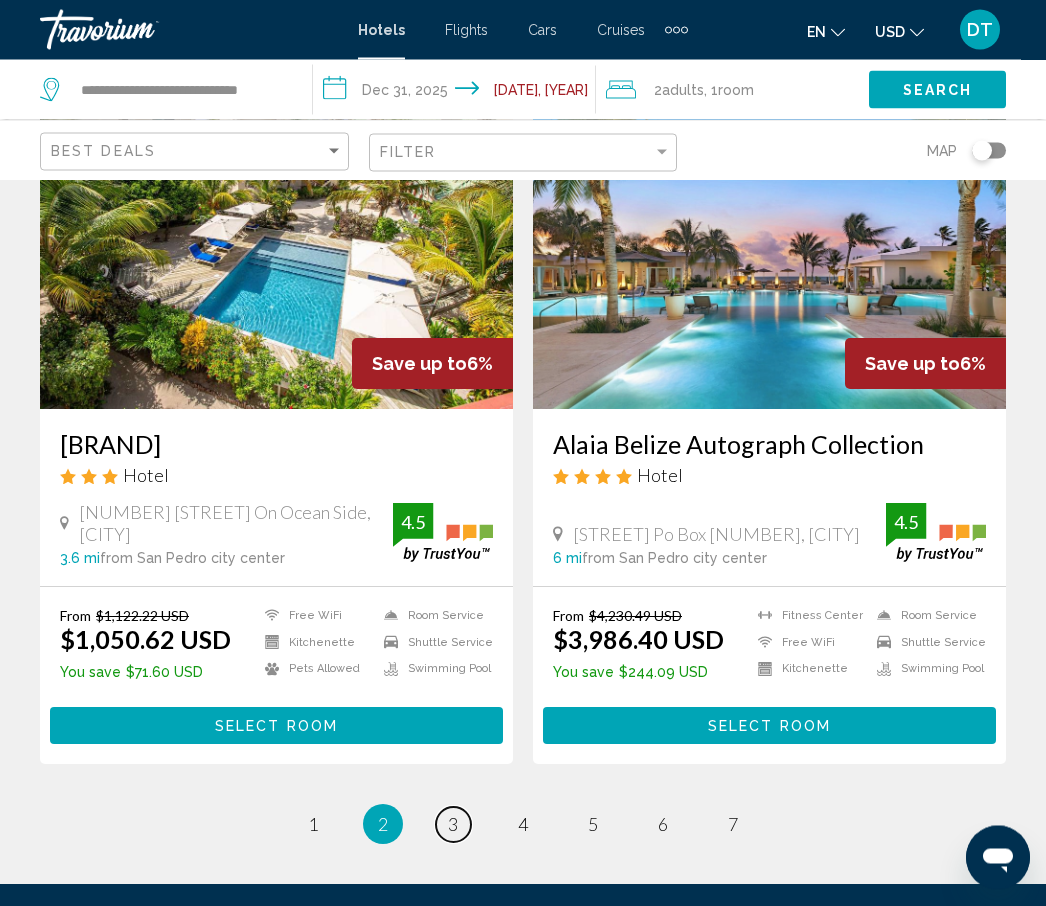 click on "3" at bounding box center [453, 825] 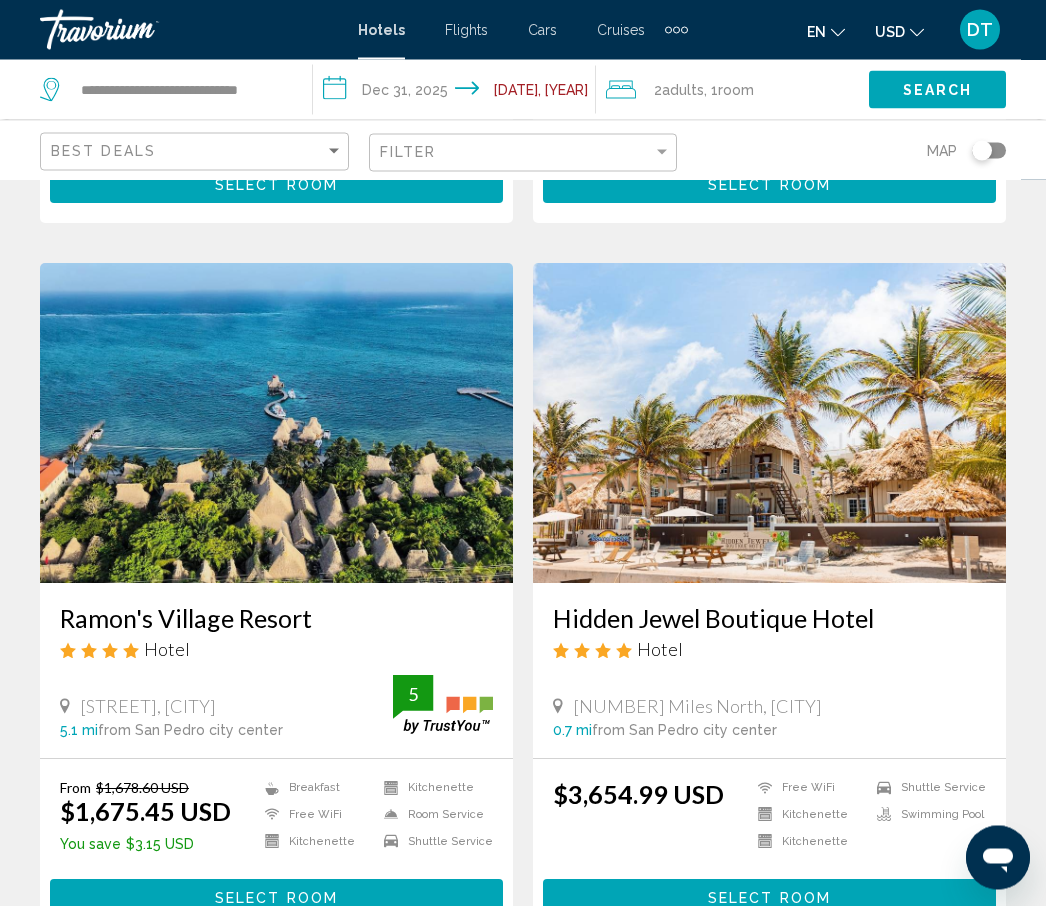 scroll, scrollTop: 3568, scrollLeft: 0, axis: vertical 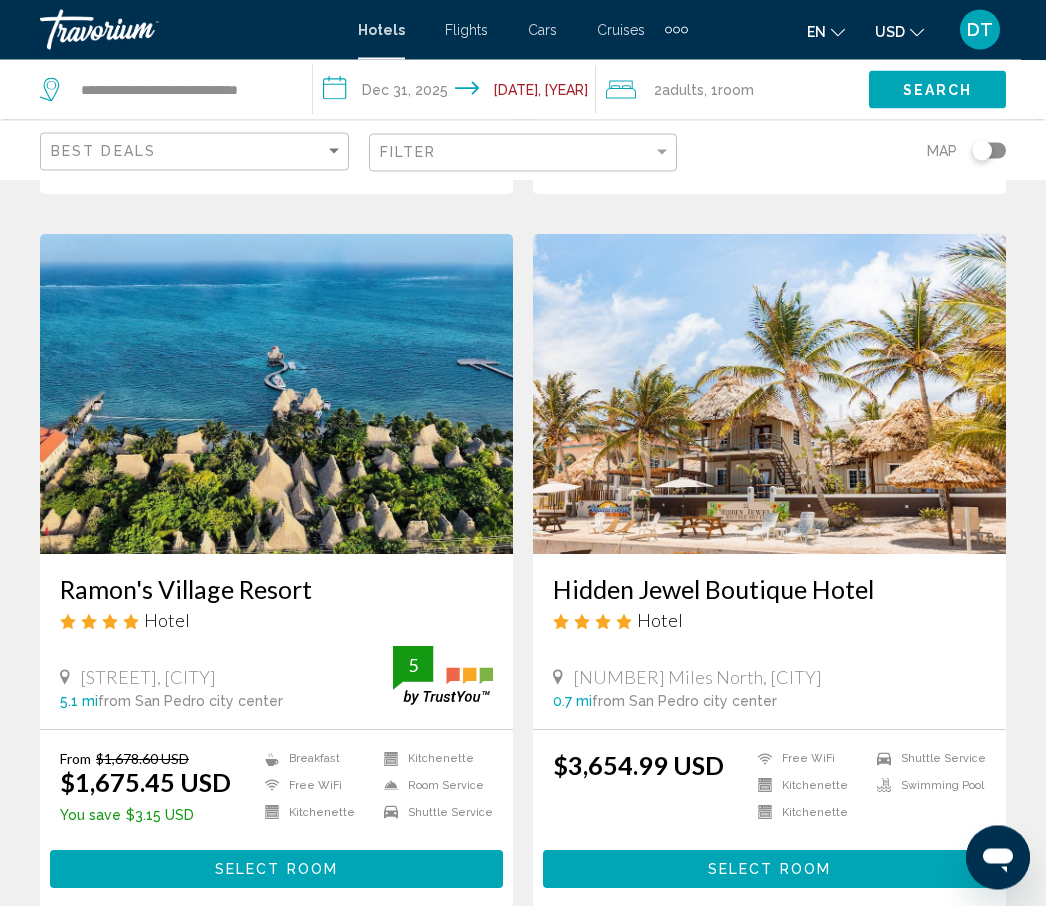 click at bounding box center (276, 395) 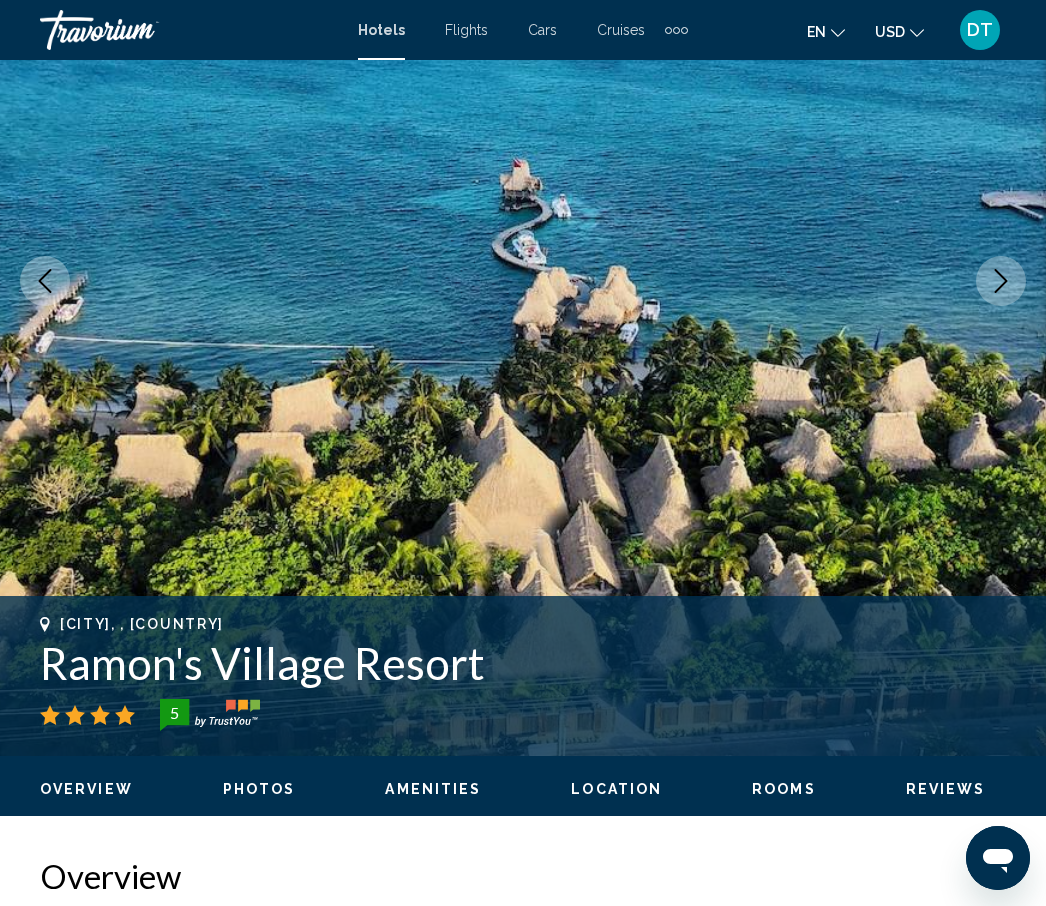 scroll, scrollTop: 248, scrollLeft: 0, axis: vertical 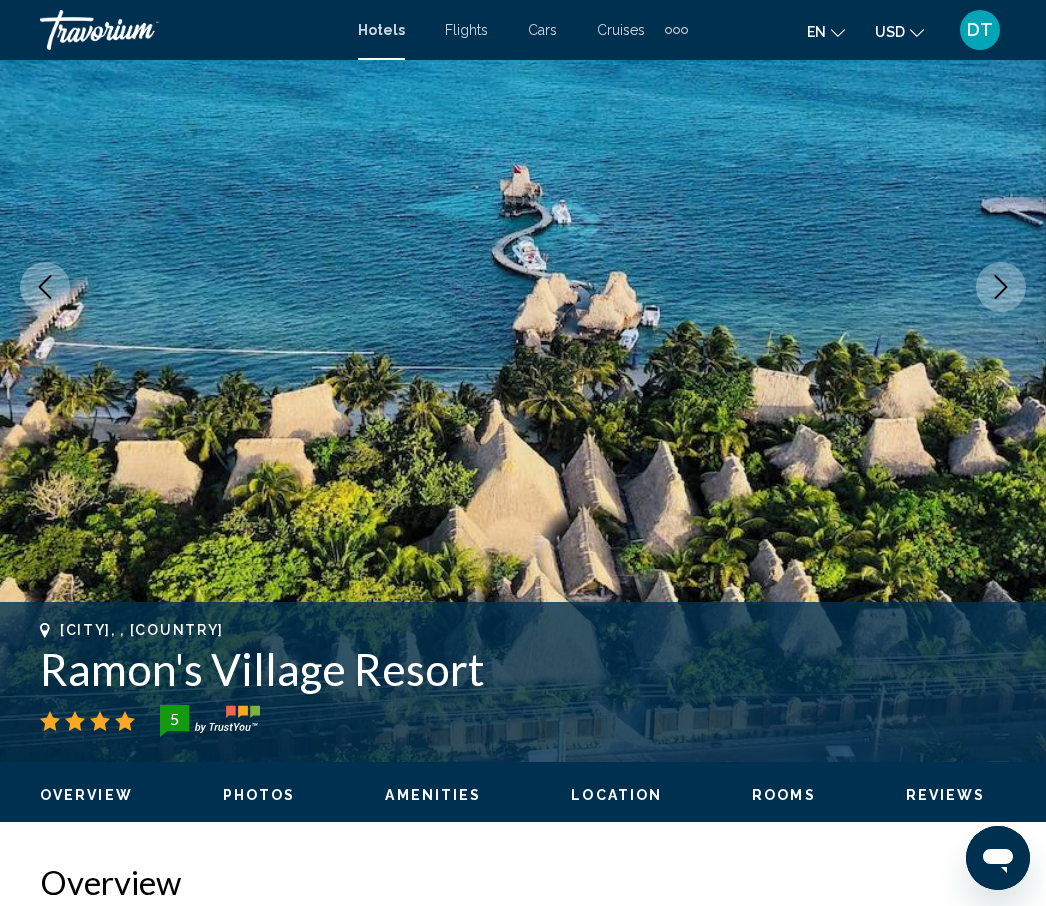 click 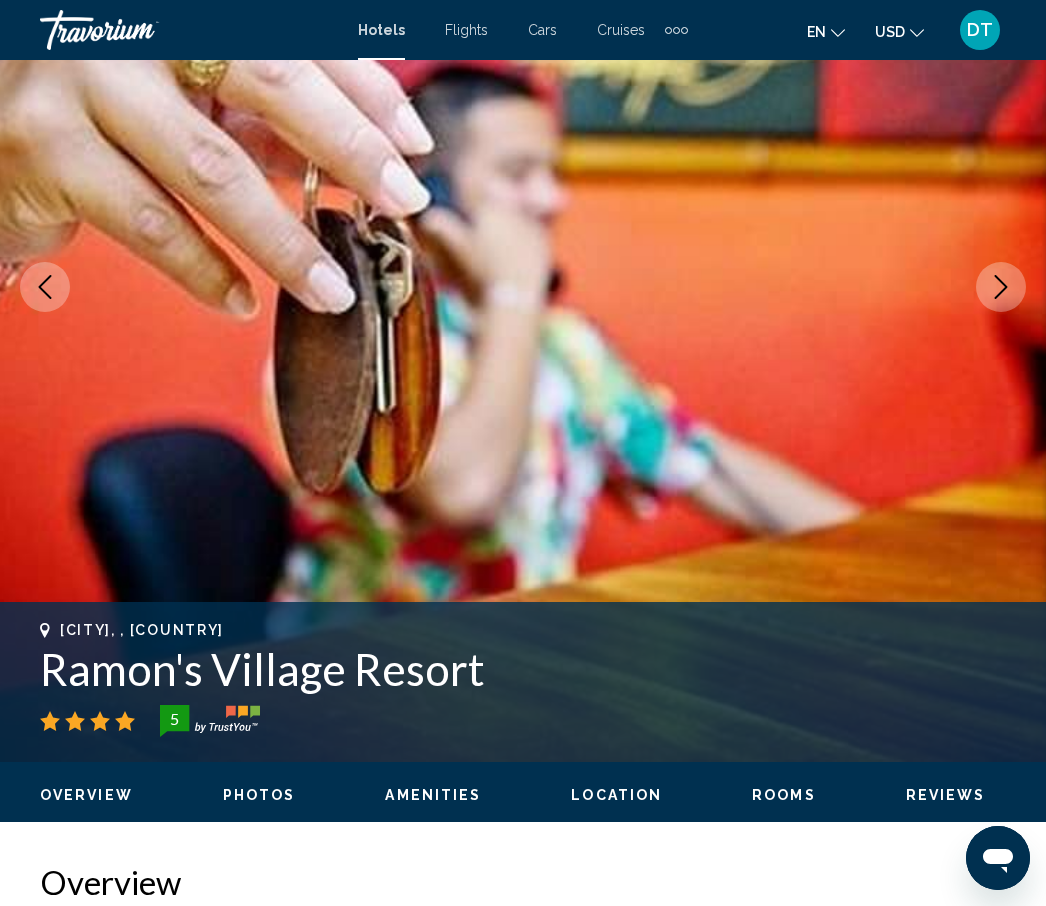 click 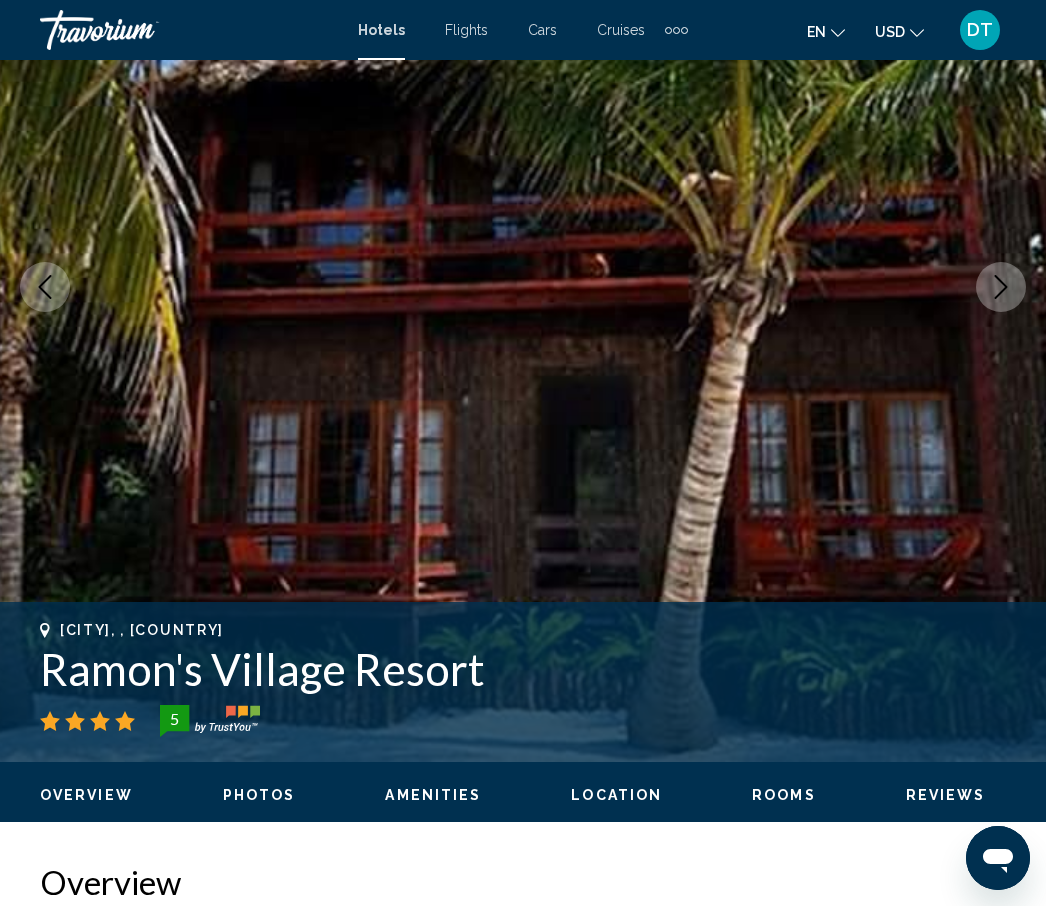 click at bounding box center [1001, 287] 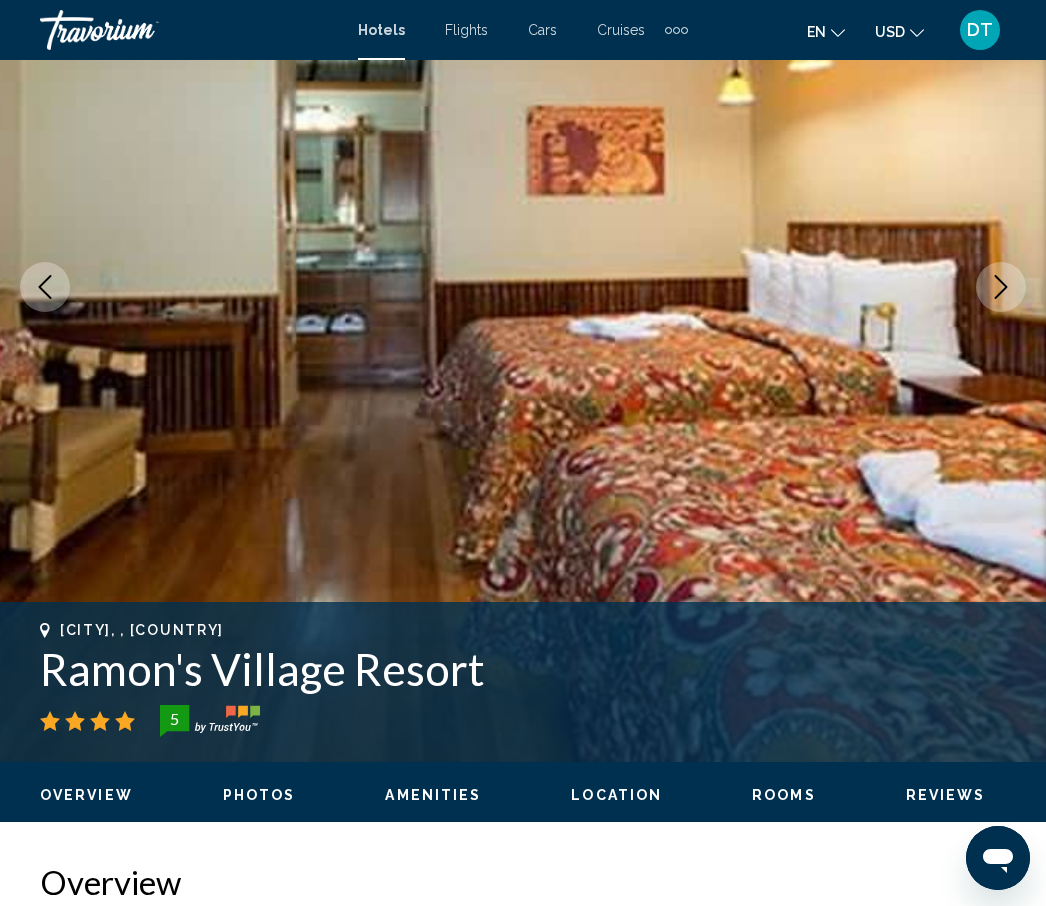 click 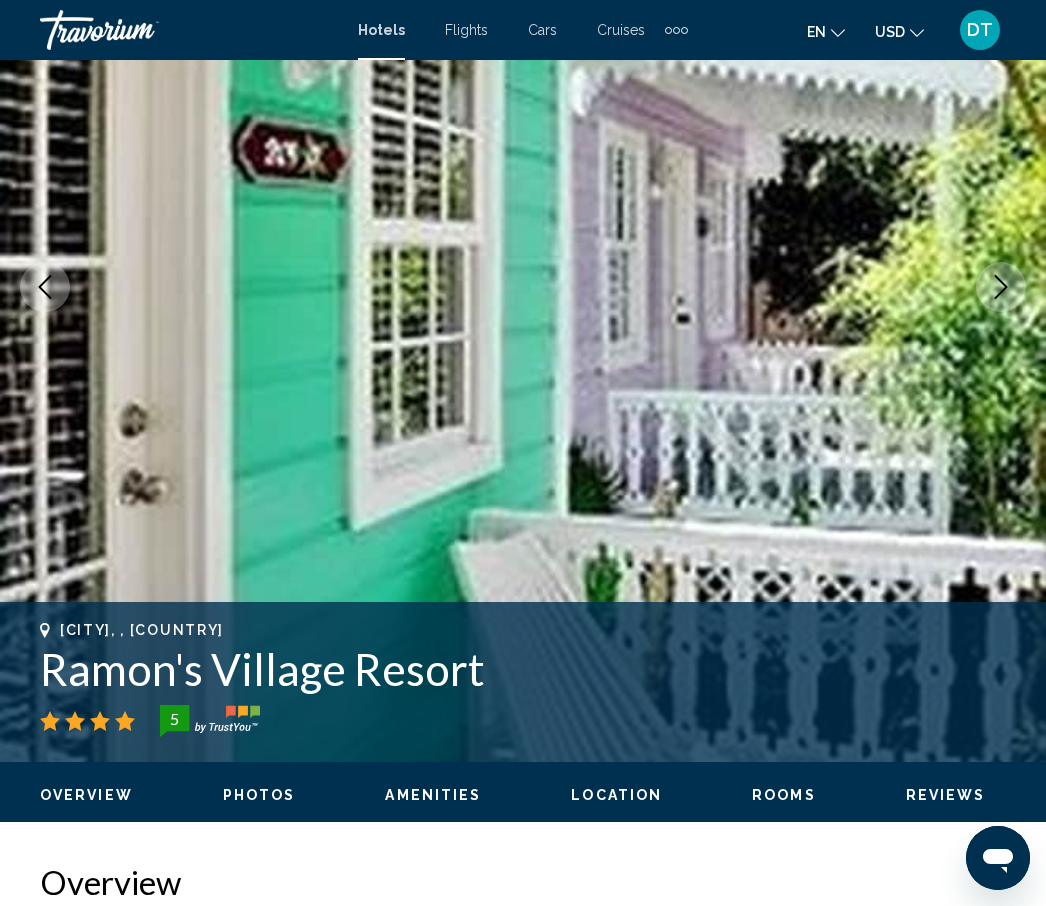 click 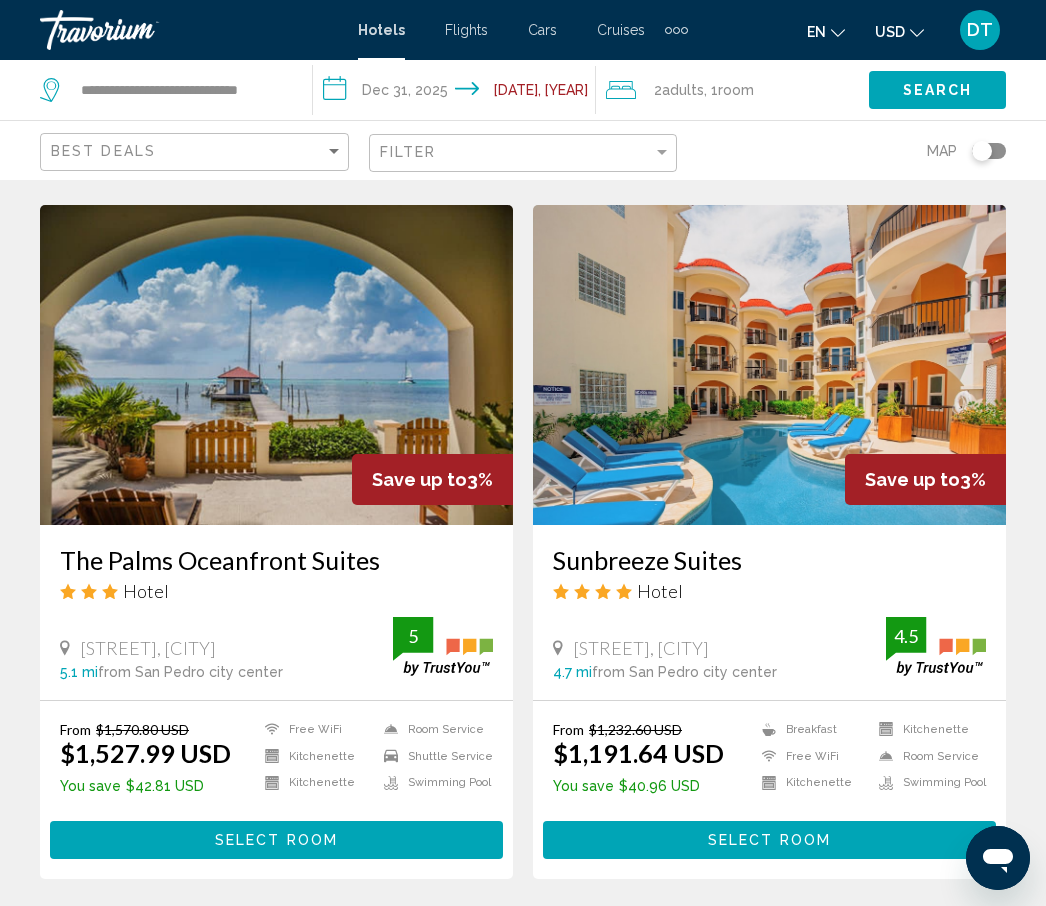 scroll, scrollTop: 1456, scrollLeft: 0, axis: vertical 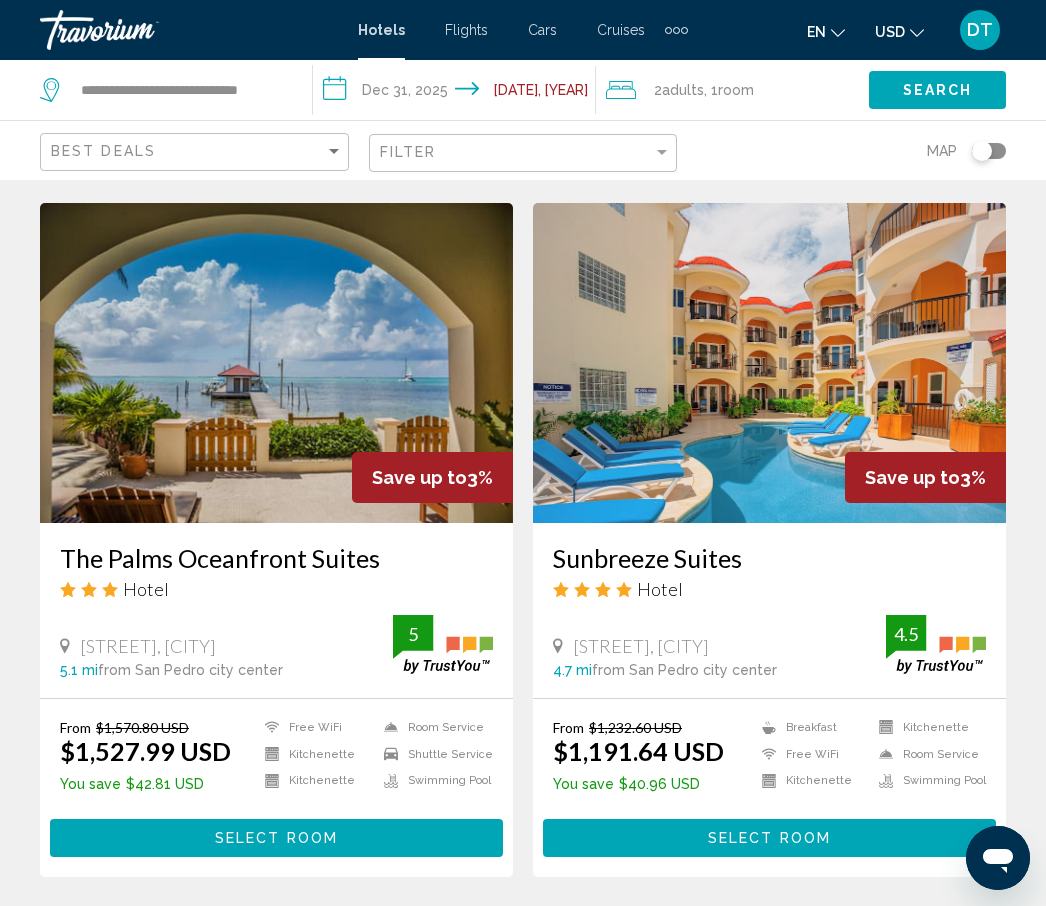 click at bounding box center (769, 363) 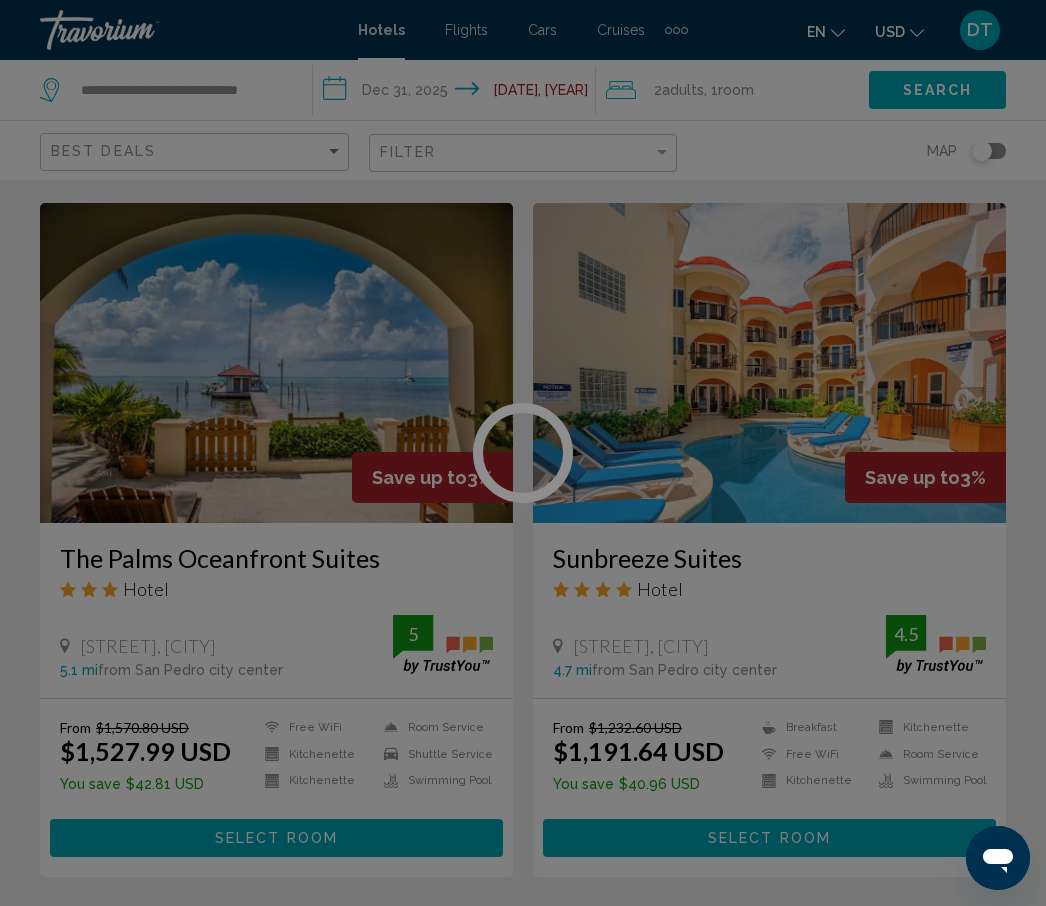 scroll, scrollTop: 0, scrollLeft: 0, axis: both 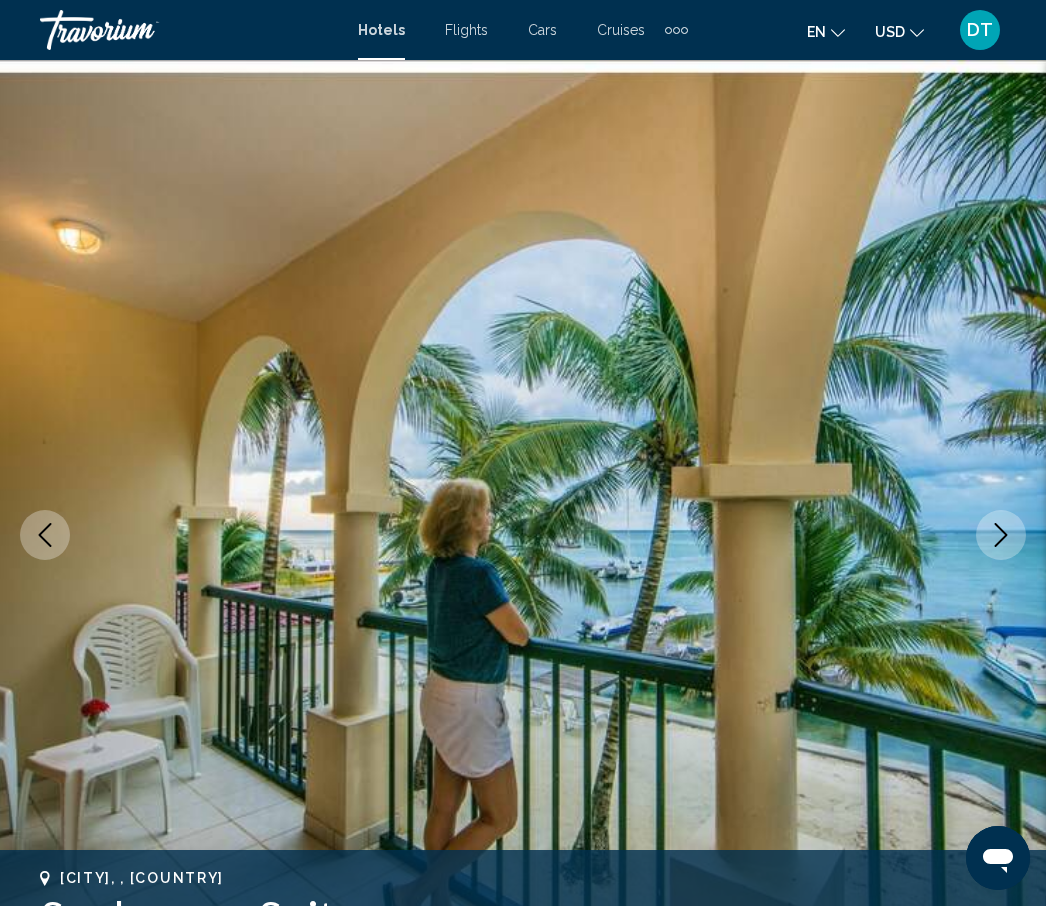 click 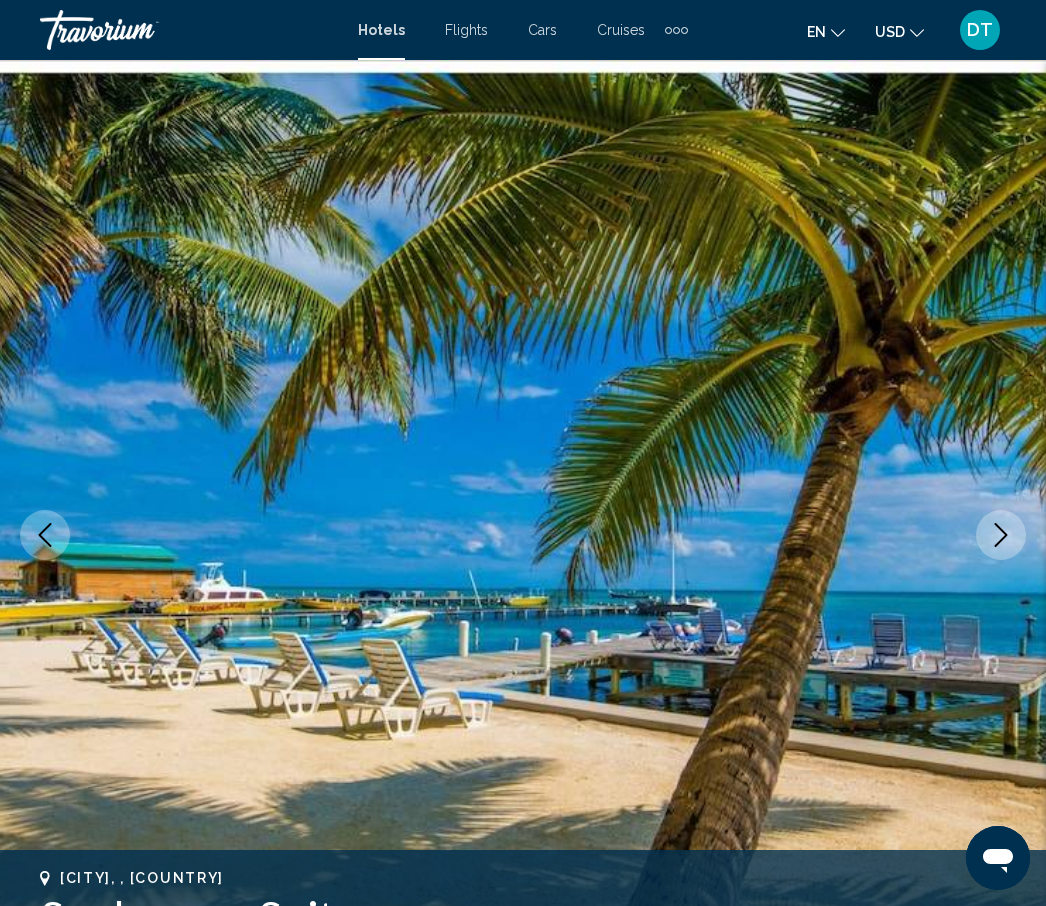 click 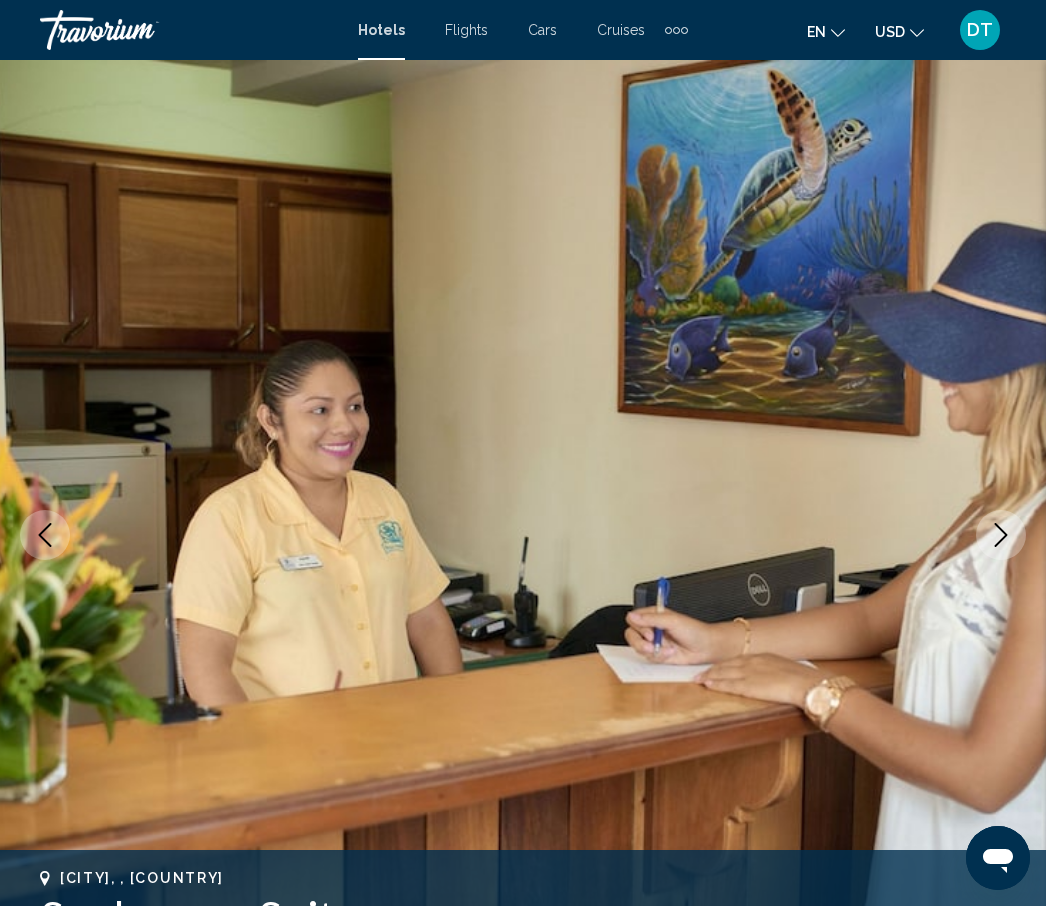 click 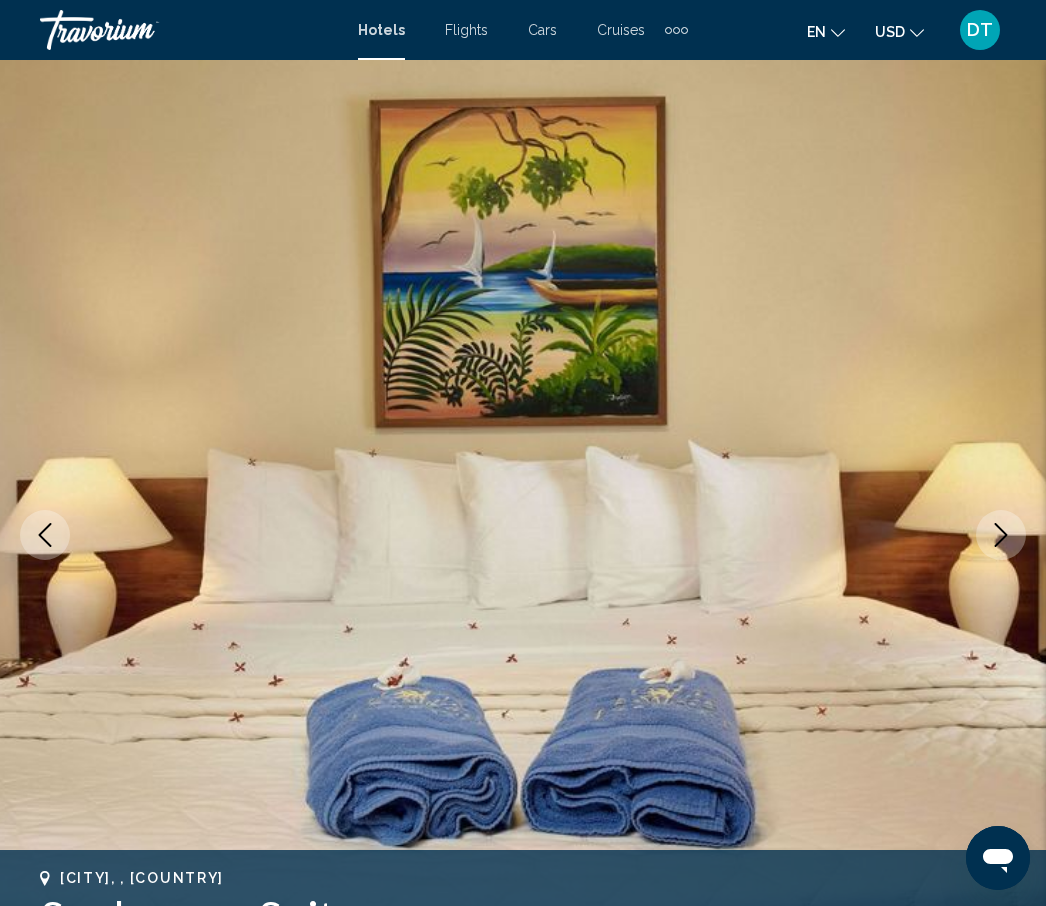 click at bounding box center (1001, 535) 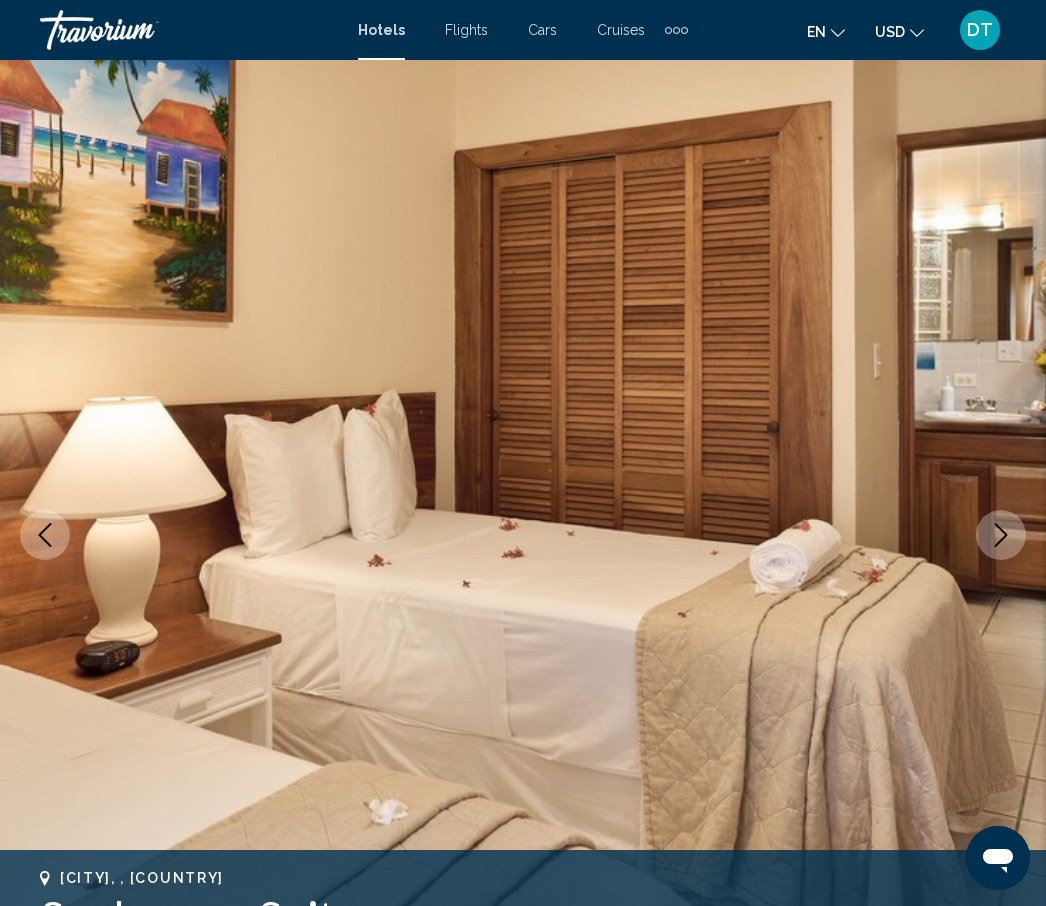 click 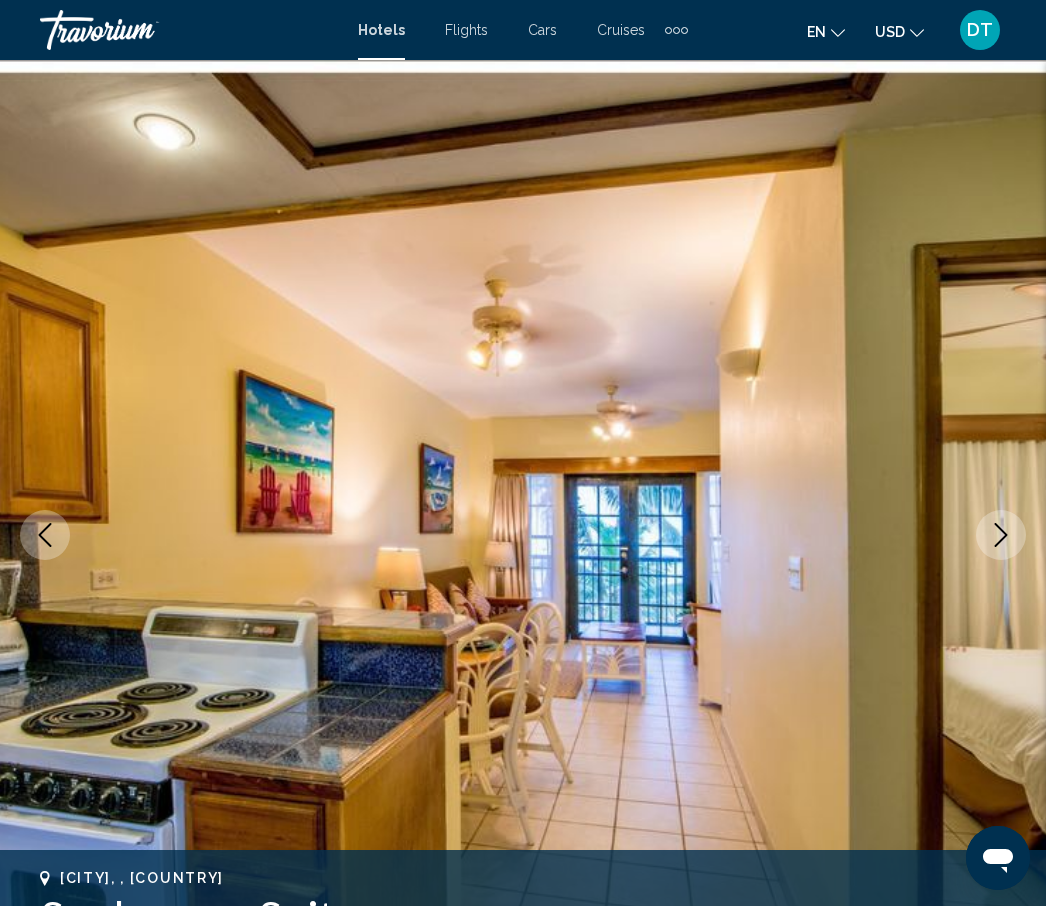 click at bounding box center [1001, 535] 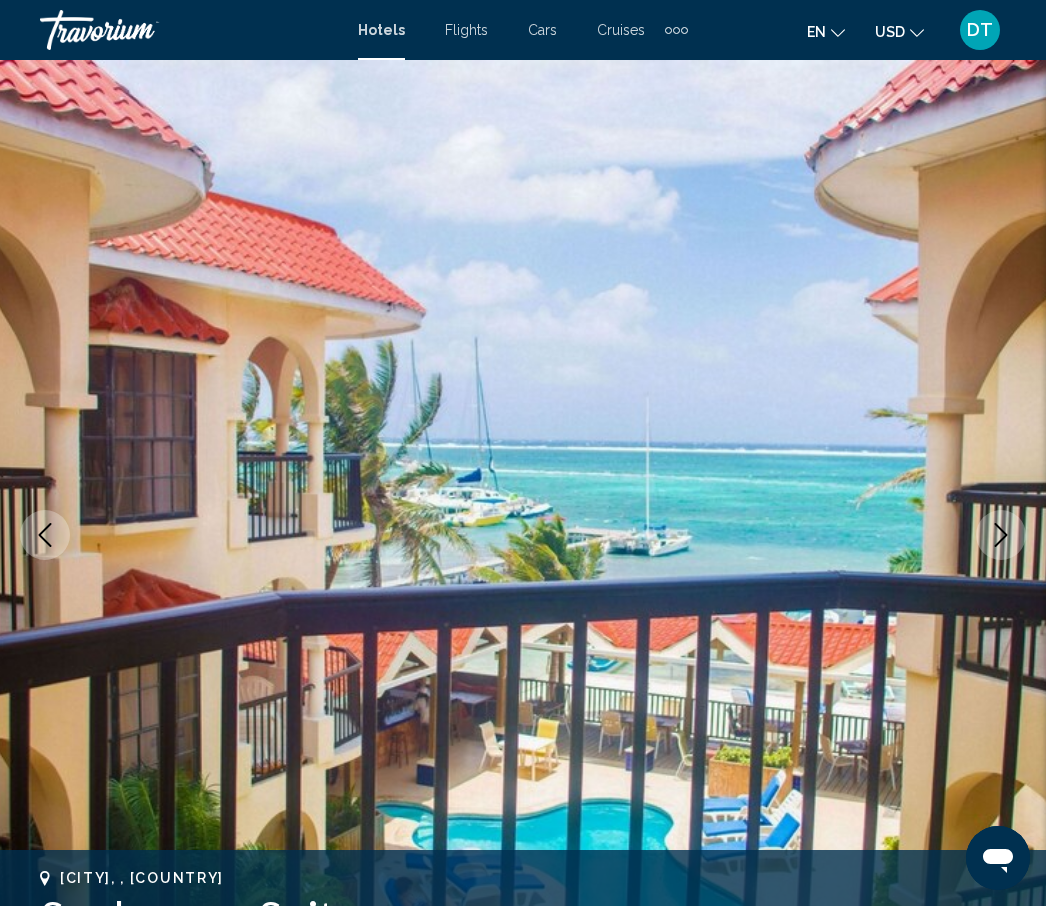 click 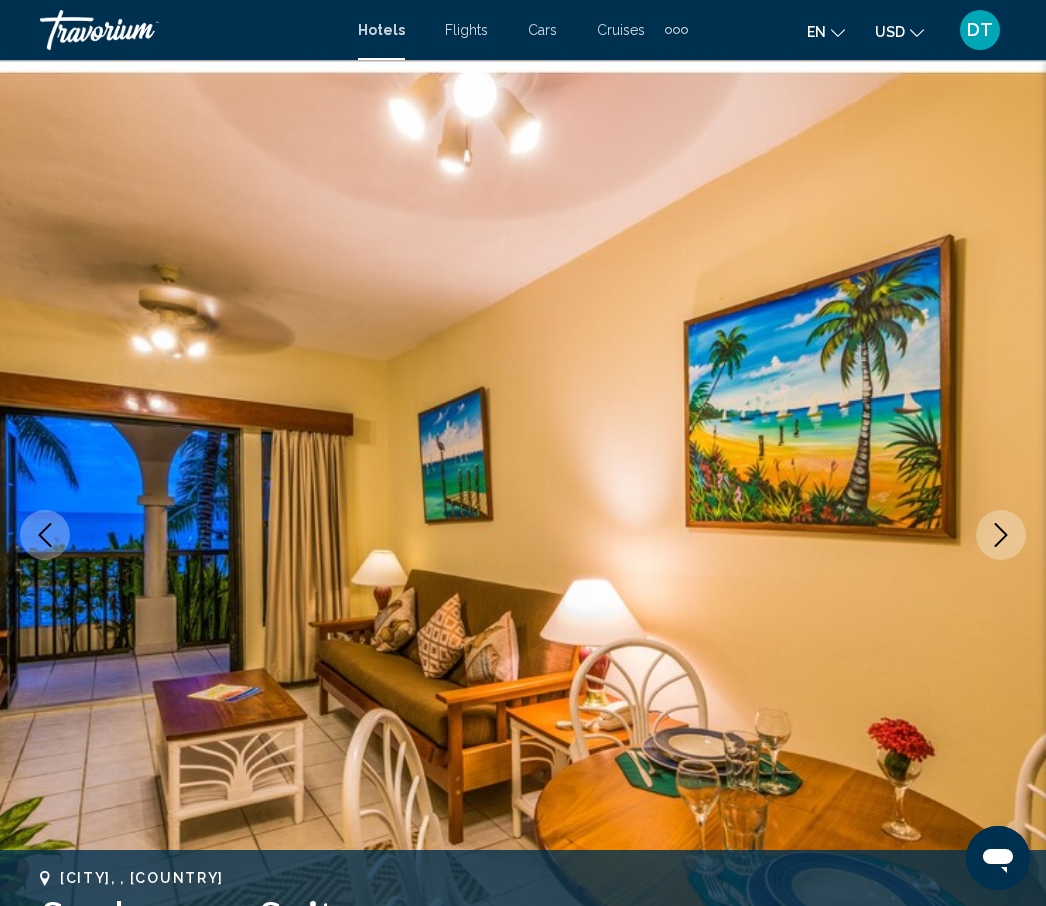 click 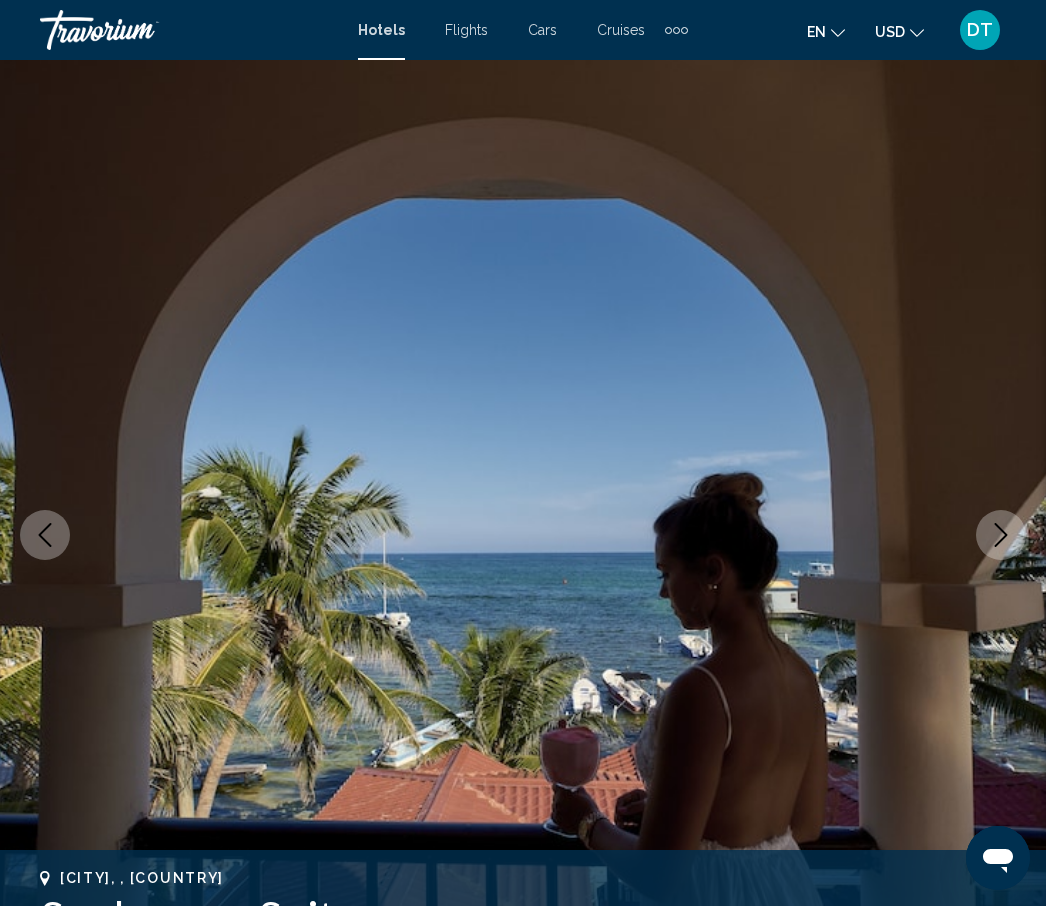 click 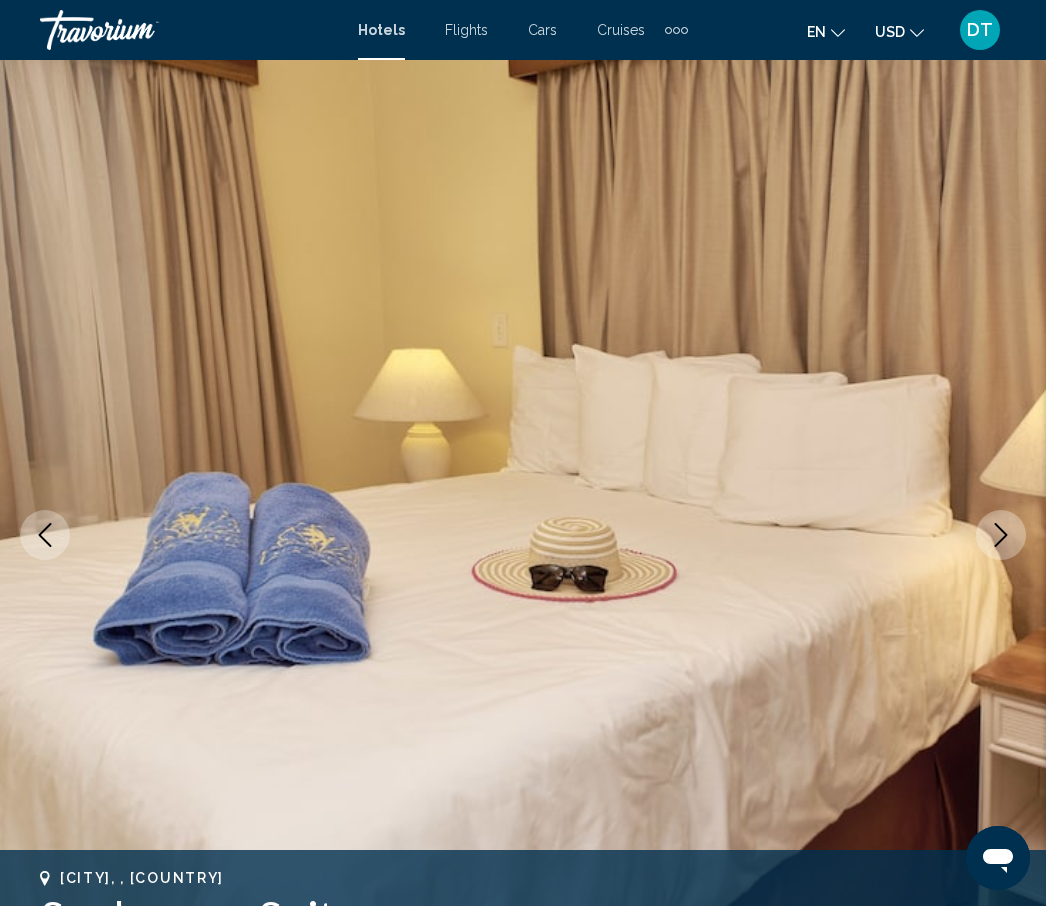 click at bounding box center [1001, 535] 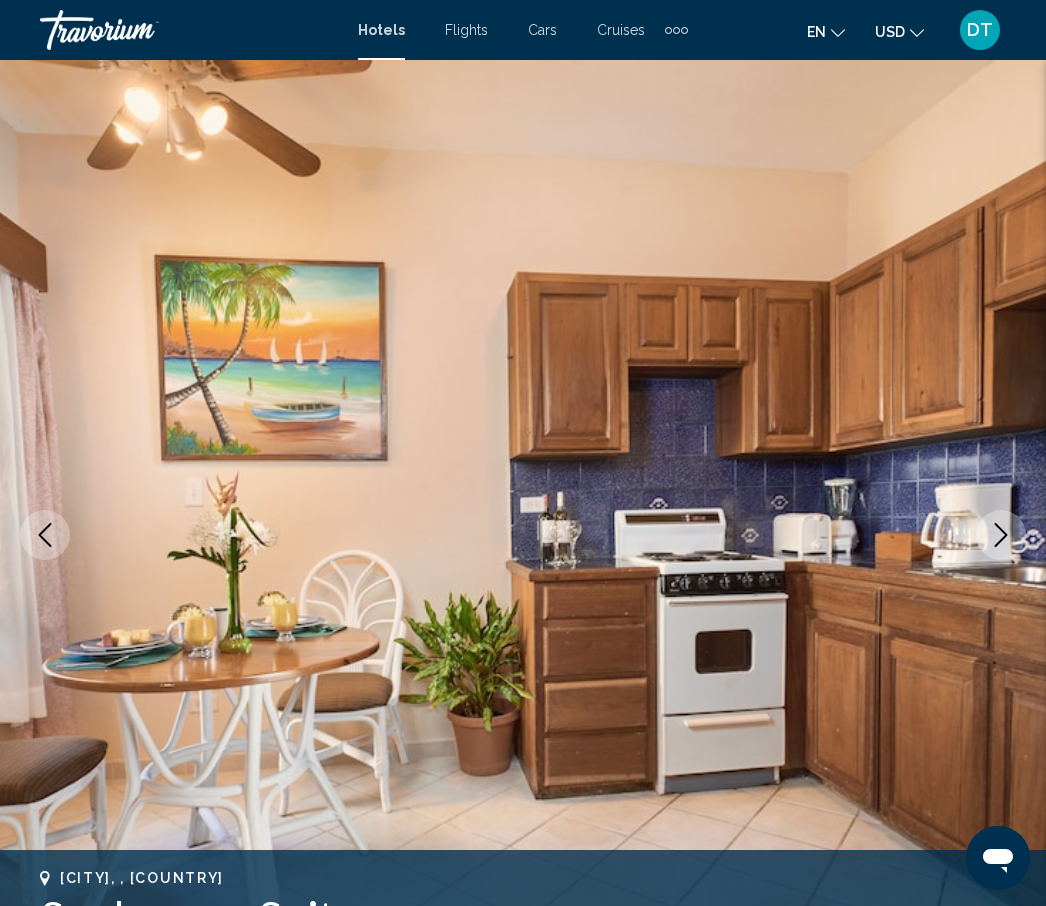 click 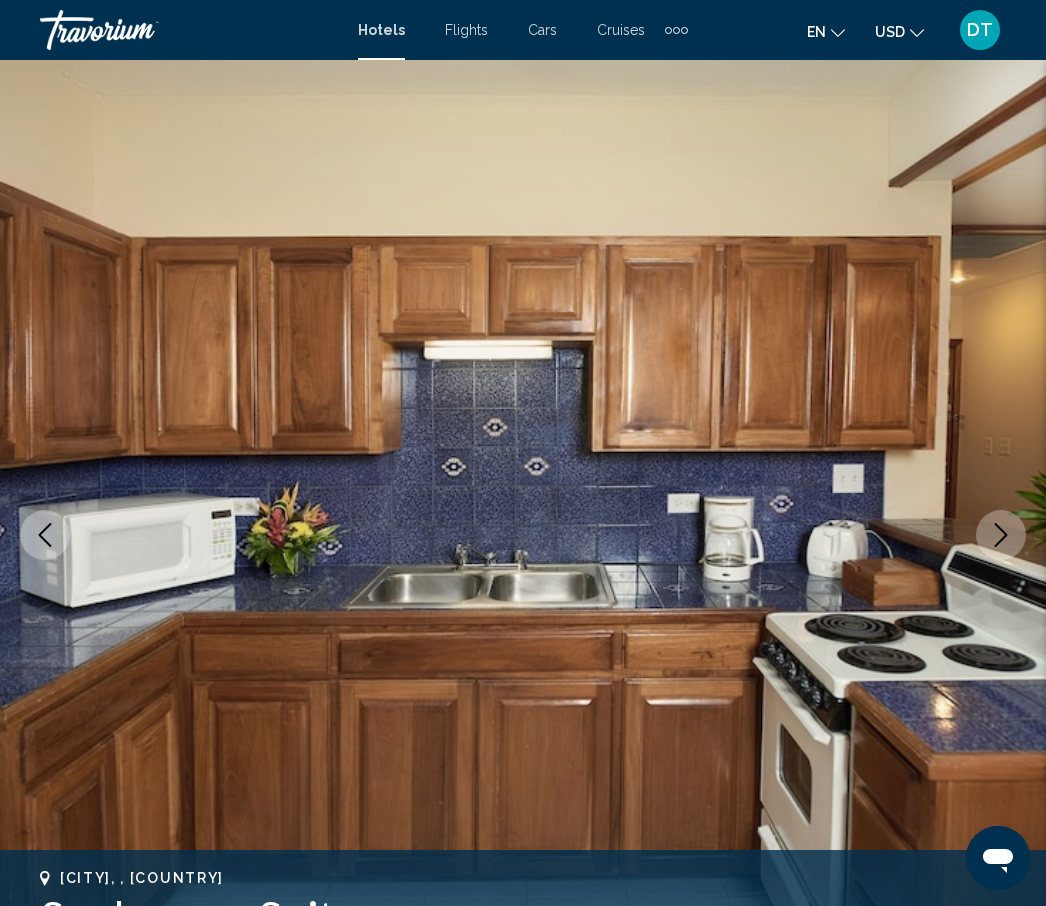 click 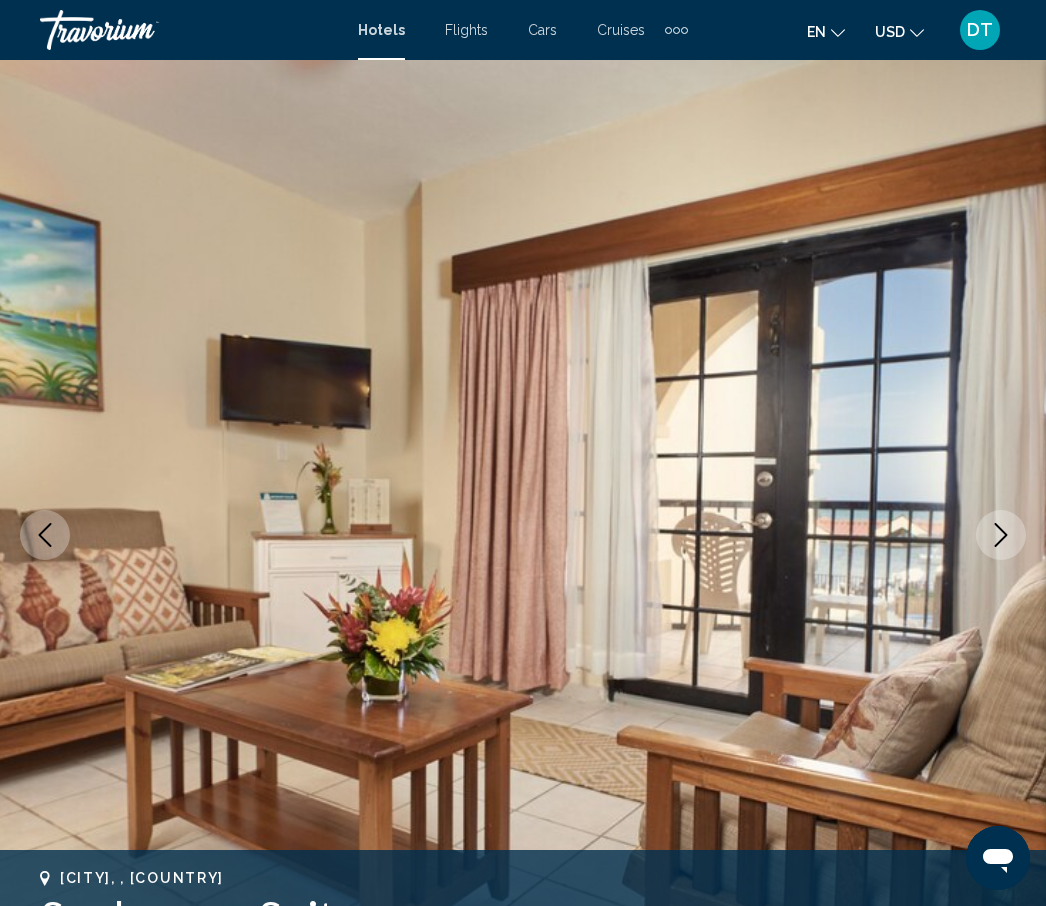 click at bounding box center (1001, 535) 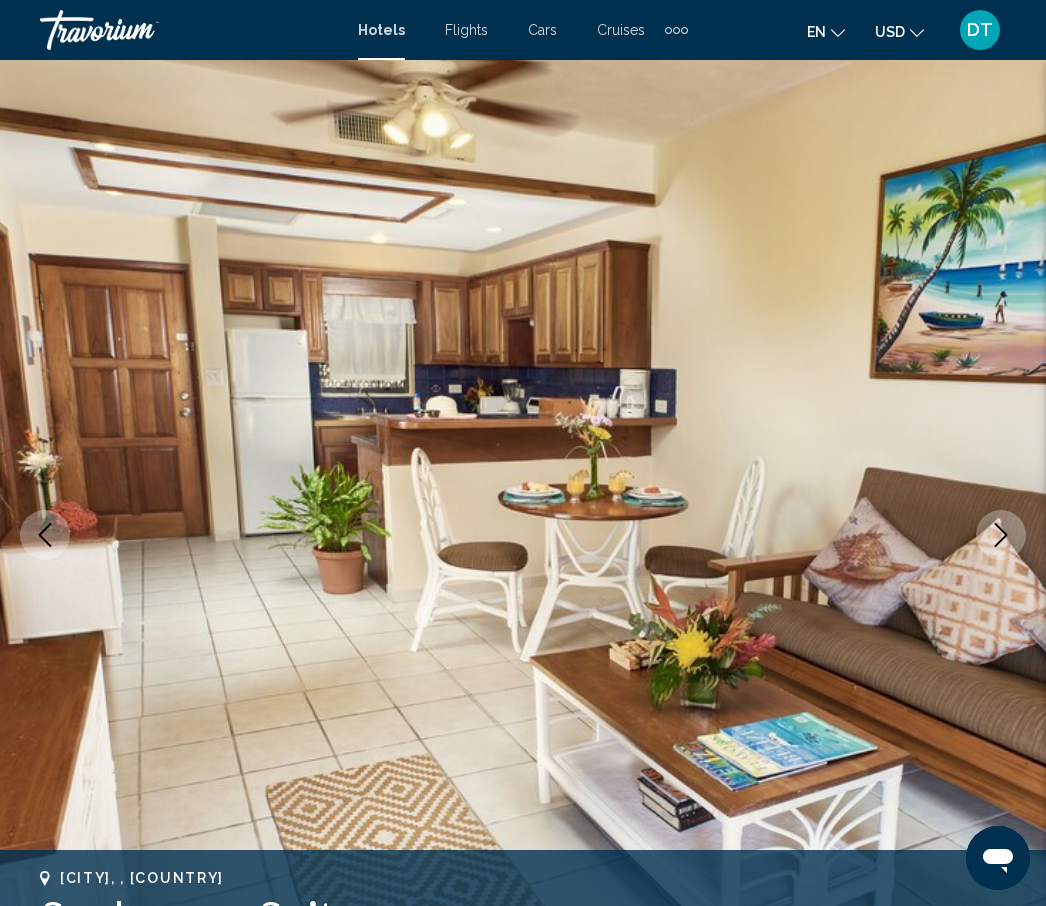 click at bounding box center (1001, 535) 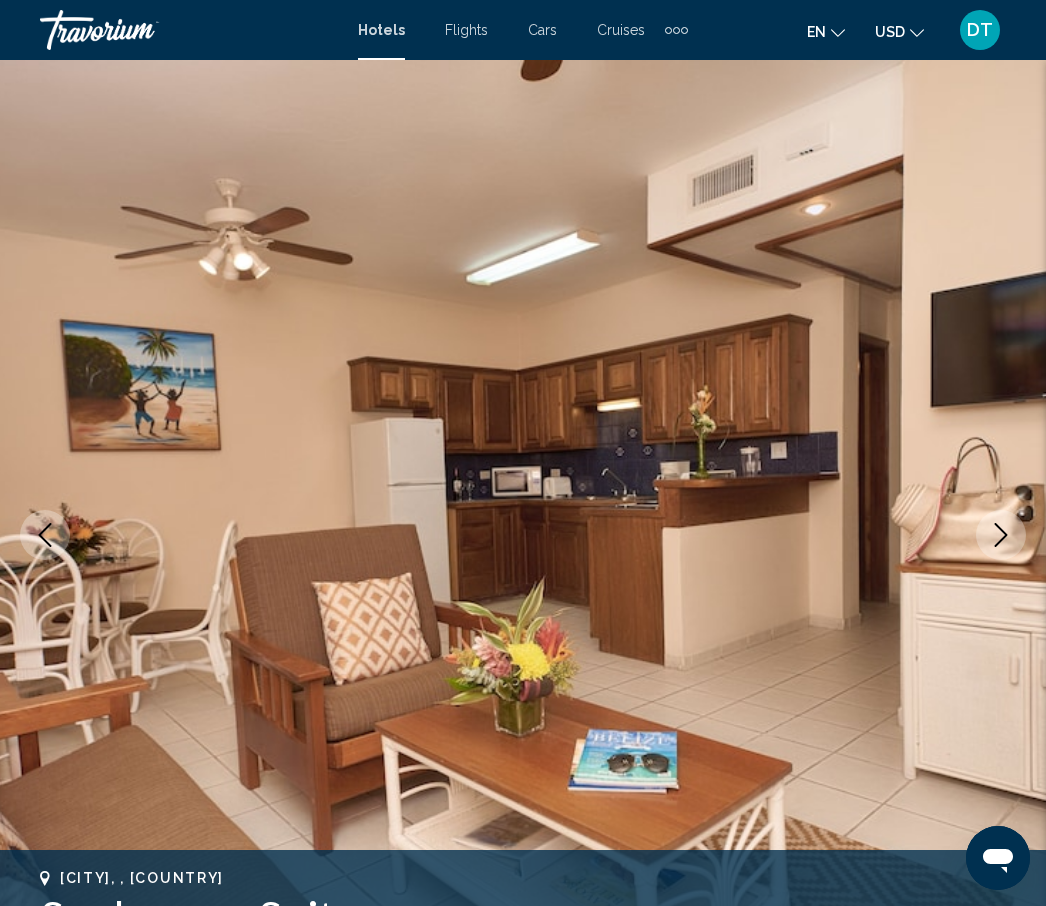 click at bounding box center [1001, 535] 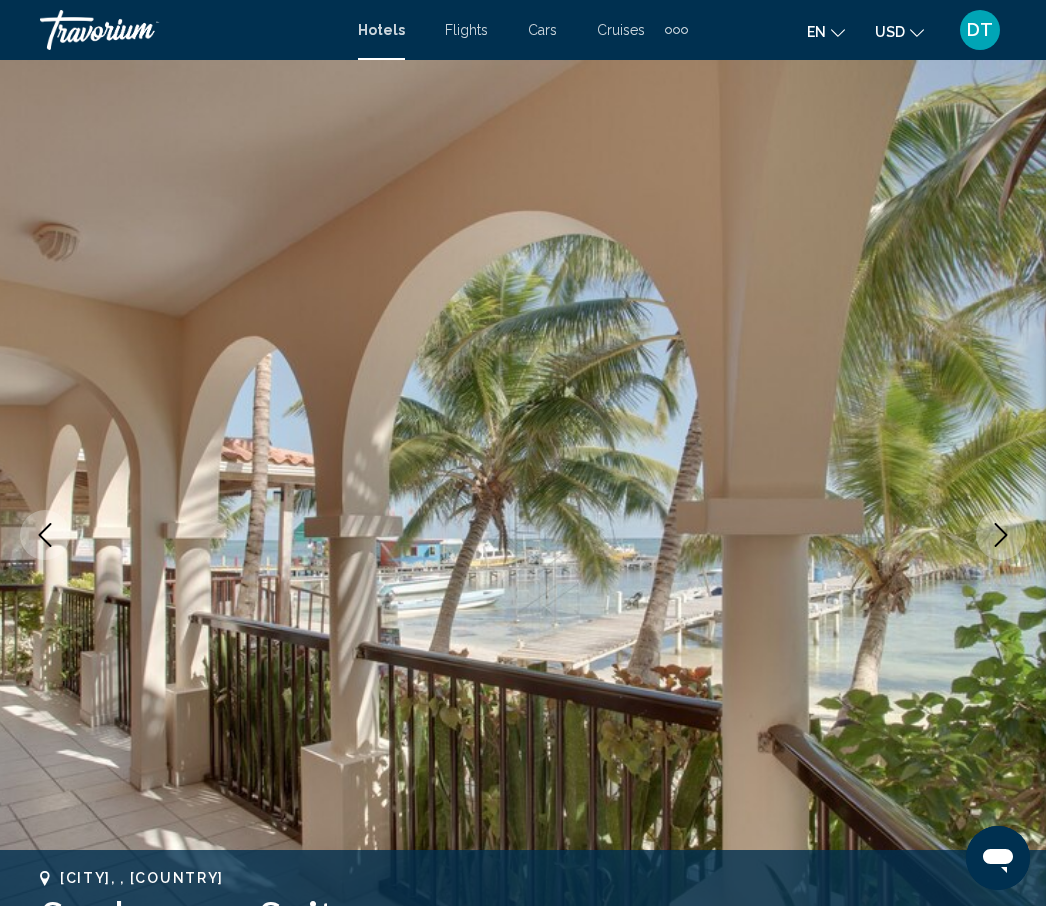 click at bounding box center [1001, 535] 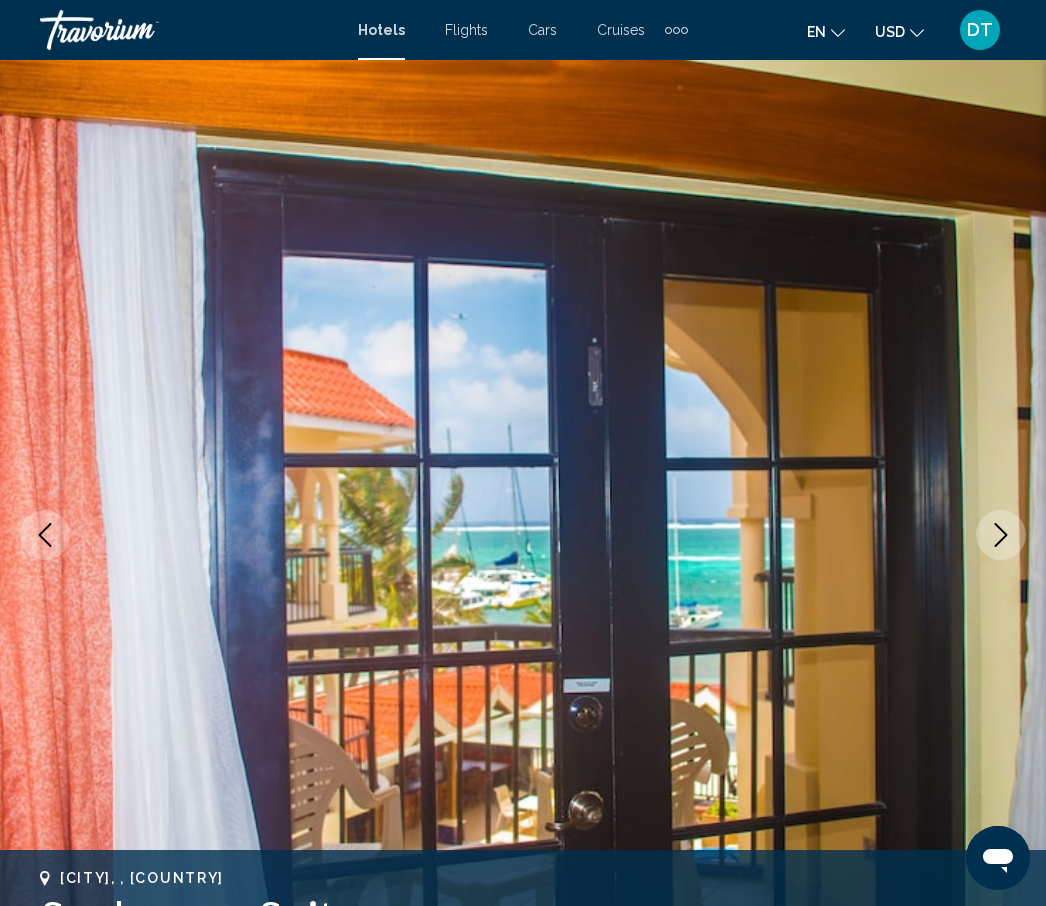 click at bounding box center [1001, 535] 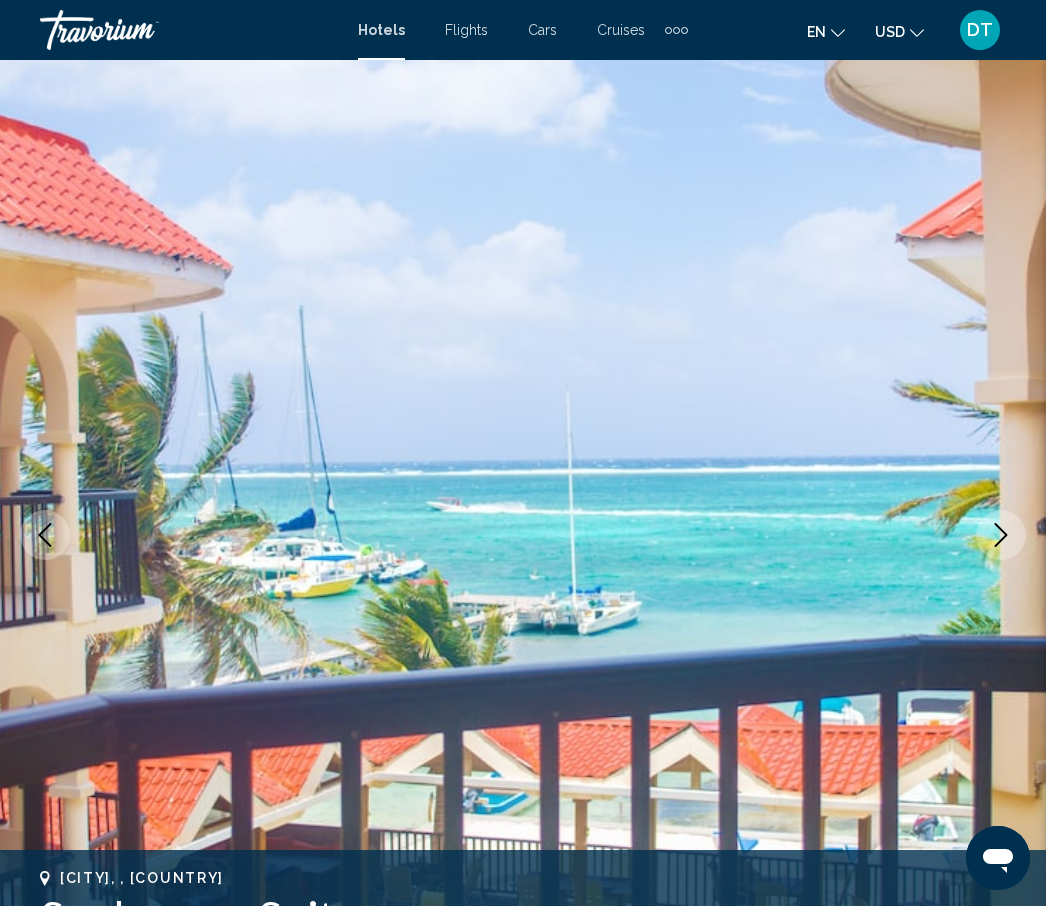 click at bounding box center [523, 535] 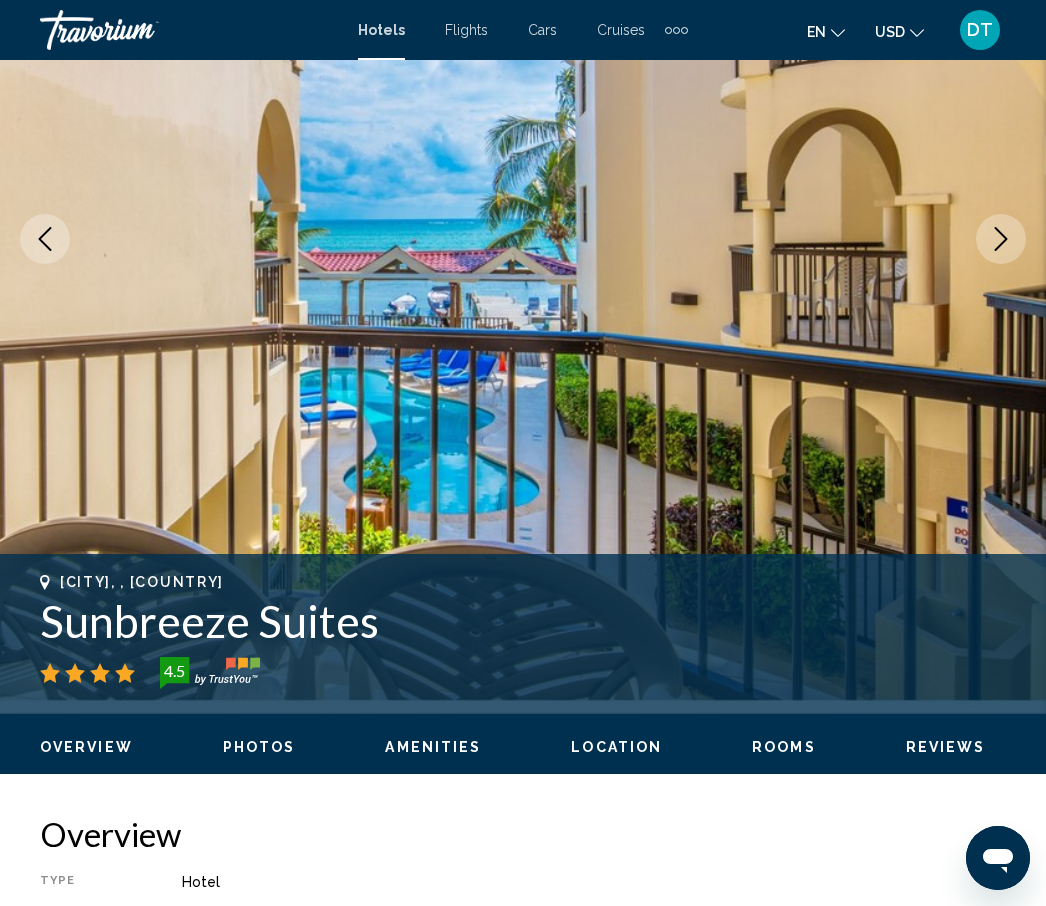 scroll, scrollTop: 310, scrollLeft: 0, axis: vertical 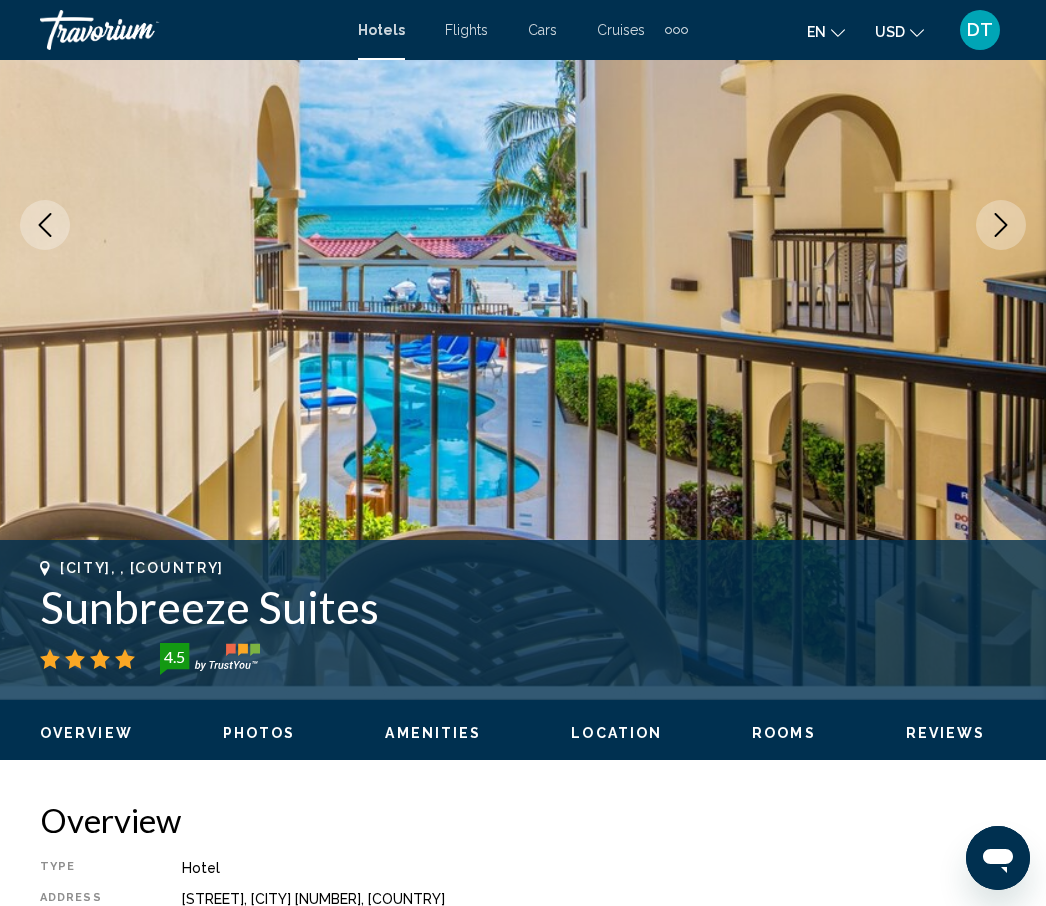 click on "Location" at bounding box center [616, 733] 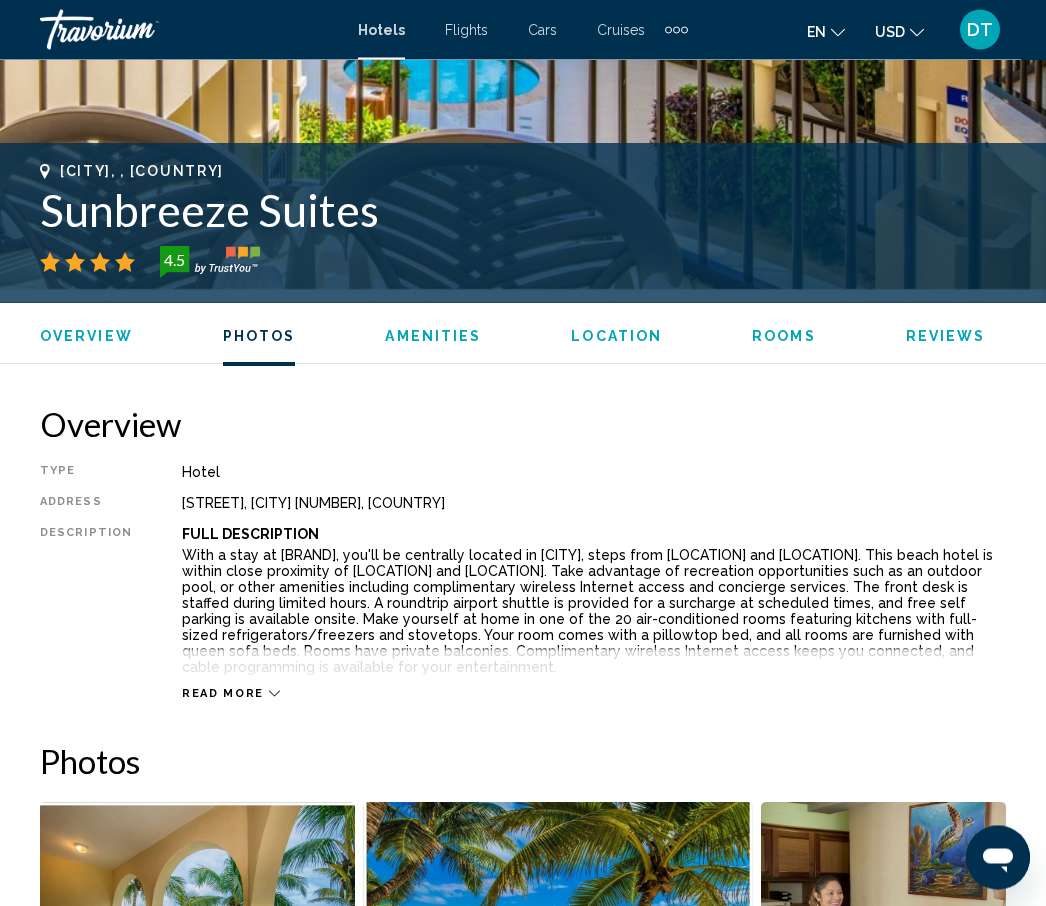 scroll, scrollTop: 2439, scrollLeft: 0, axis: vertical 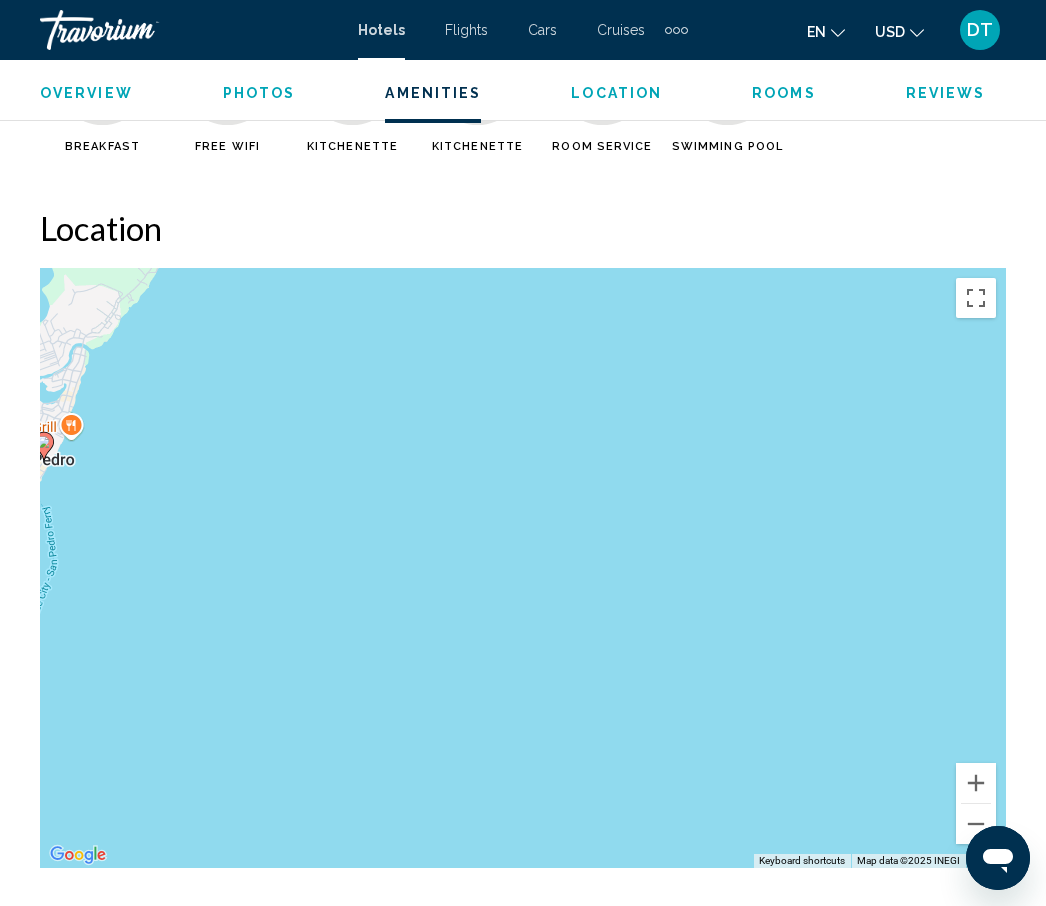 click on "To activate drag with keyboard, press Alt + Enter. Once in keyboard drag state, use the arrow keys to move the marker. To complete the drag, press the Enter key. To cancel, press Escape." at bounding box center [523, 568] 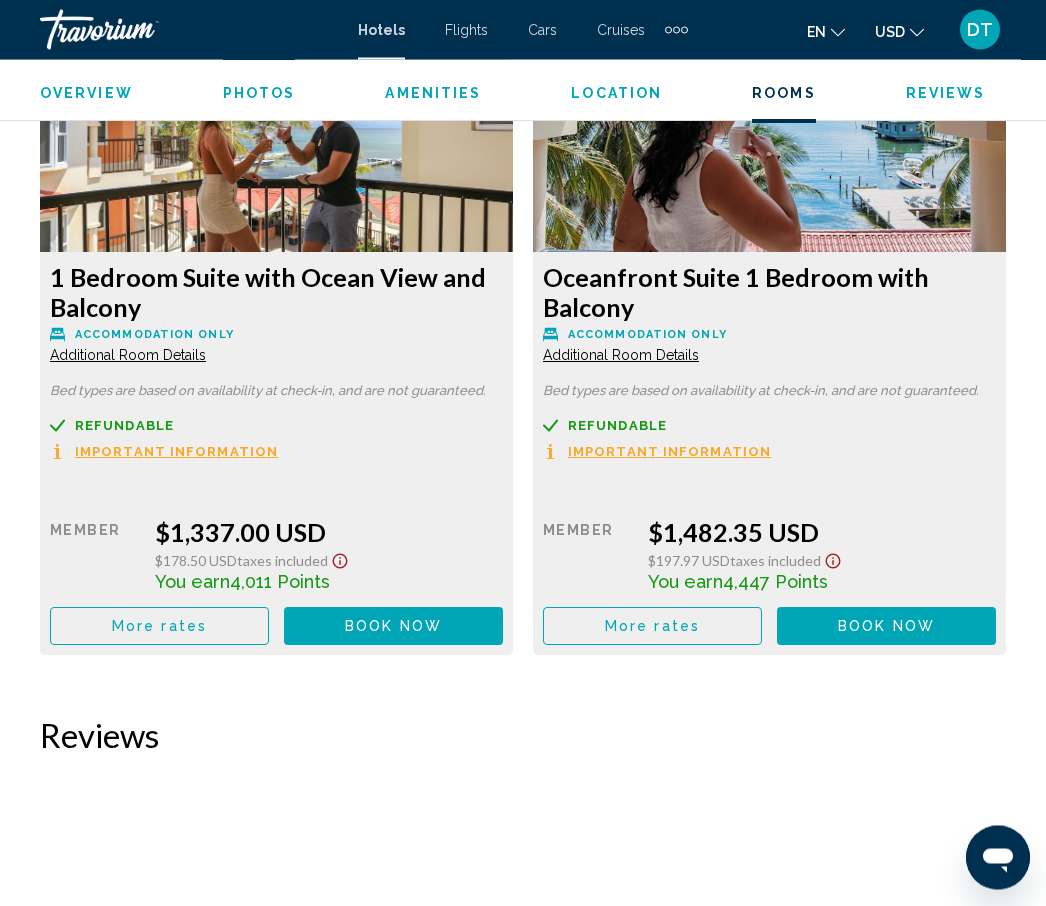 scroll, scrollTop: 4142, scrollLeft: 0, axis: vertical 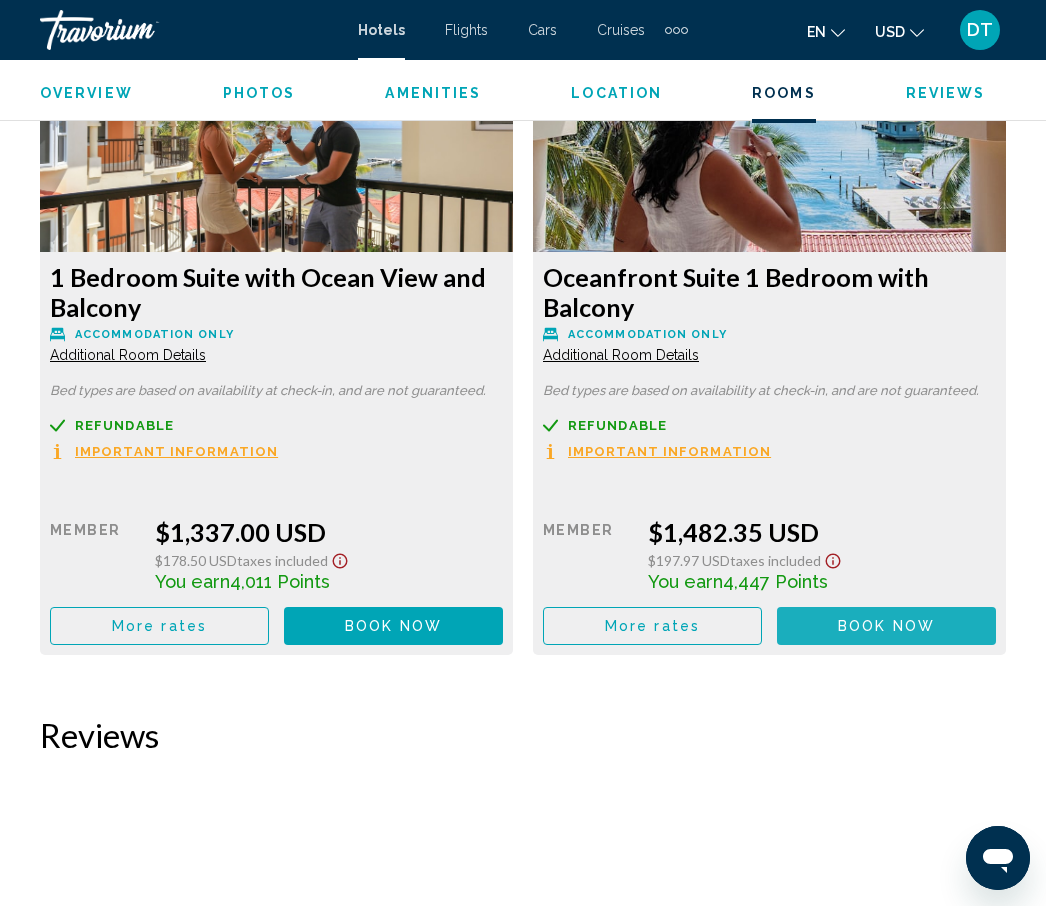 click on "Book now" at bounding box center (276, -46) 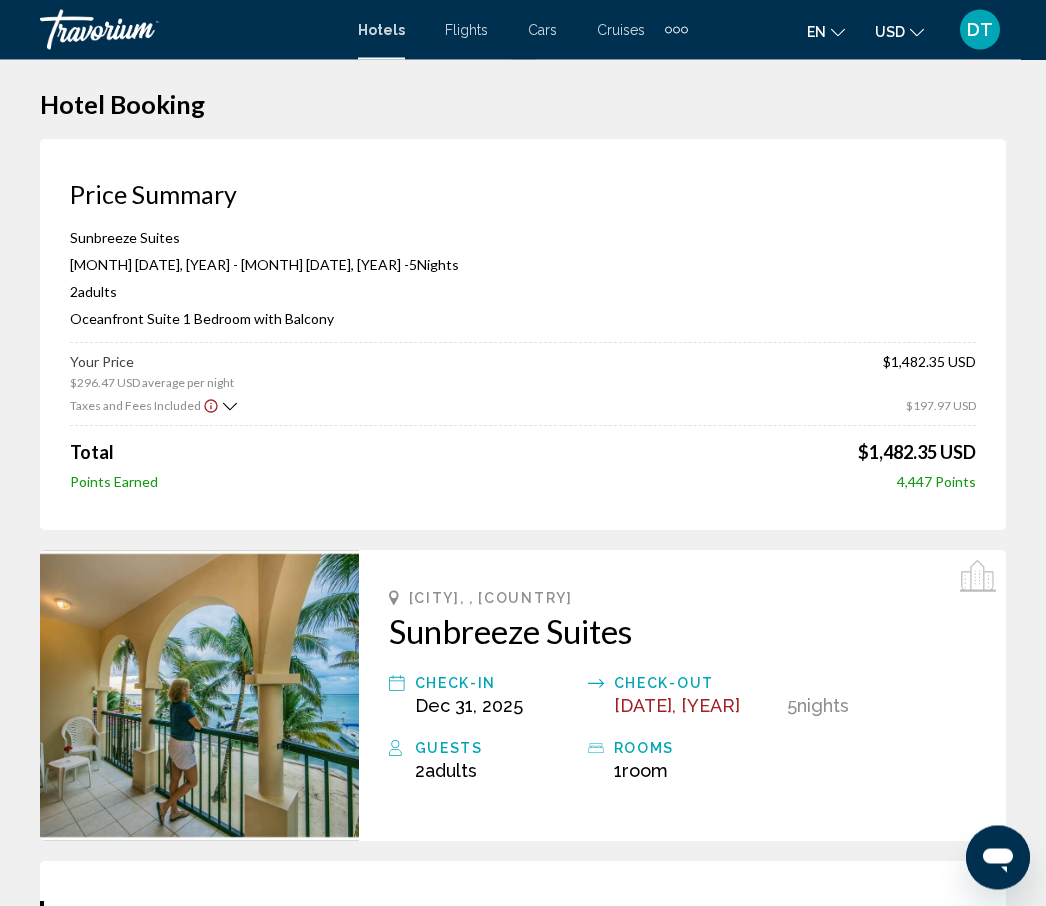 scroll, scrollTop: 0, scrollLeft: 0, axis: both 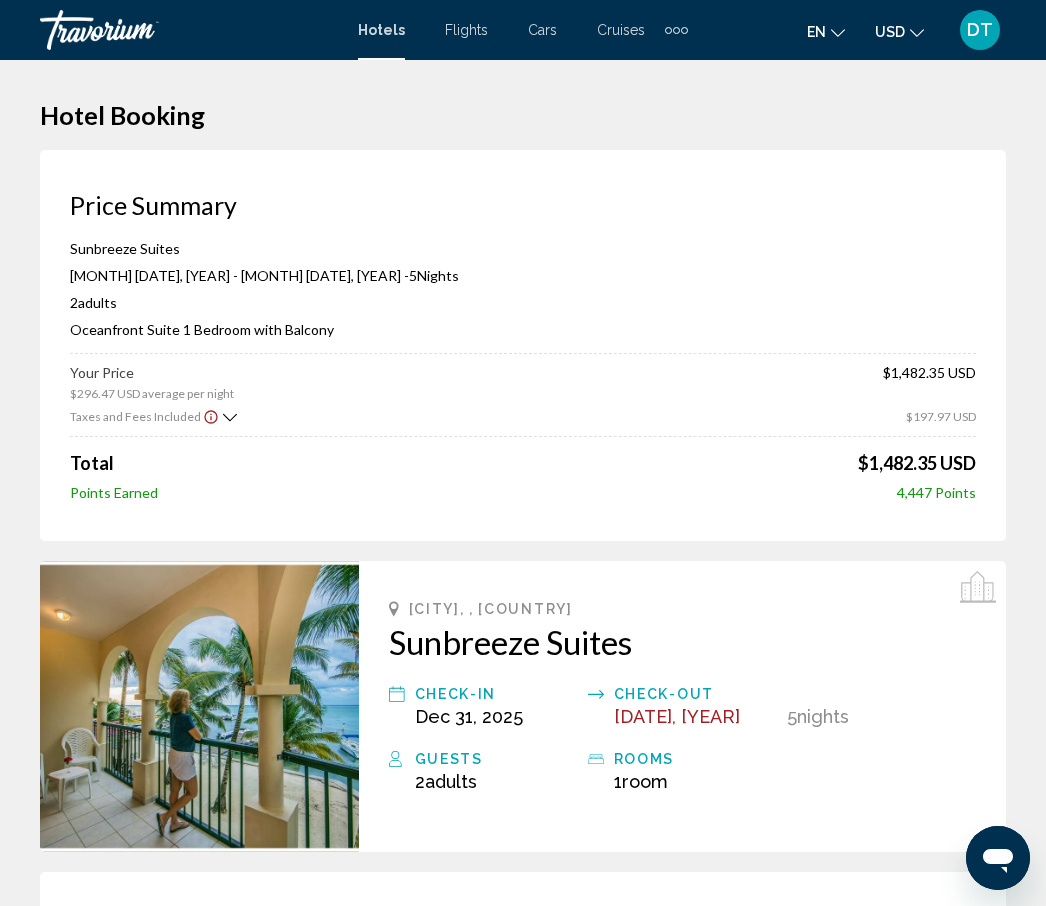 click on "Hotels" at bounding box center [381, 30] 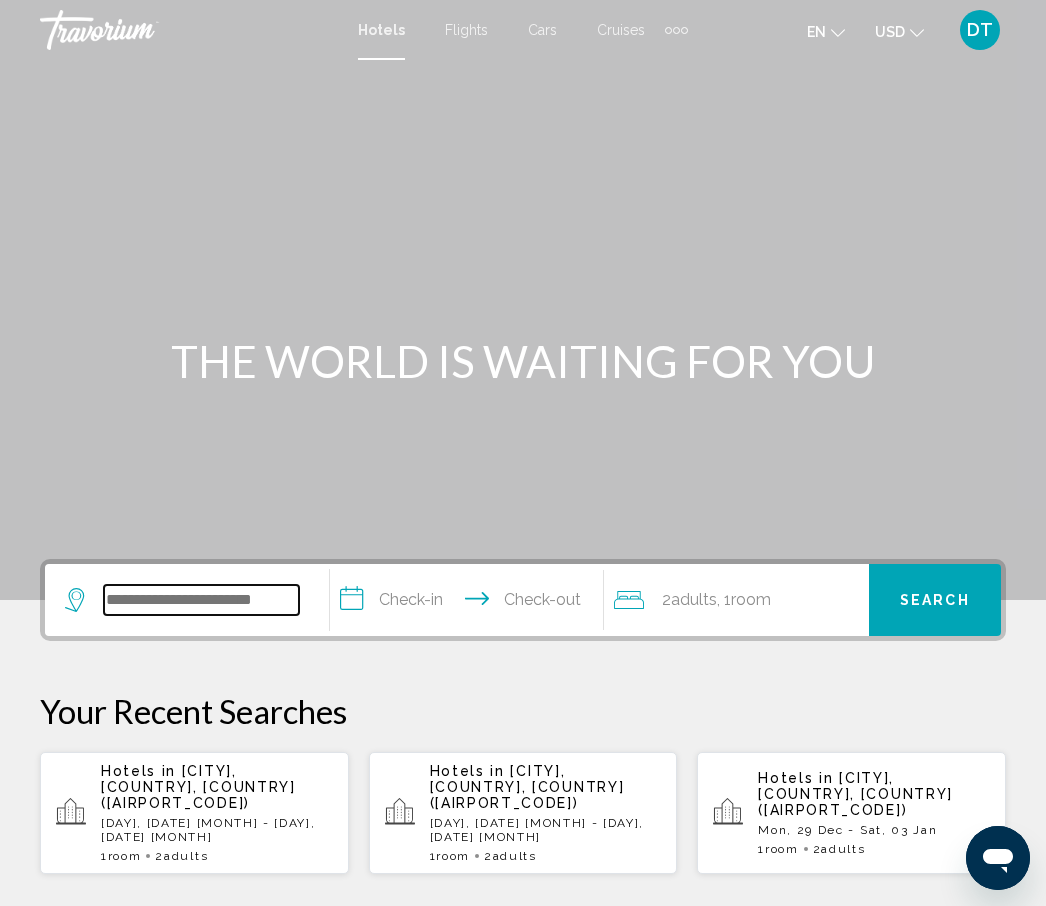 click at bounding box center (201, 600) 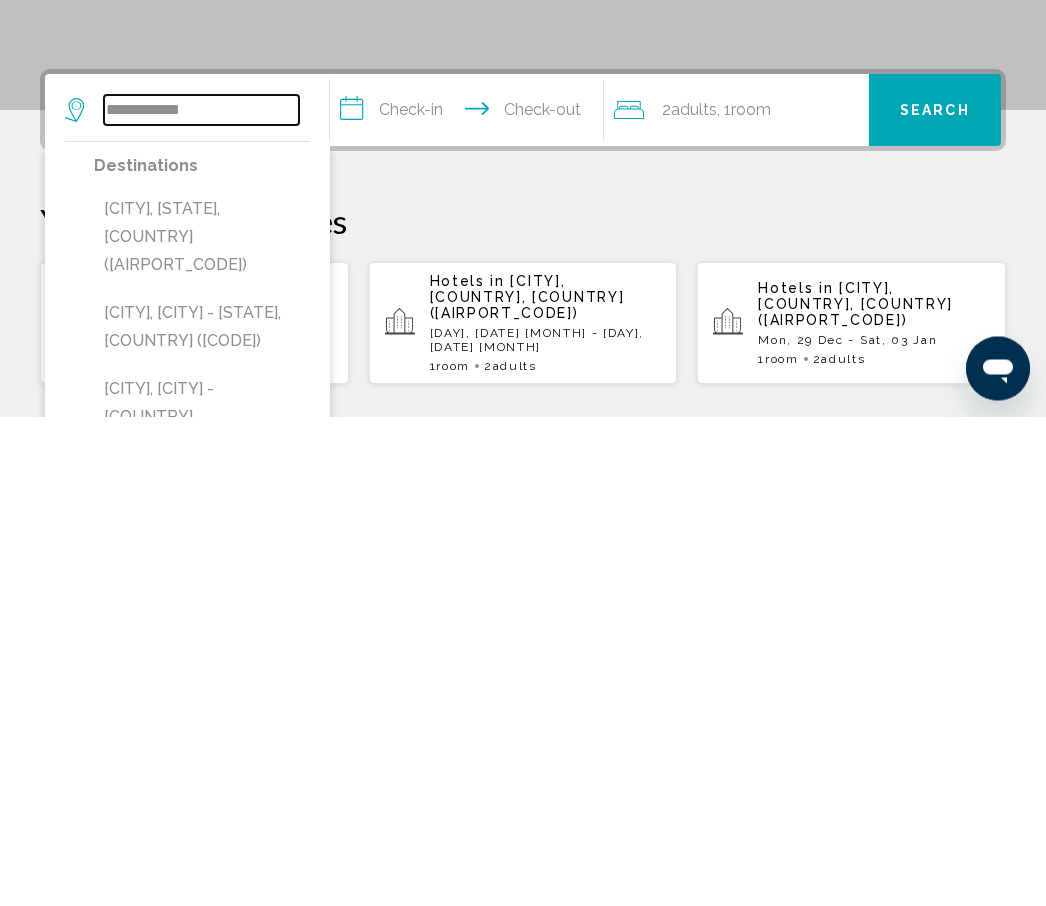 scroll, scrollTop: 11, scrollLeft: 0, axis: vertical 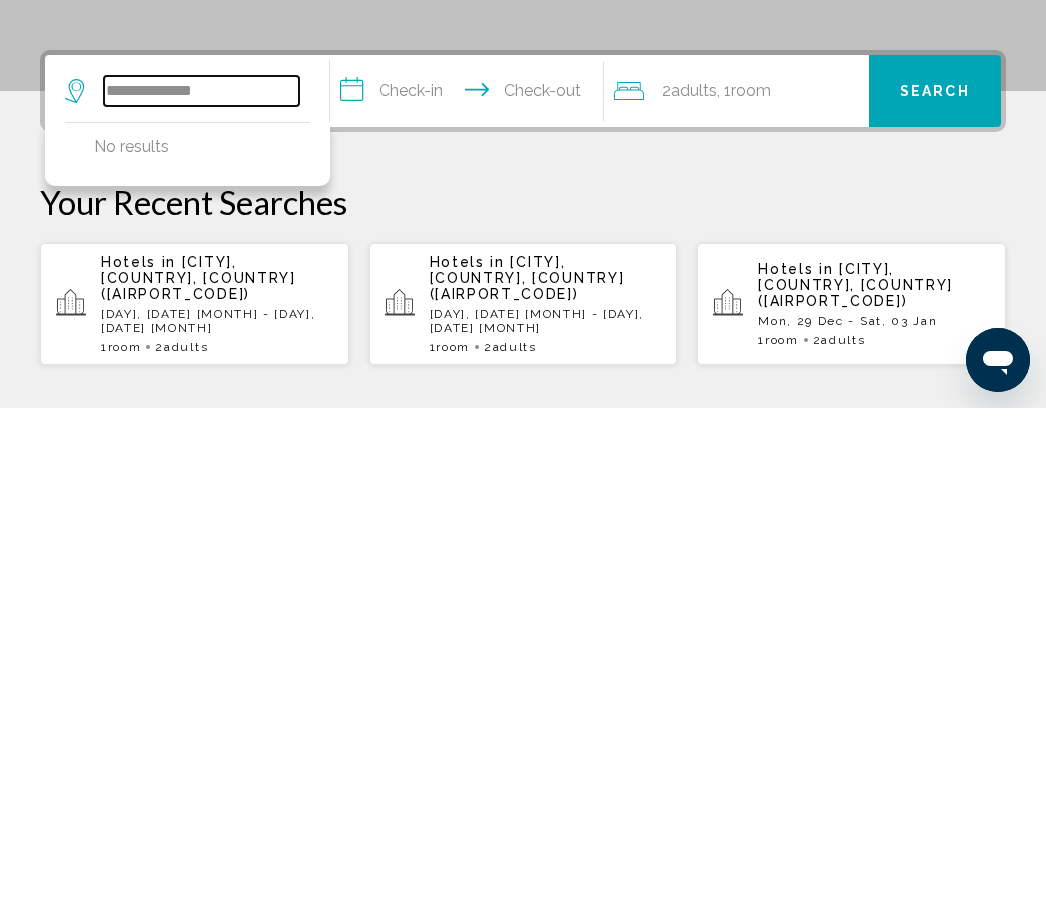 type on "**********" 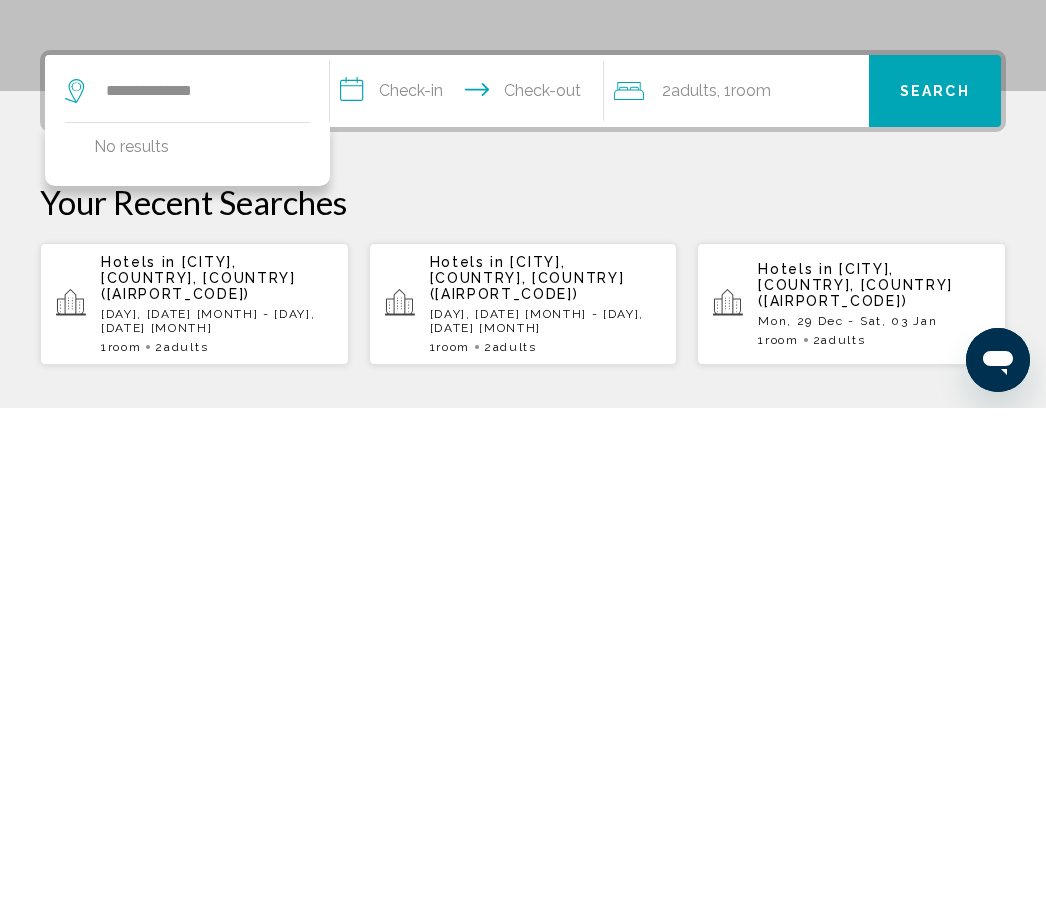 click on "Search" at bounding box center [935, 590] 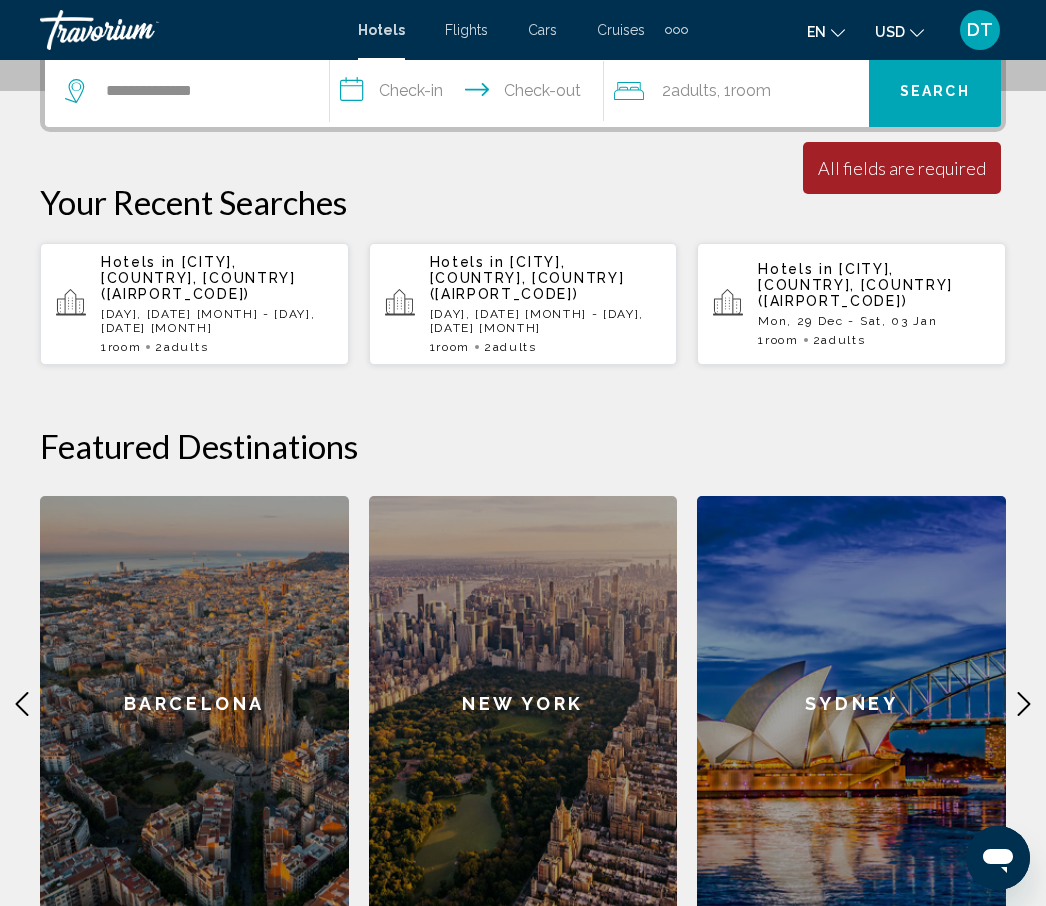 click on "**********" at bounding box center [471, 94] 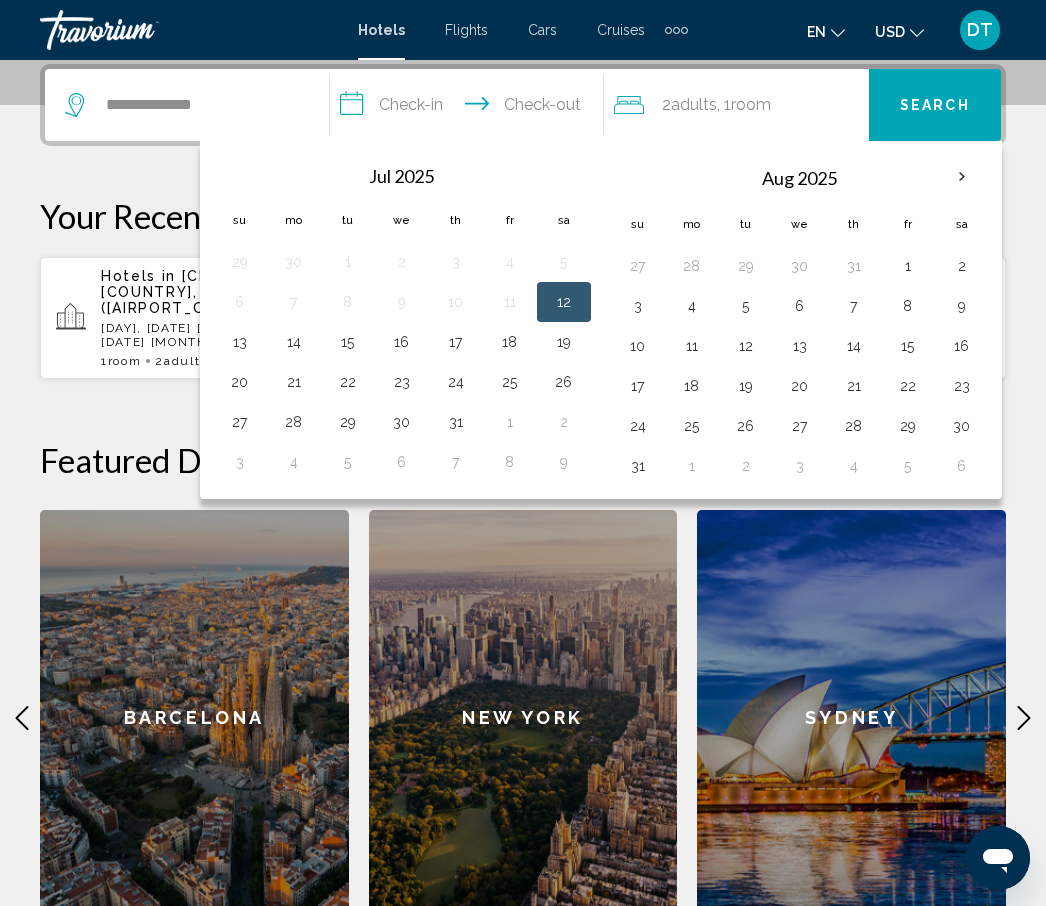 scroll, scrollTop: 494, scrollLeft: 0, axis: vertical 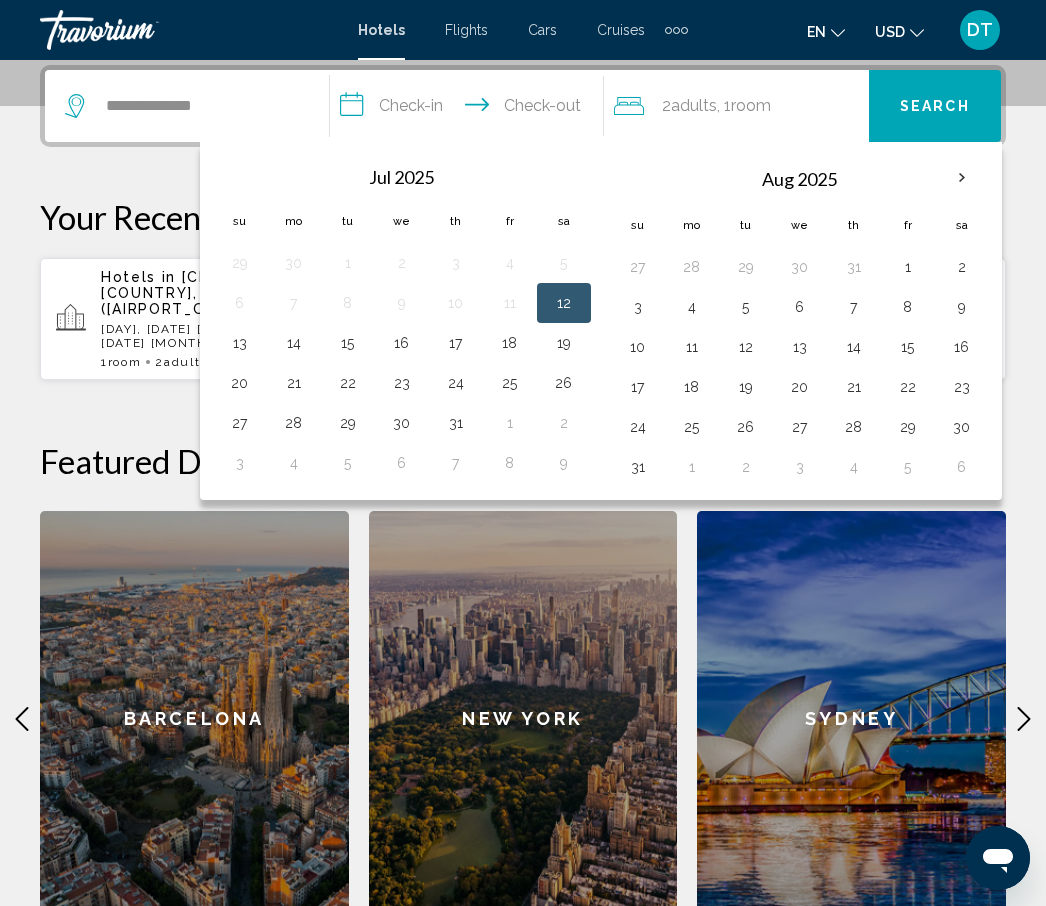 click at bounding box center [962, 178] 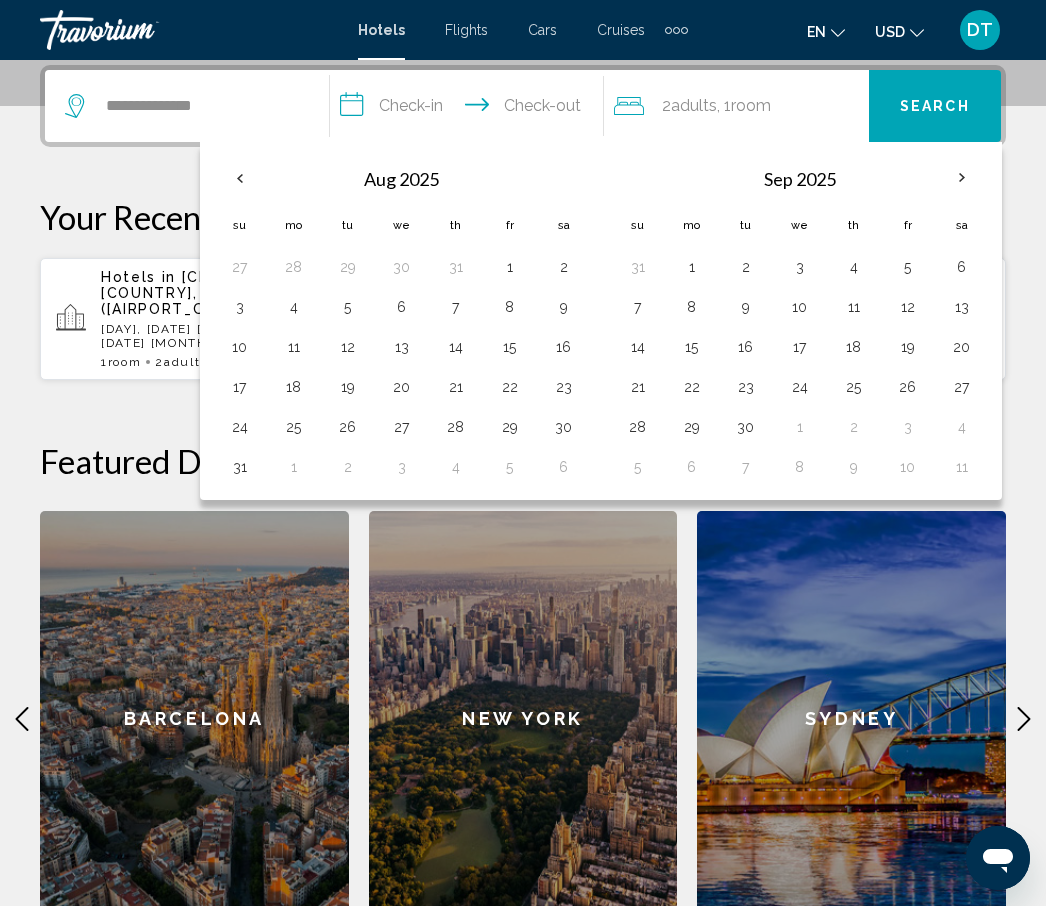 click on "18" at bounding box center [854, 347] 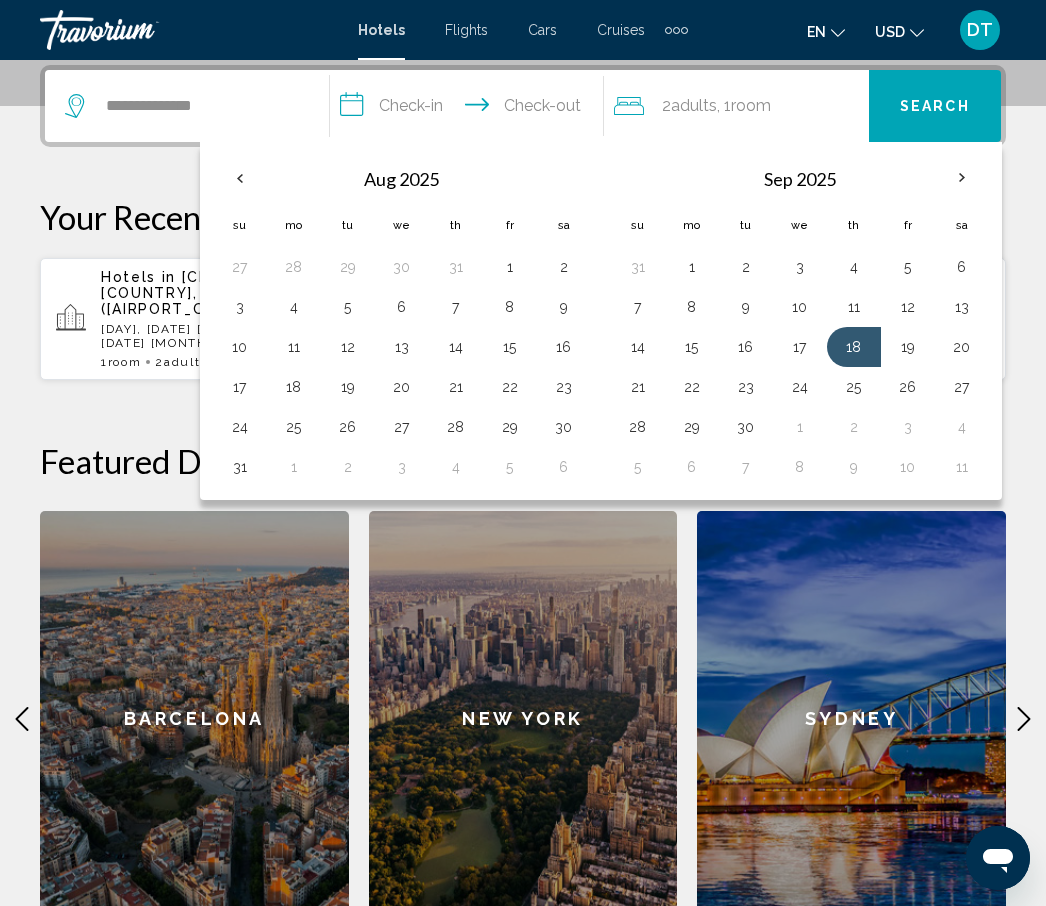 click on "22" at bounding box center [692, 387] 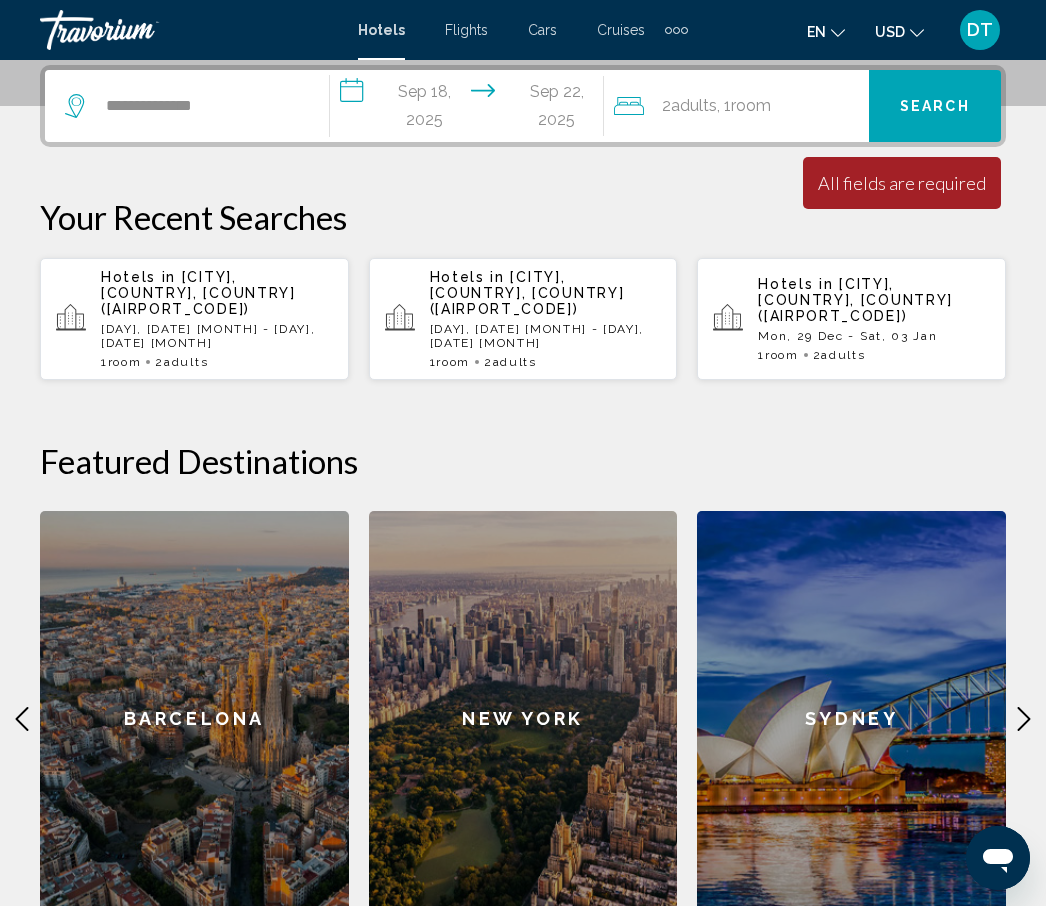 click on "Search" at bounding box center [935, 107] 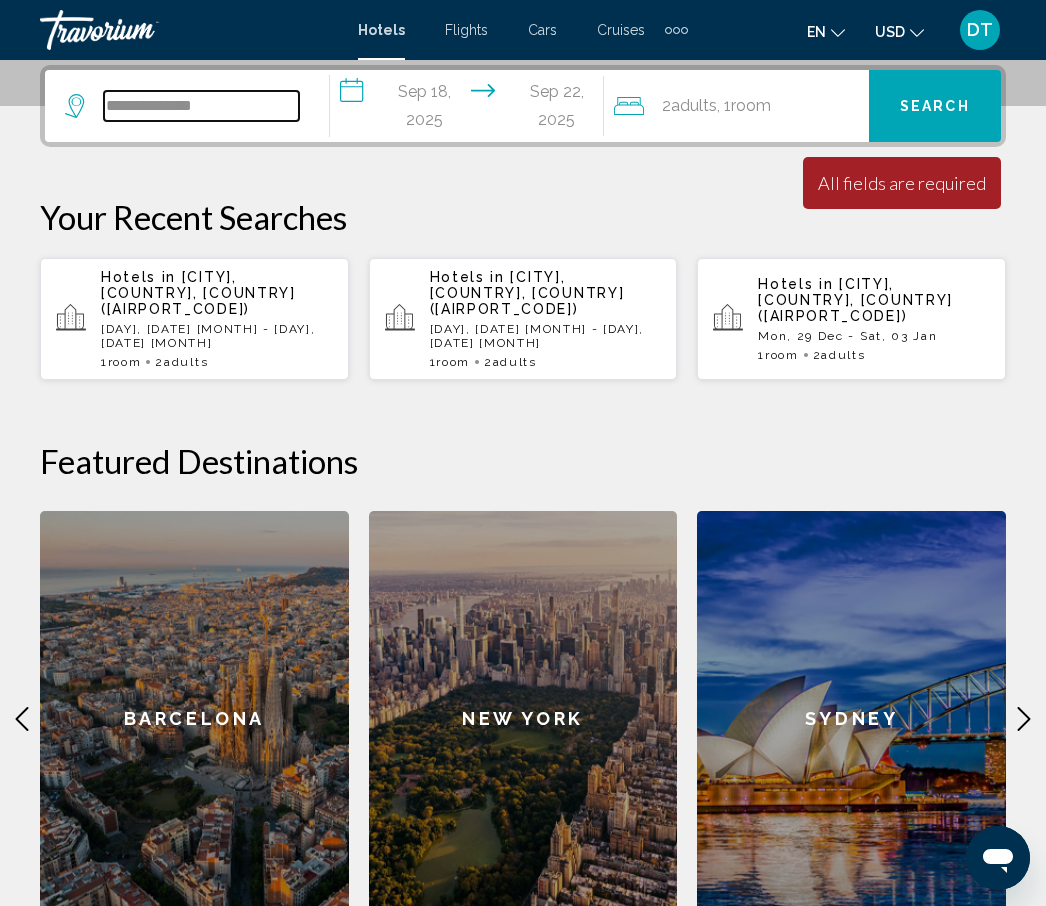 click on "**********" at bounding box center (201, 106) 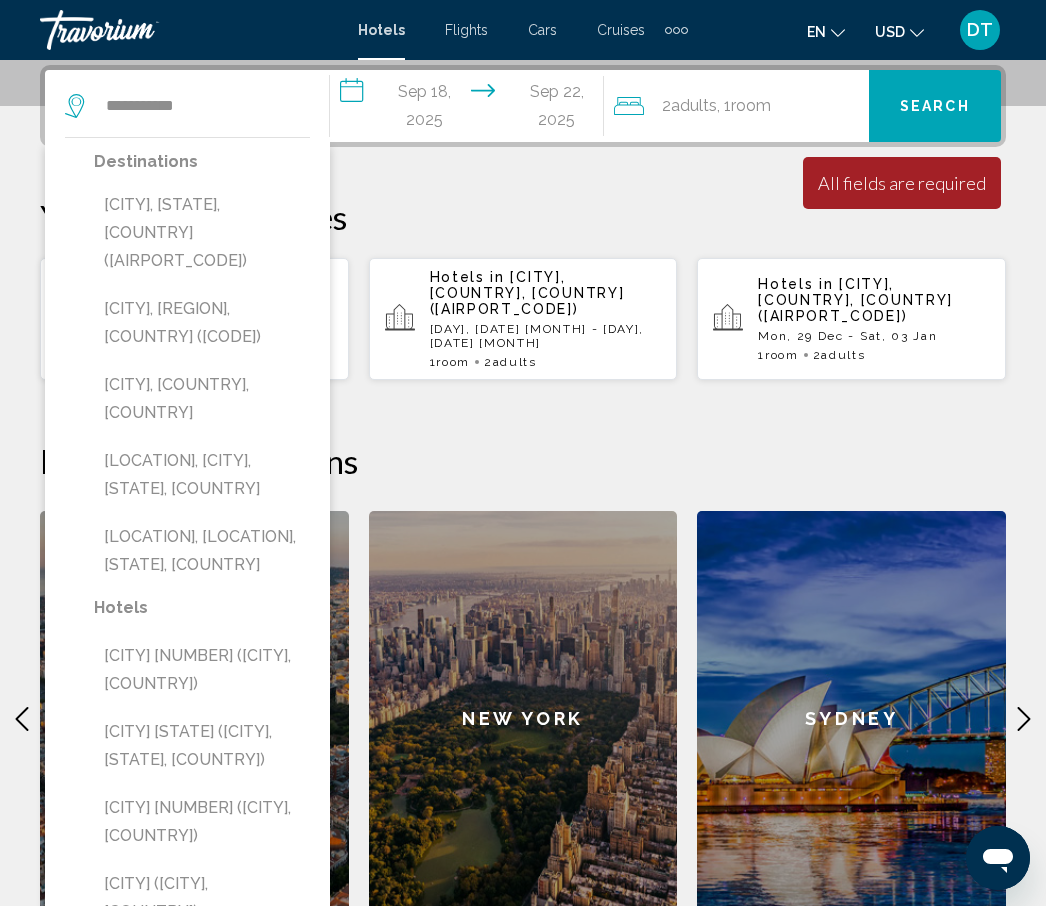 click on "[CITY], [STATE], [COUNTRY] ([AIRPORT_CODE])" at bounding box center [202, 233] 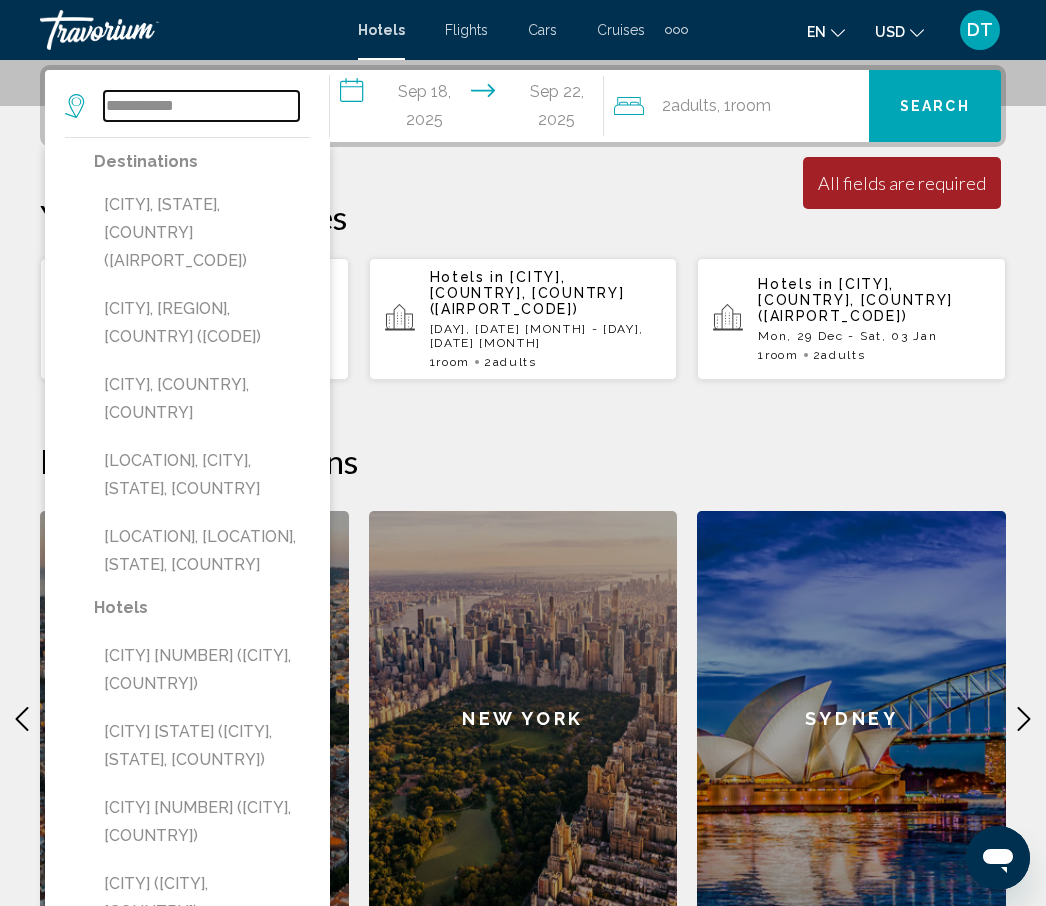 type on "**********" 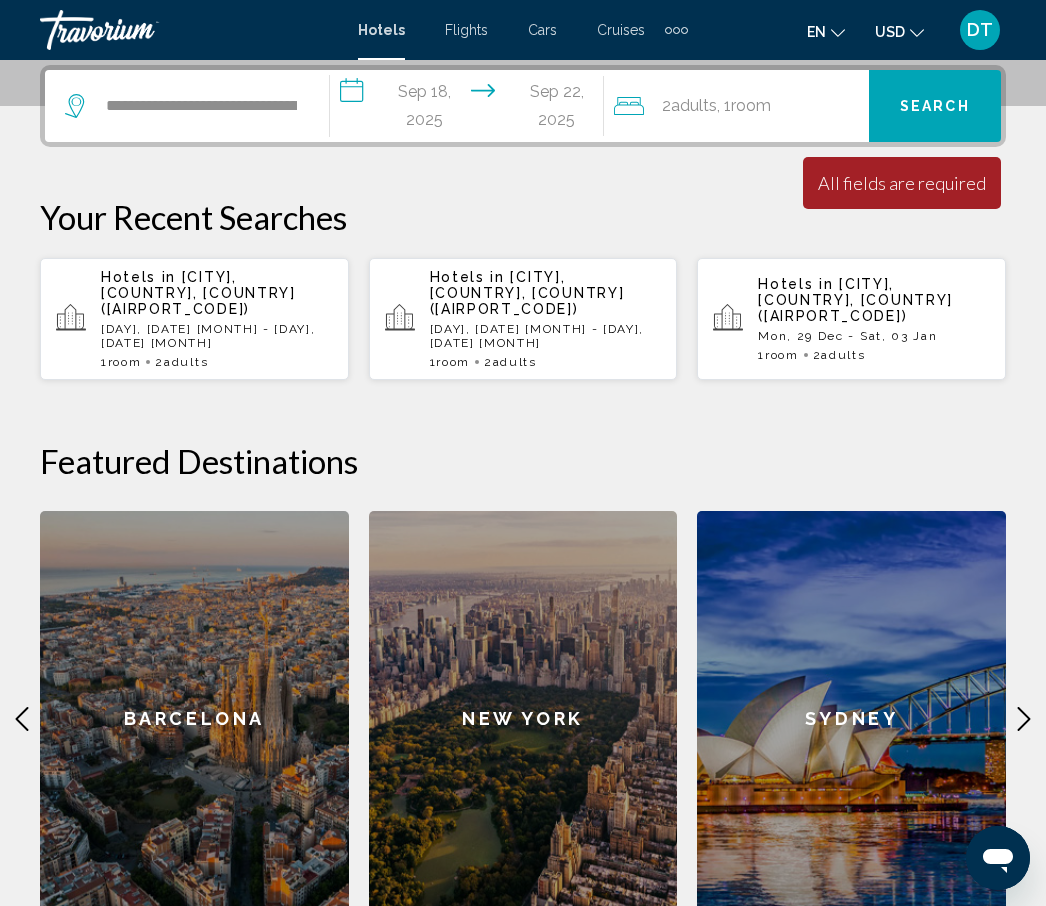 click on "Search" at bounding box center (935, 106) 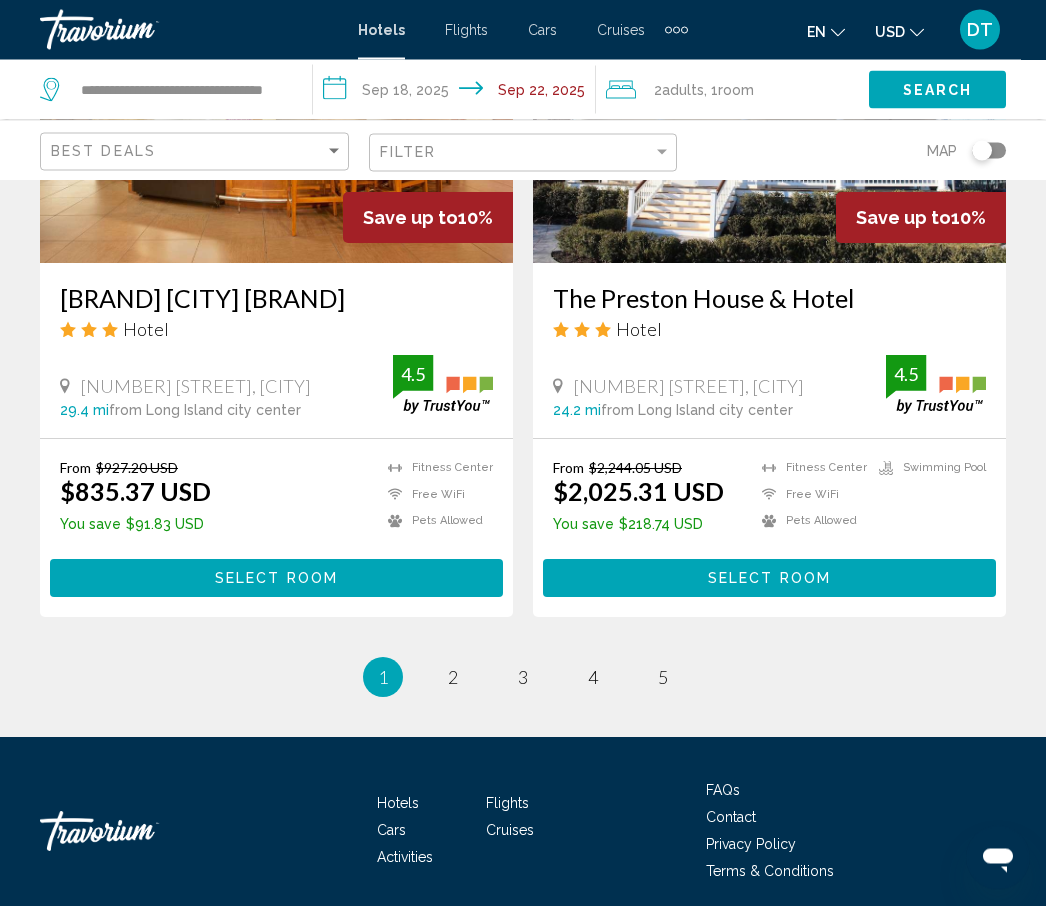 scroll, scrollTop: 3973, scrollLeft: 0, axis: vertical 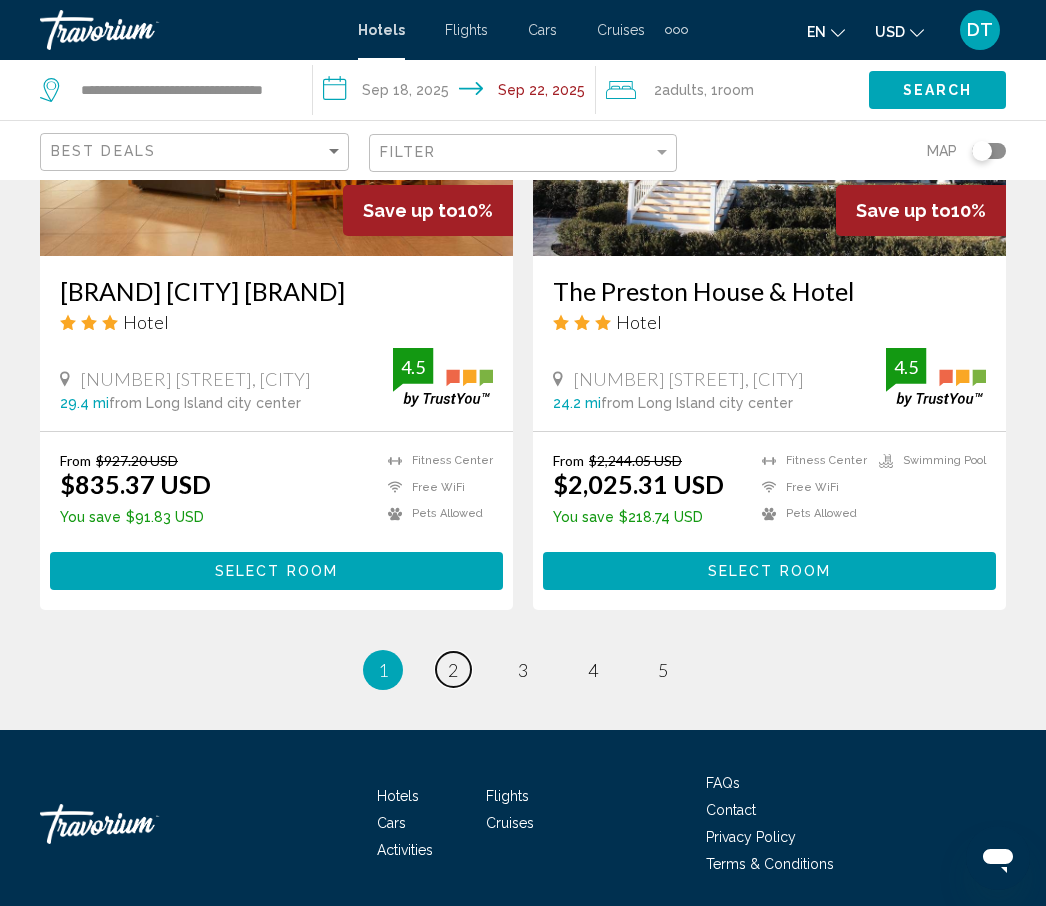 click on "page  2" at bounding box center (453, 669) 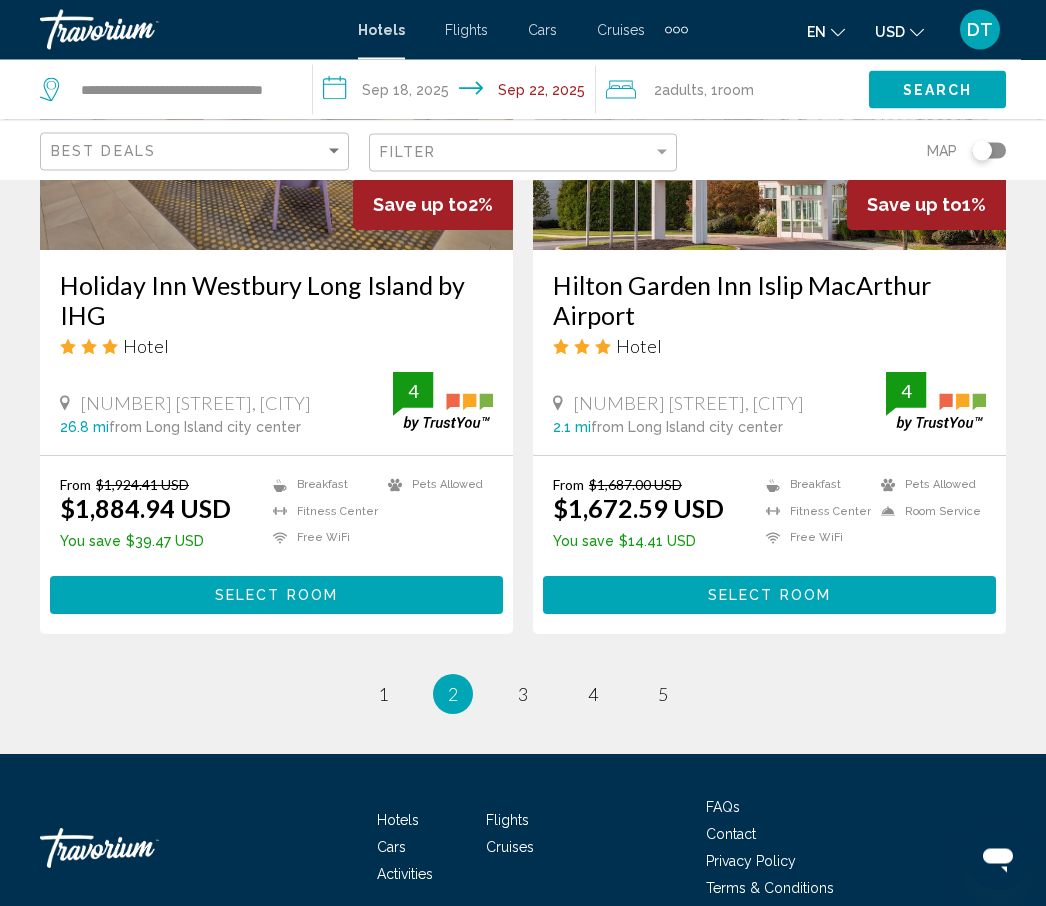 scroll, scrollTop: 3973, scrollLeft: 0, axis: vertical 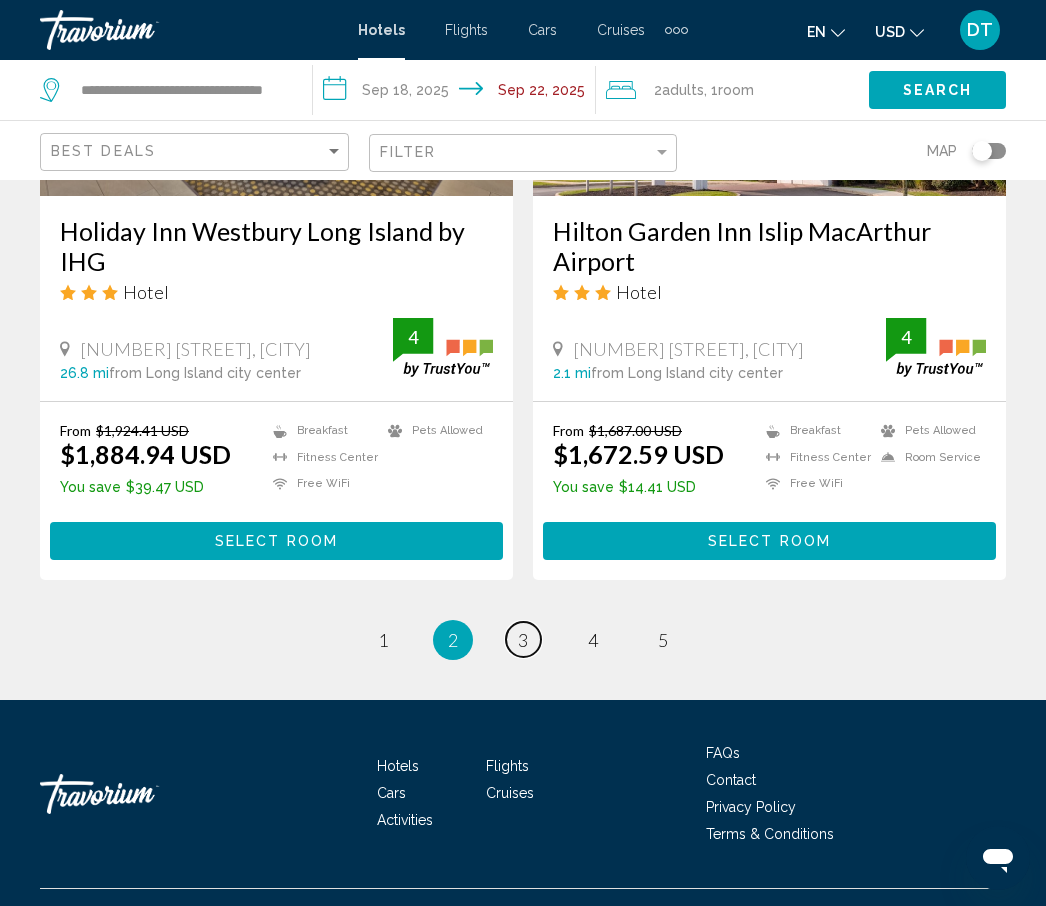click on "3" at bounding box center (523, 640) 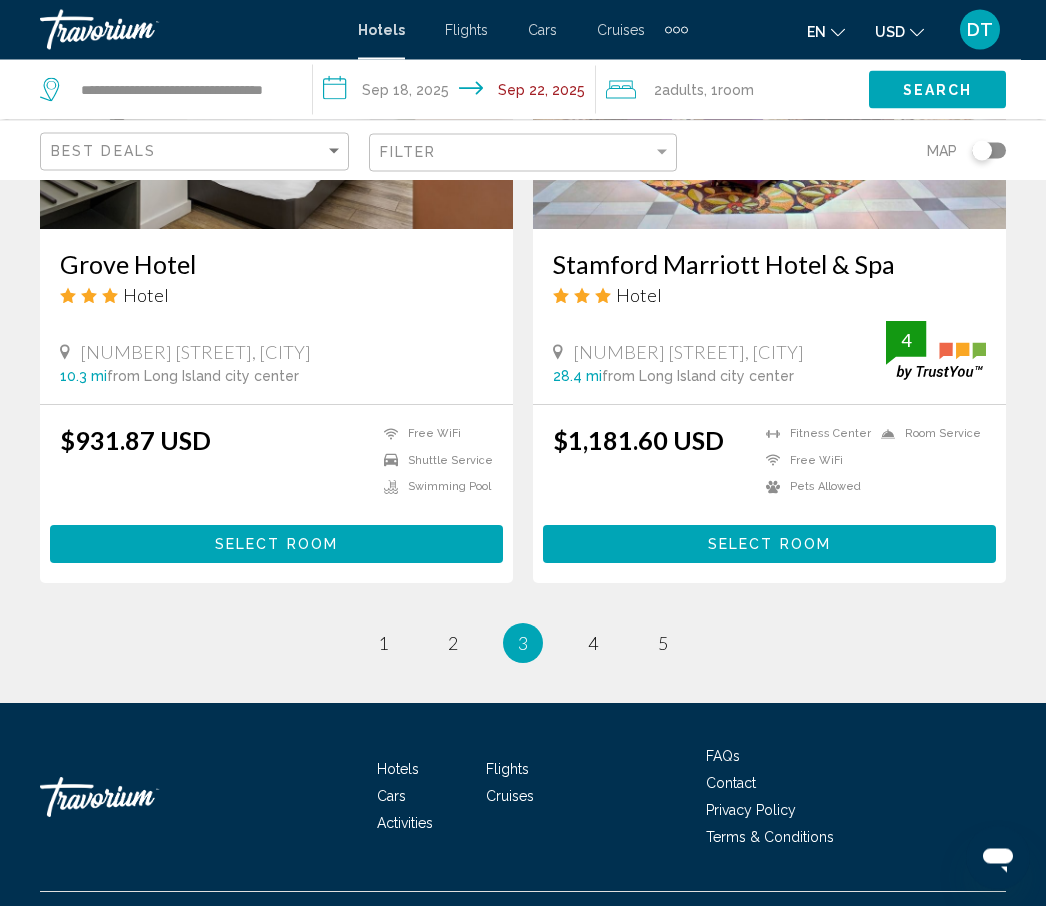 scroll, scrollTop: 3945, scrollLeft: 0, axis: vertical 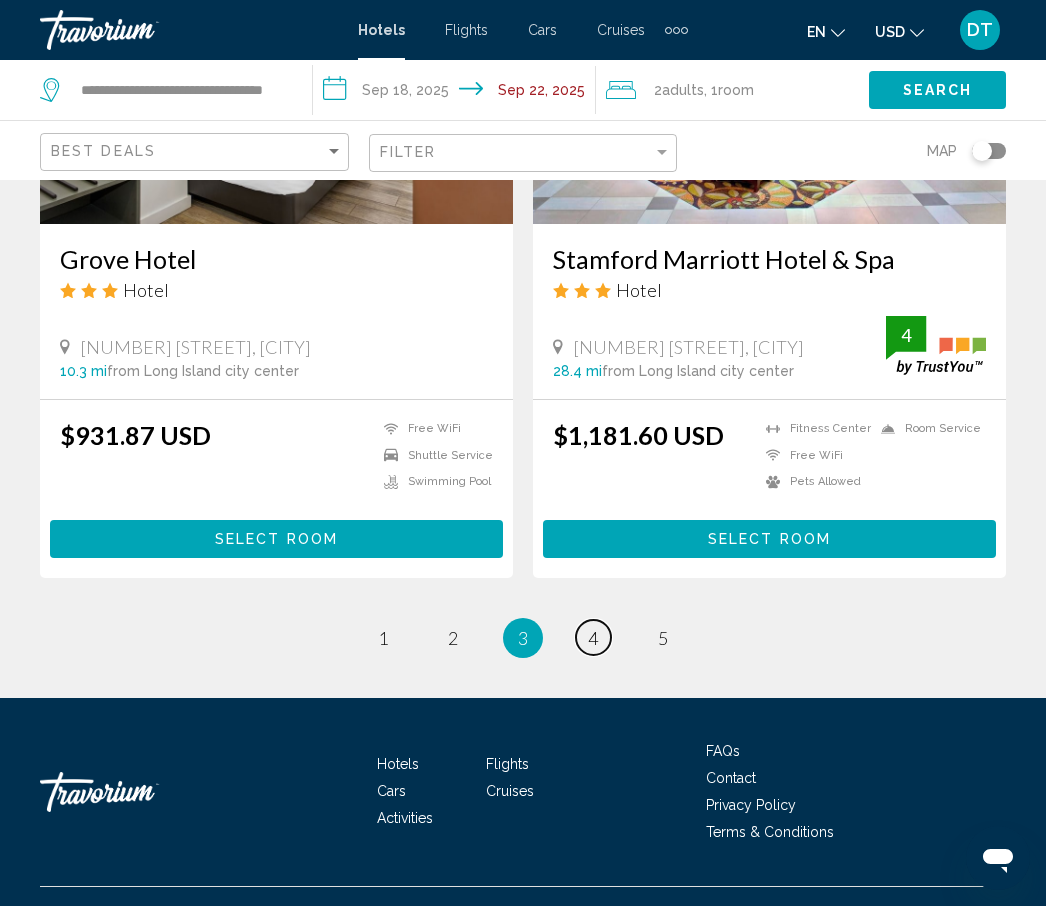 click on "4" at bounding box center [593, 638] 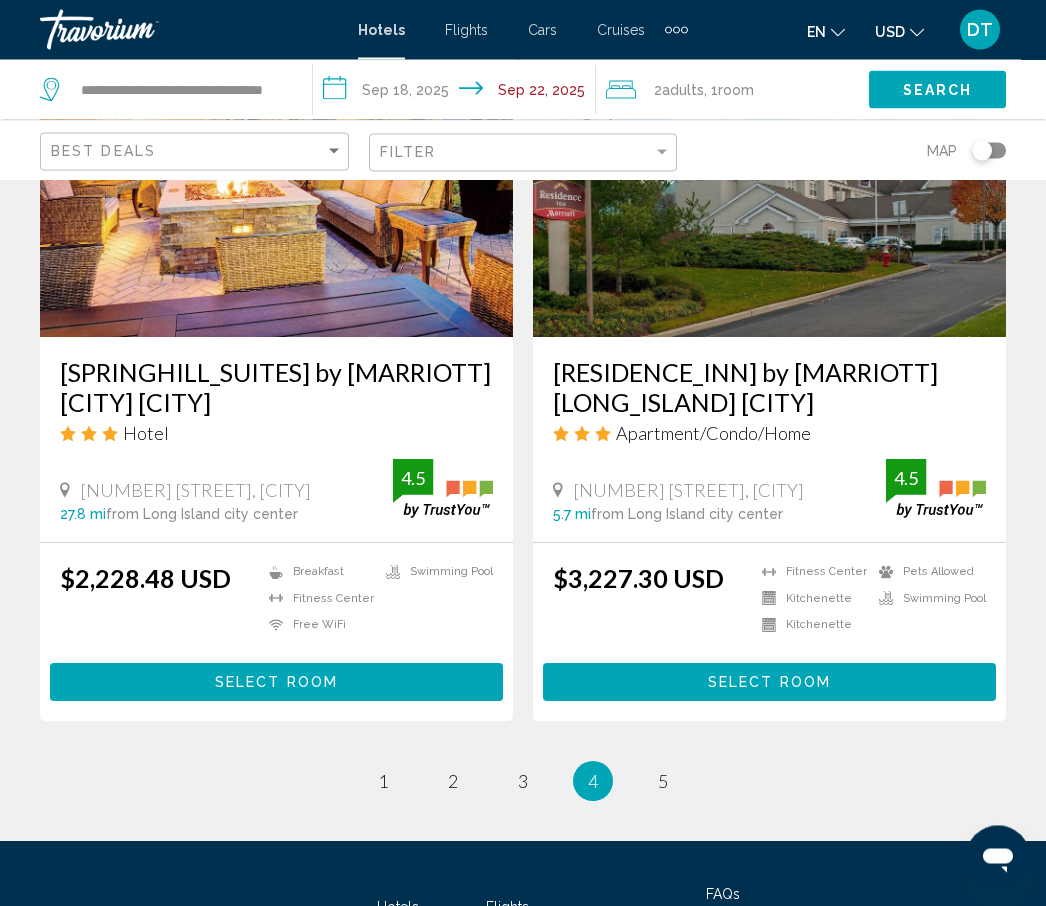 scroll, scrollTop: 3904, scrollLeft: 0, axis: vertical 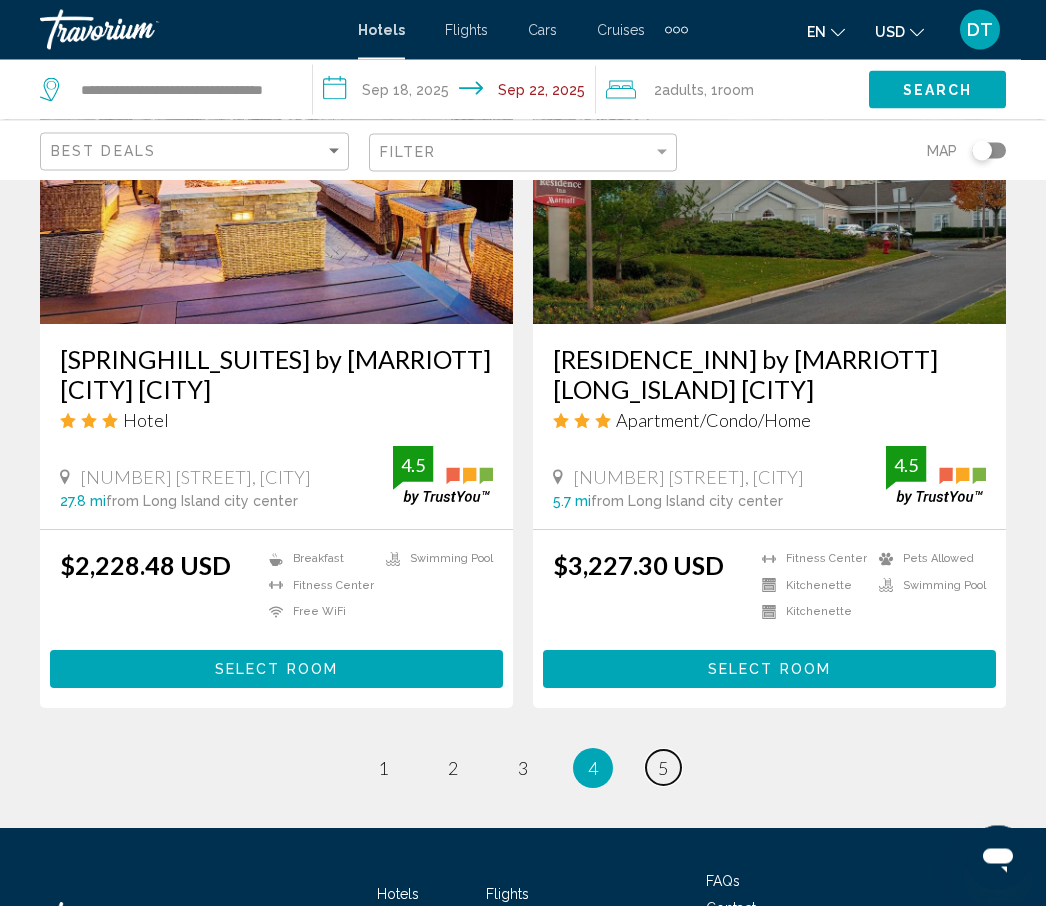 click on "page  5" at bounding box center (663, 768) 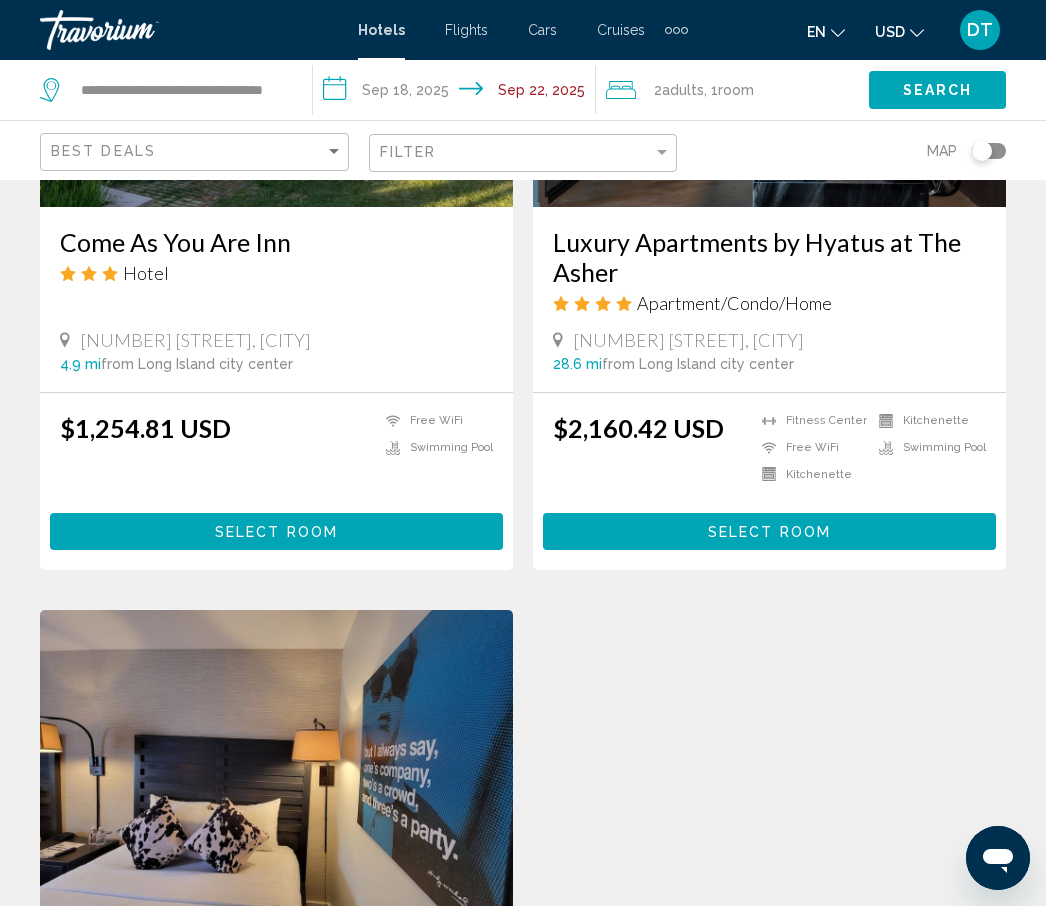 scroll, scrollTop: 1811, scrollLeft: 0, axis: vertical 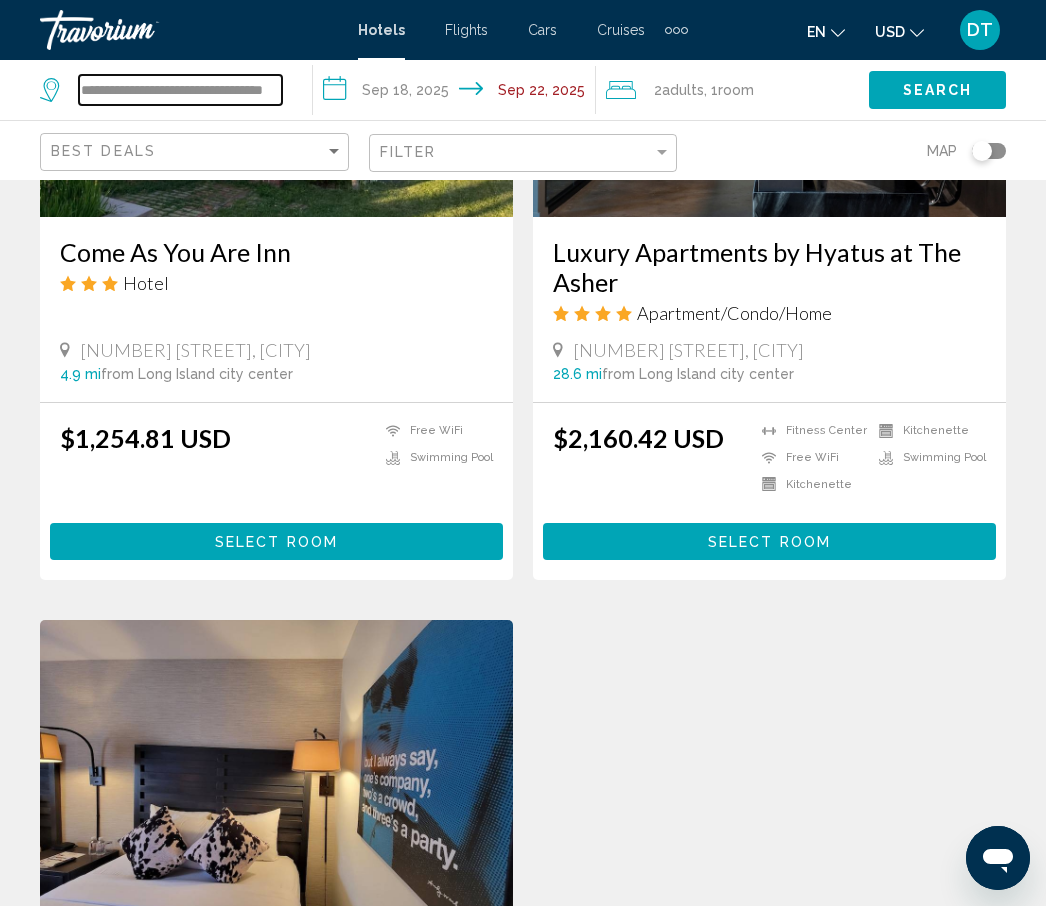 click on "**********" at bounding box center (180, 90) 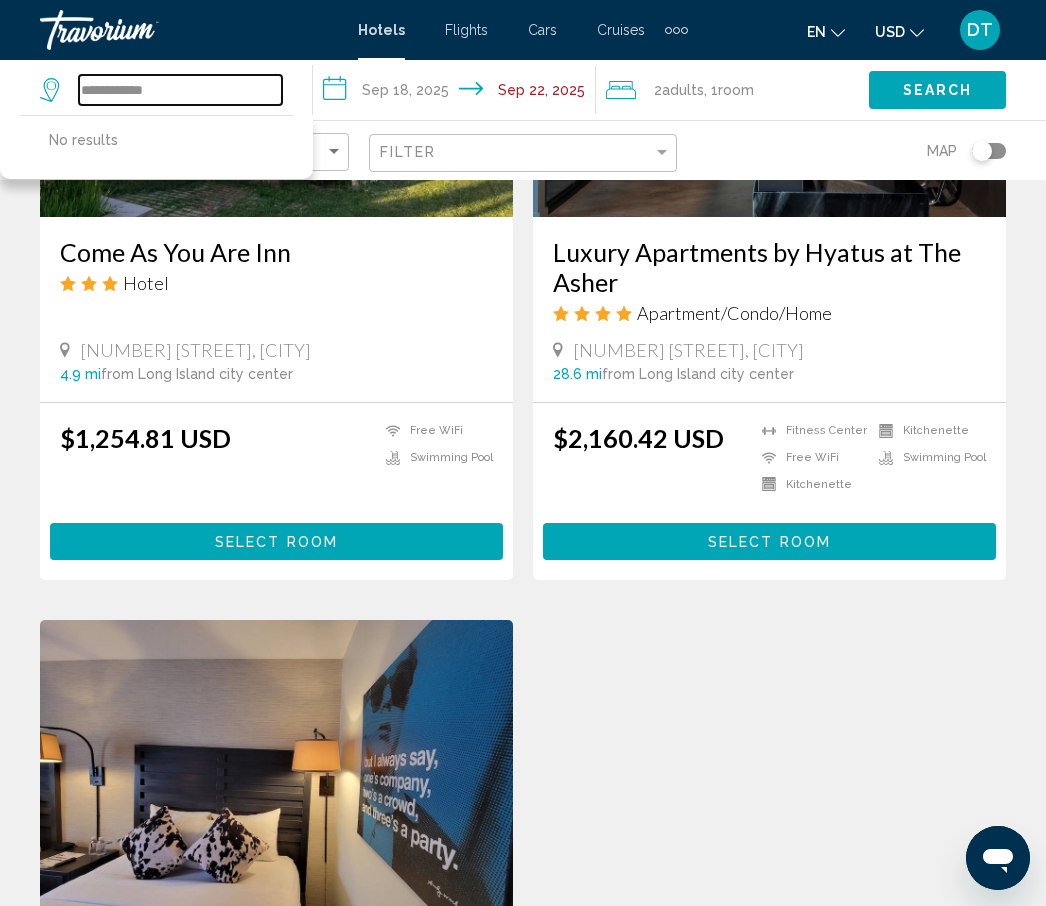 click on "**********" at bounding box center (180, 90) 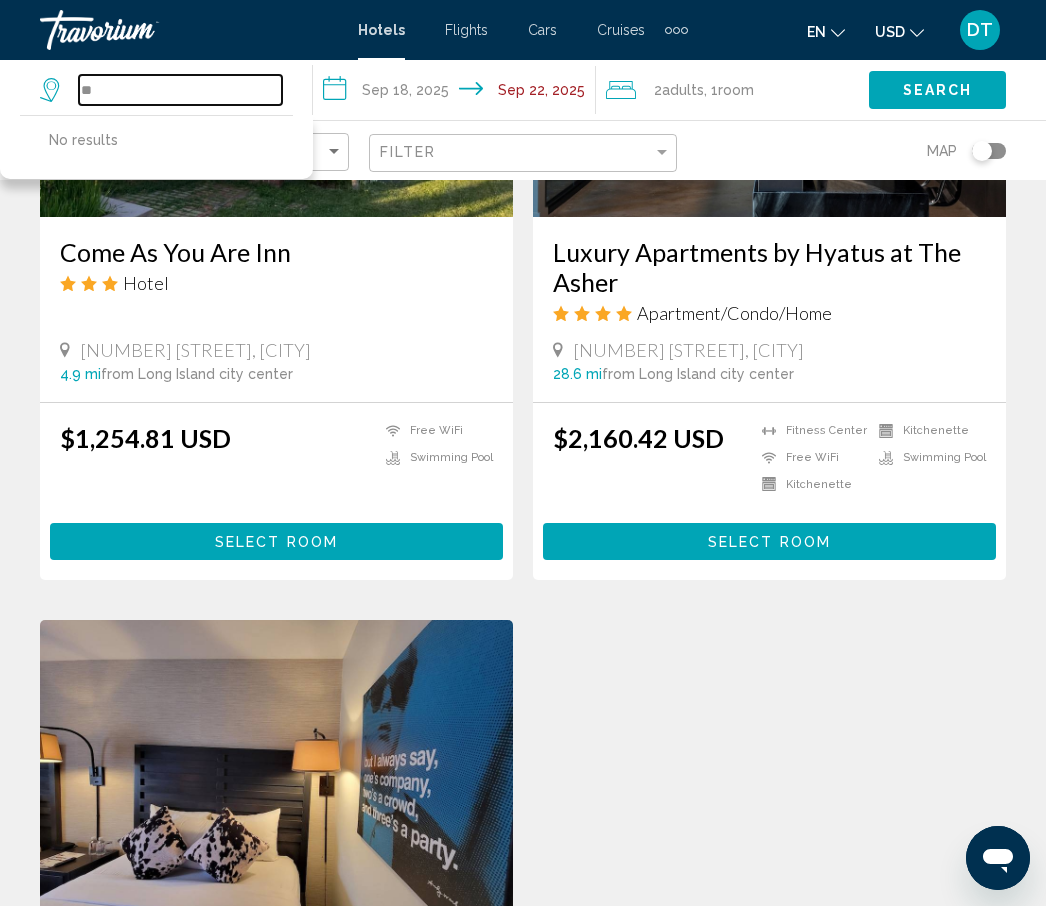 type on "*" 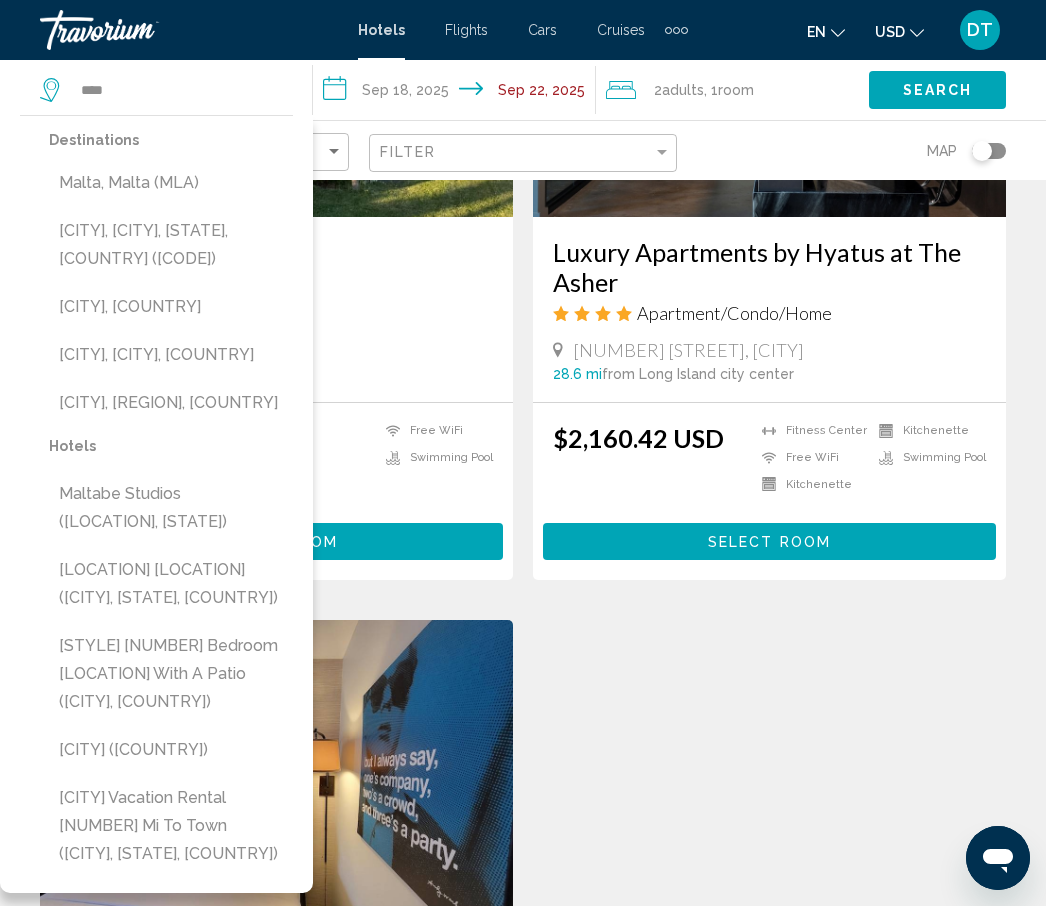 click on "Malta, Malta (MLA)" at bounding box center (171, 183) 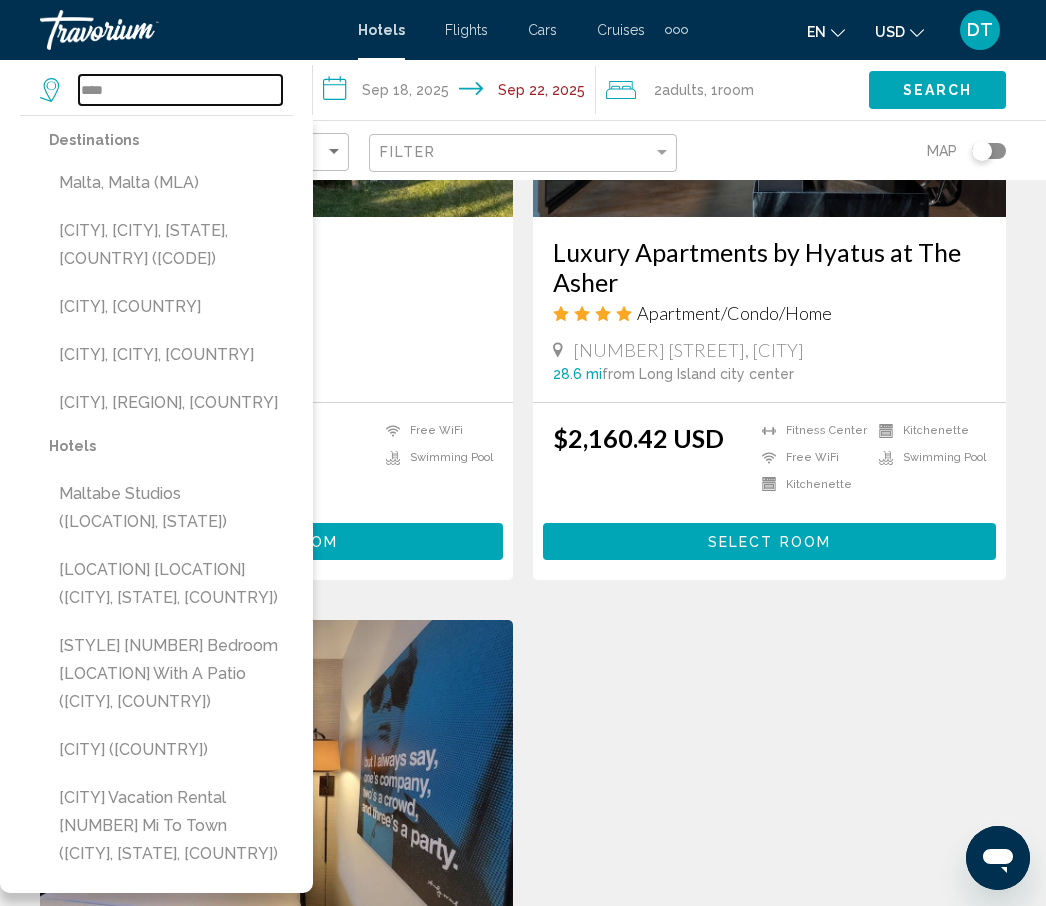 type on "**********" 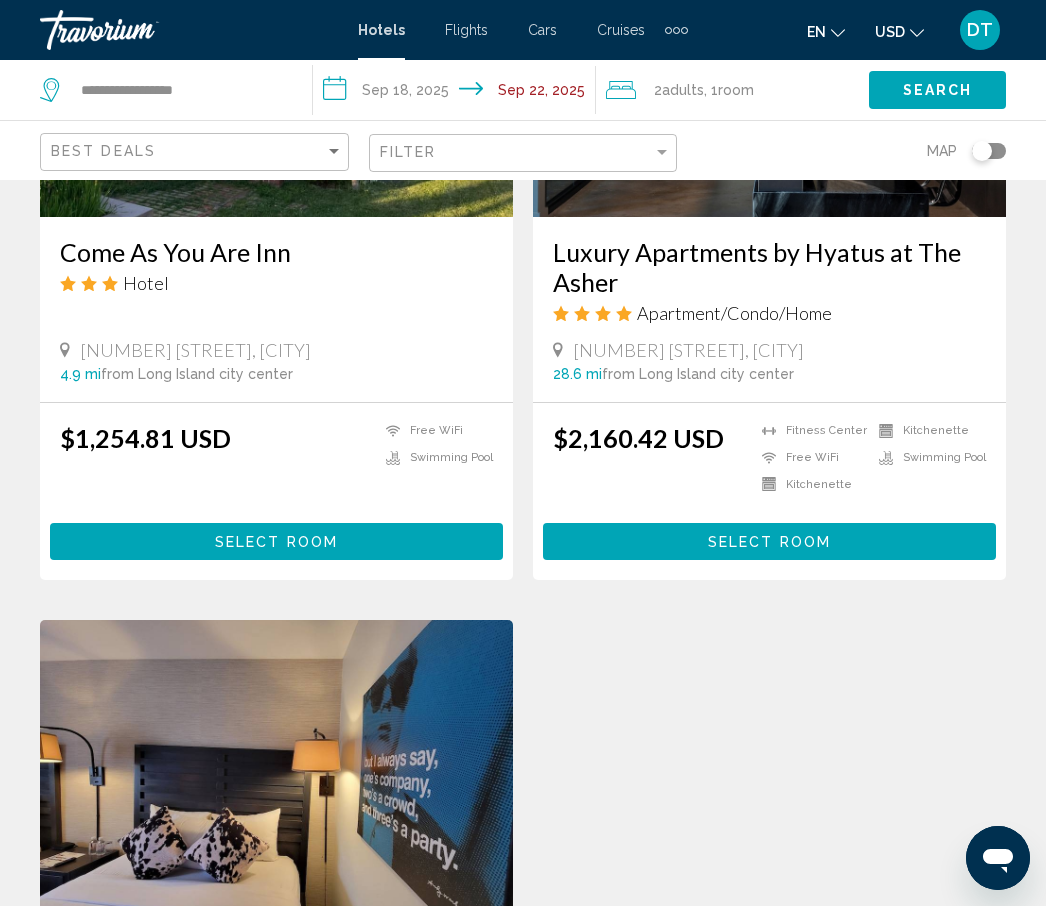 click on "**********" at bounding box center [458, 93] 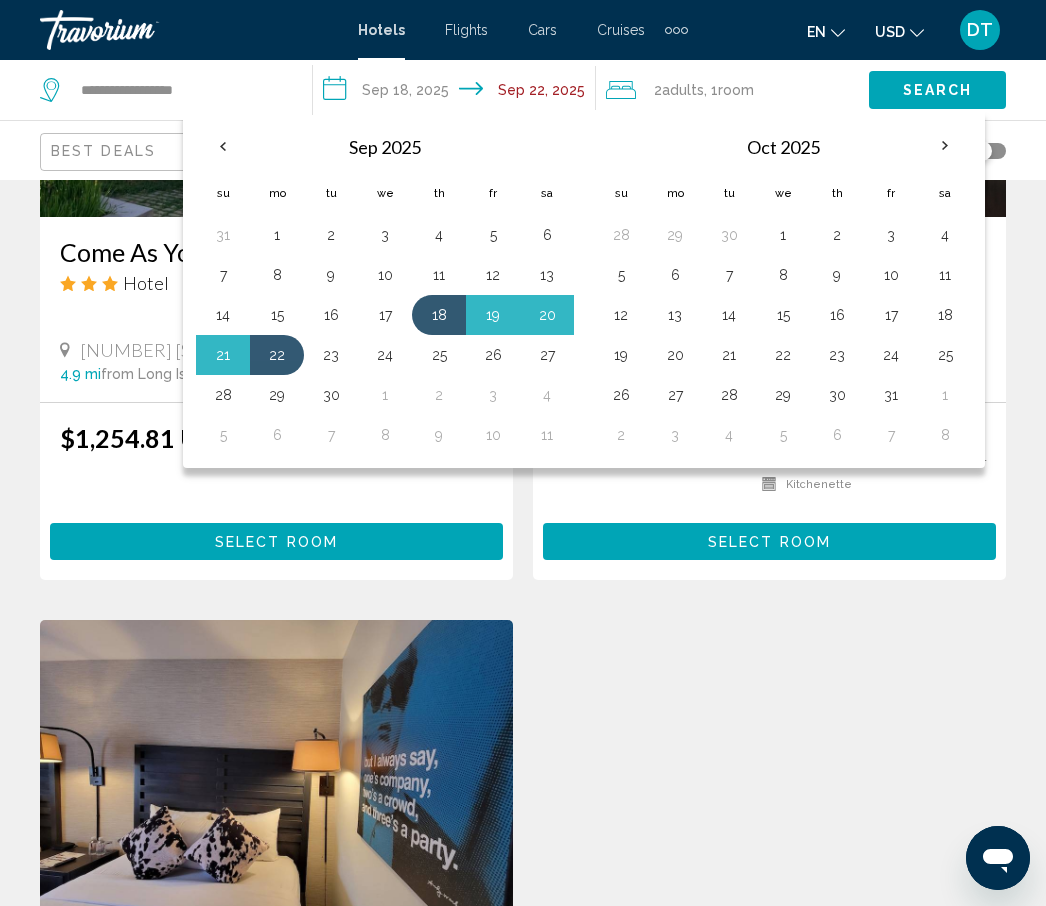 click at bounding box center [945, 146] 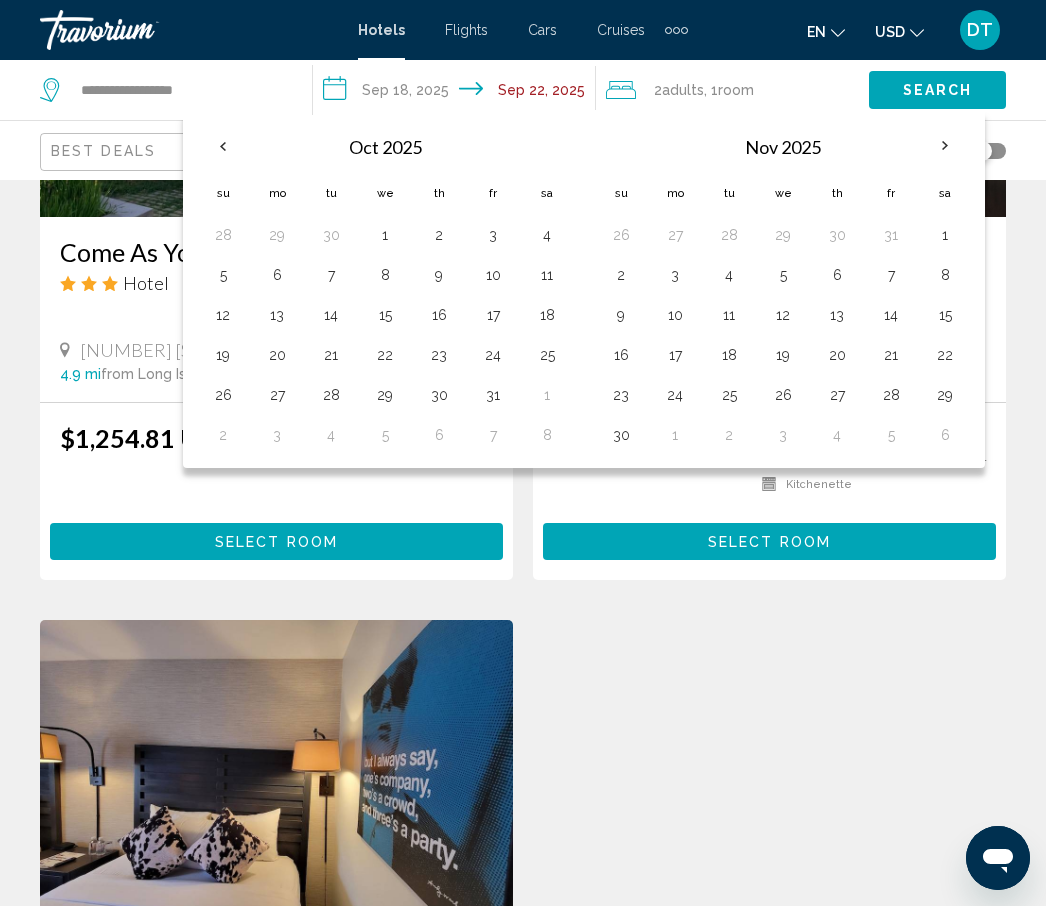 click at bounding box center (945, 146) 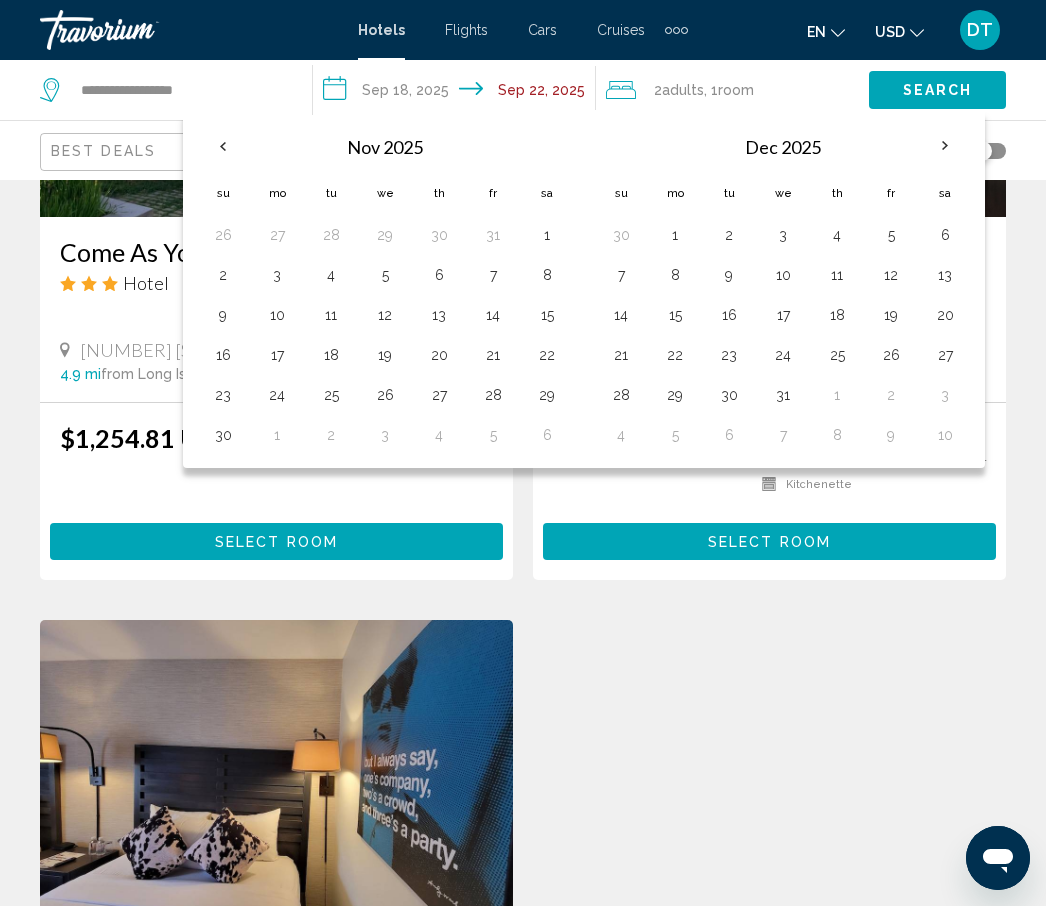 click on "31" at bounding box center (783, 395) 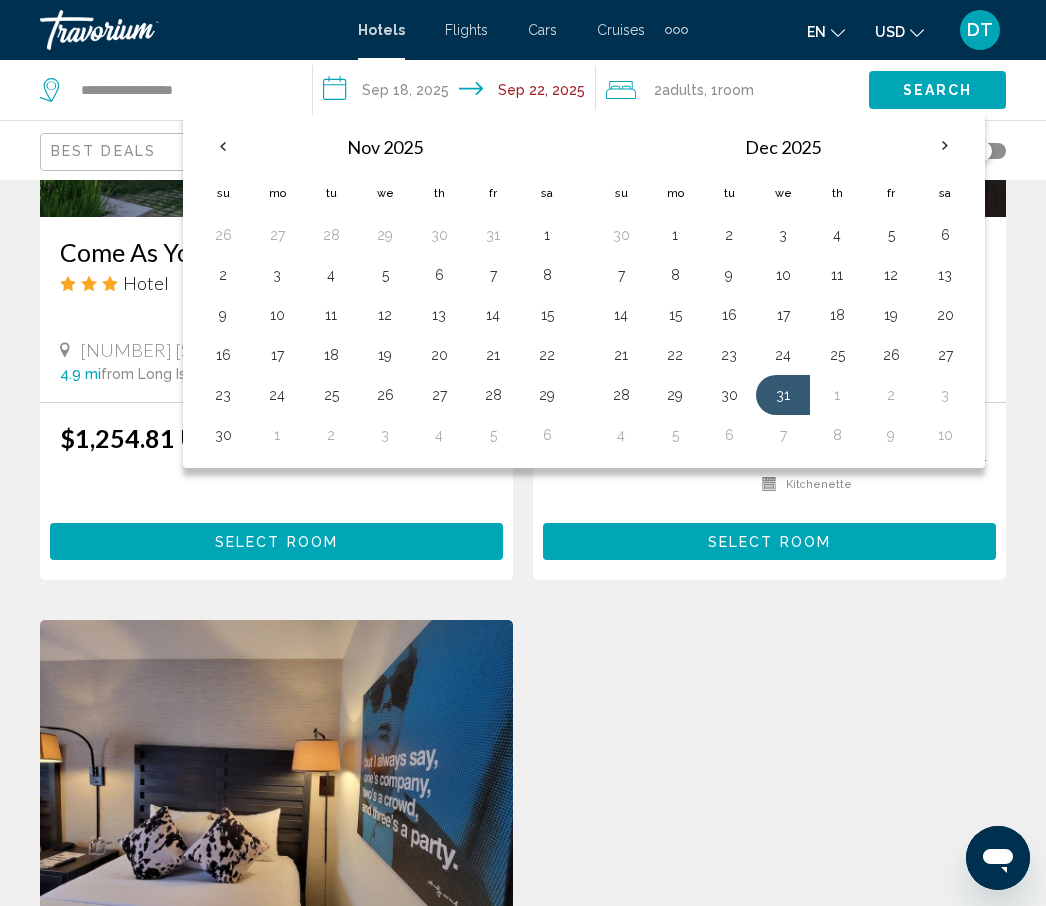 click on "1" at bounding box center [837, 395] 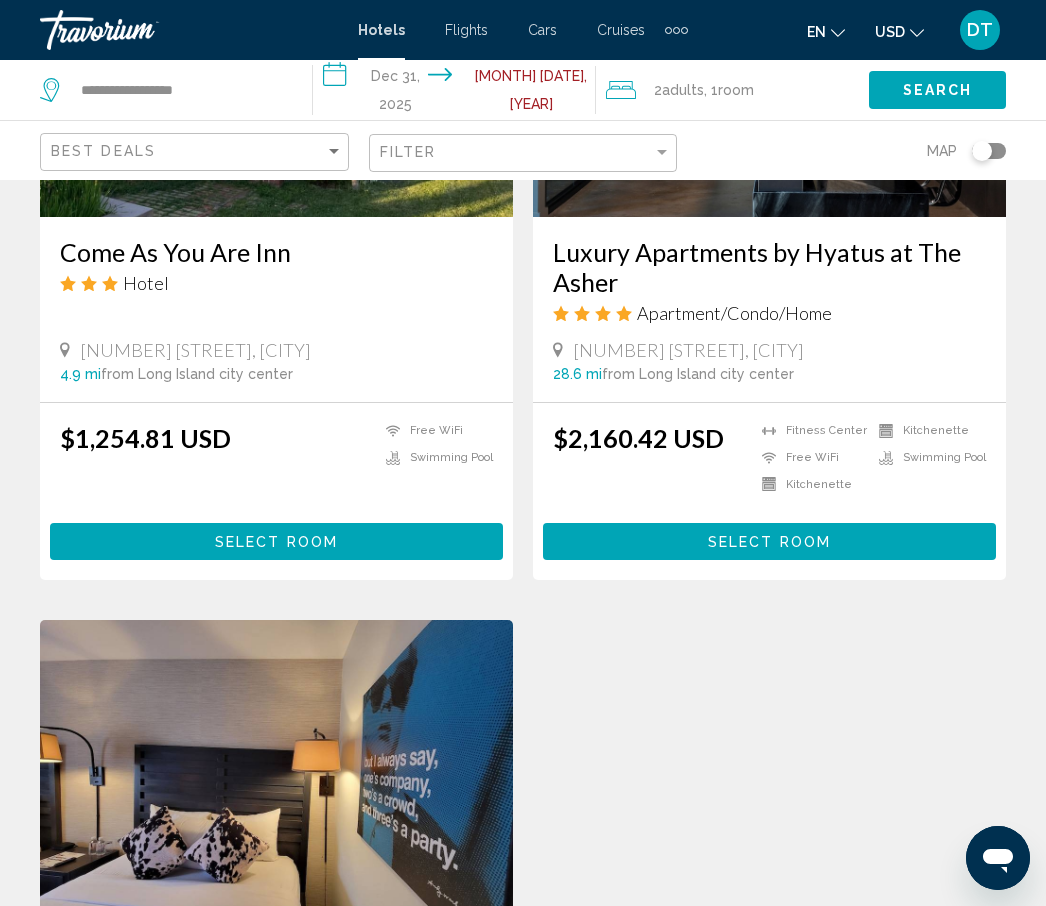 click on "**********" at bounding box center [458, 93] 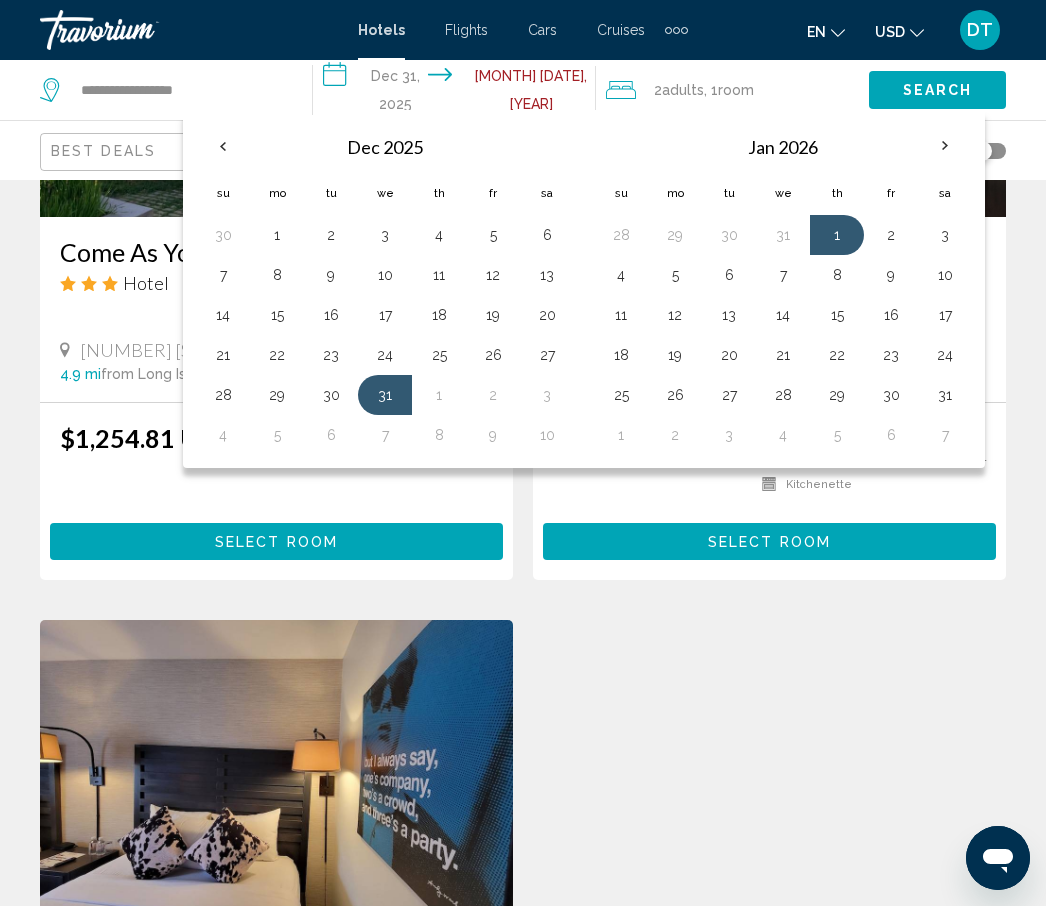click on "1" at bounding box center [837, 235] 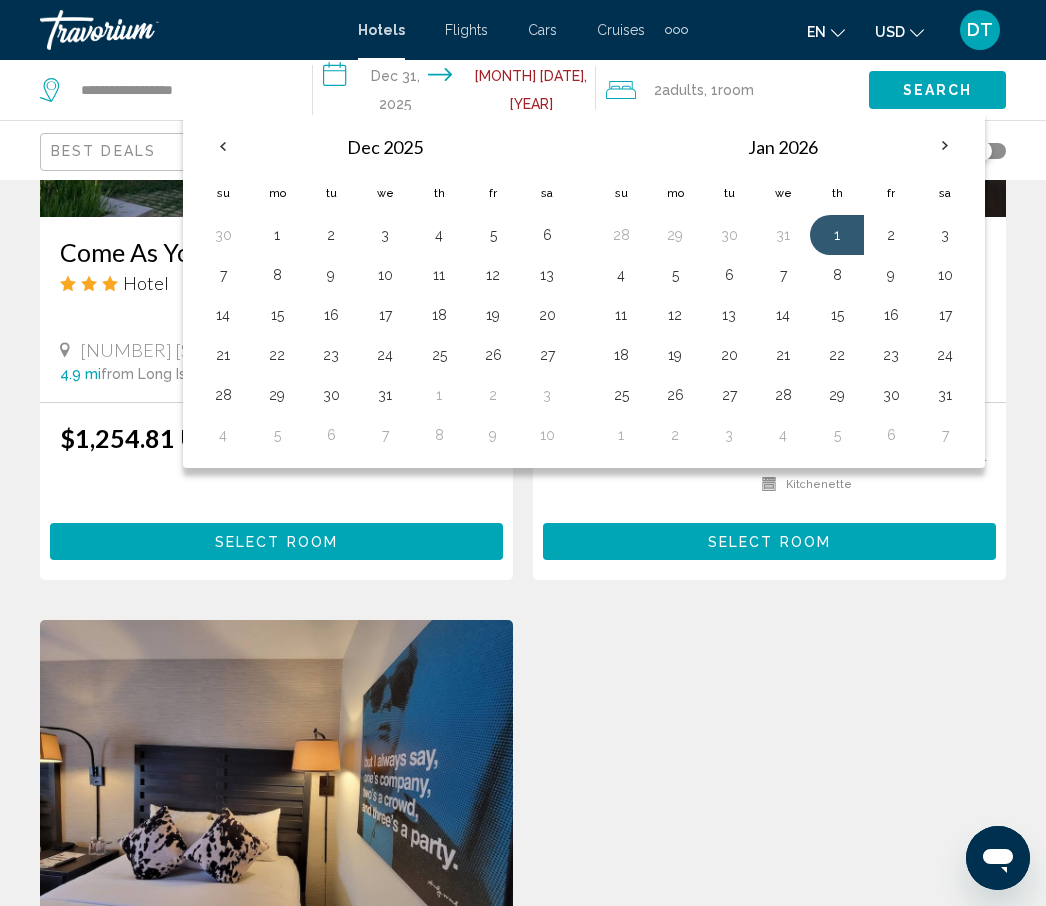 click on "5" at bounding box center (675, 275) 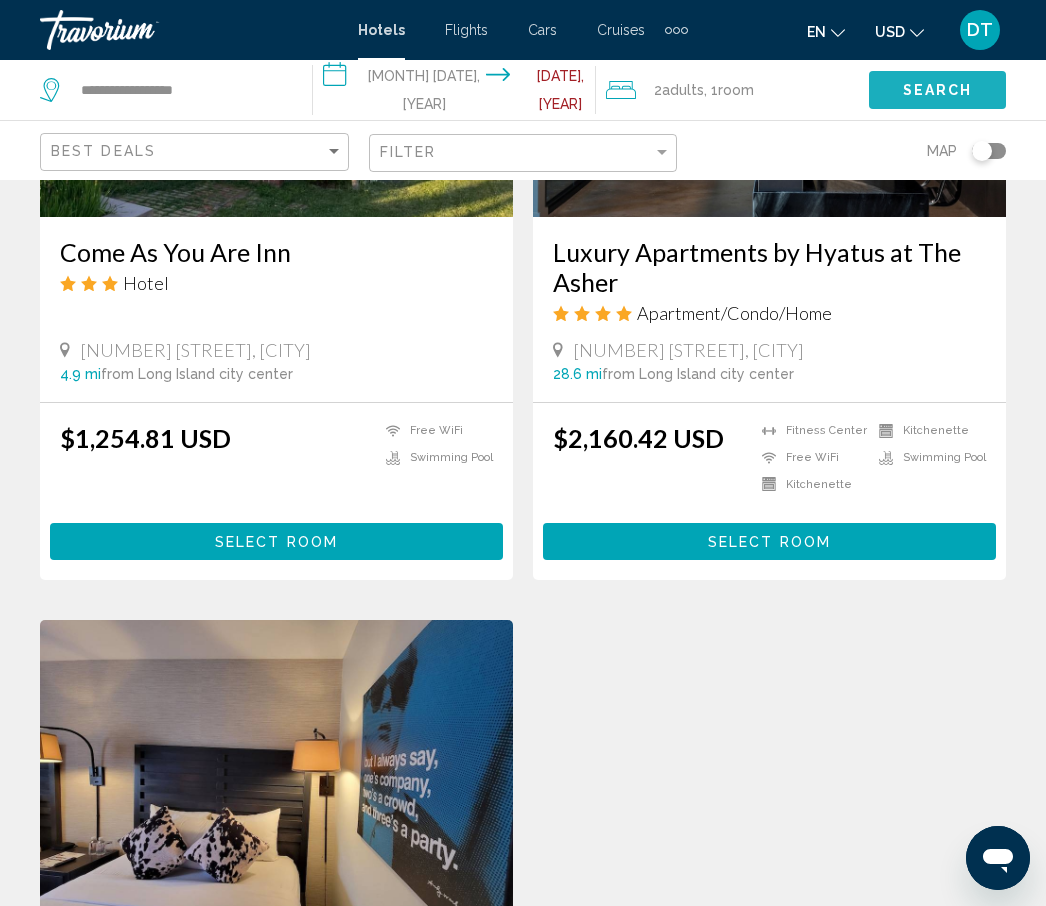 click on "Search" 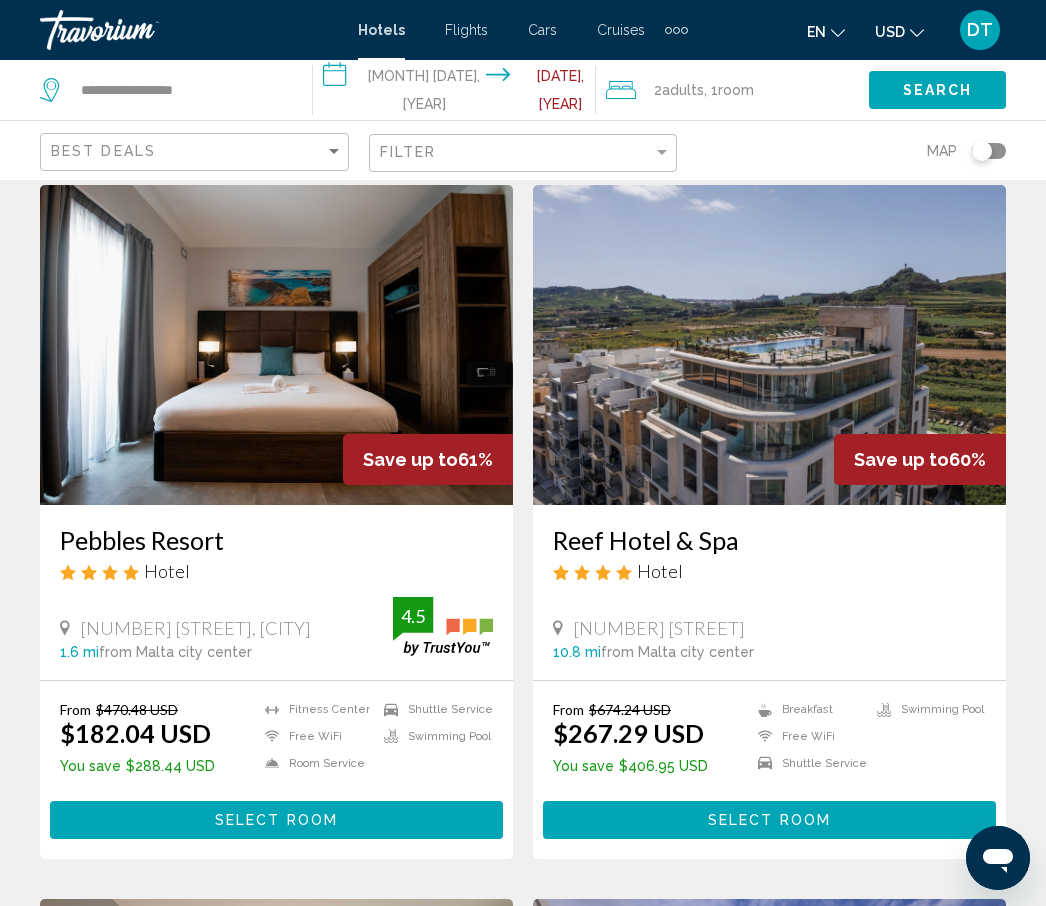 scroll, scrollTop: 0, scrollLeft: 0, axis: both 